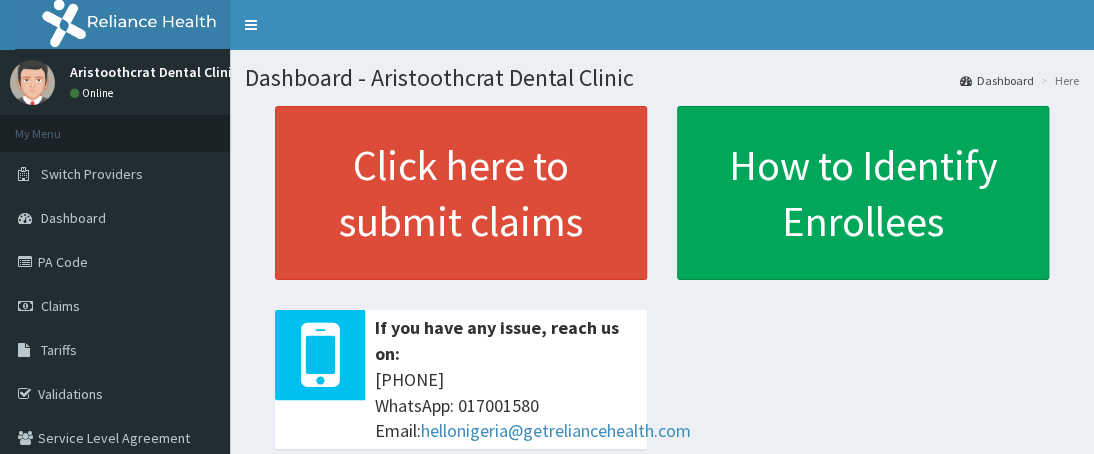 scroll, scrollTop: 0, scrollLeft: 0, axis: both 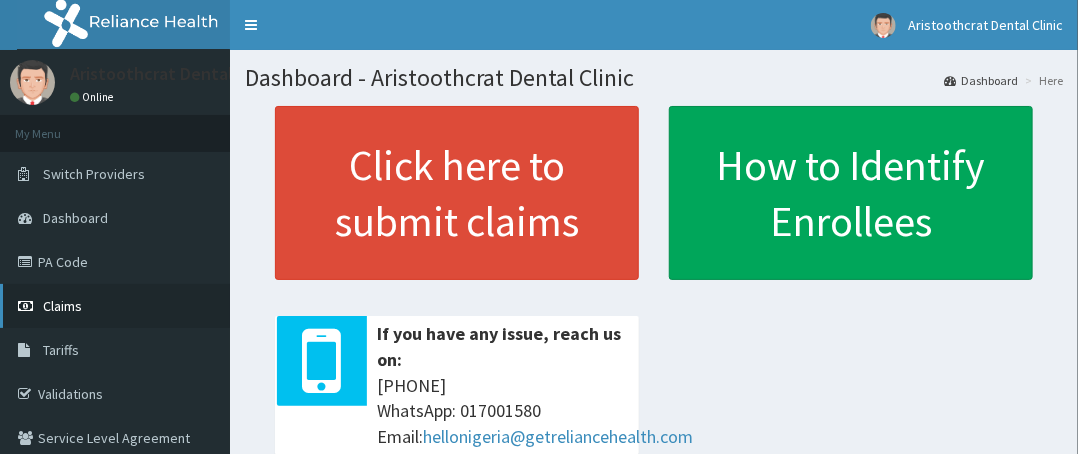 click on "Claims" at bounding box center (115, 306) 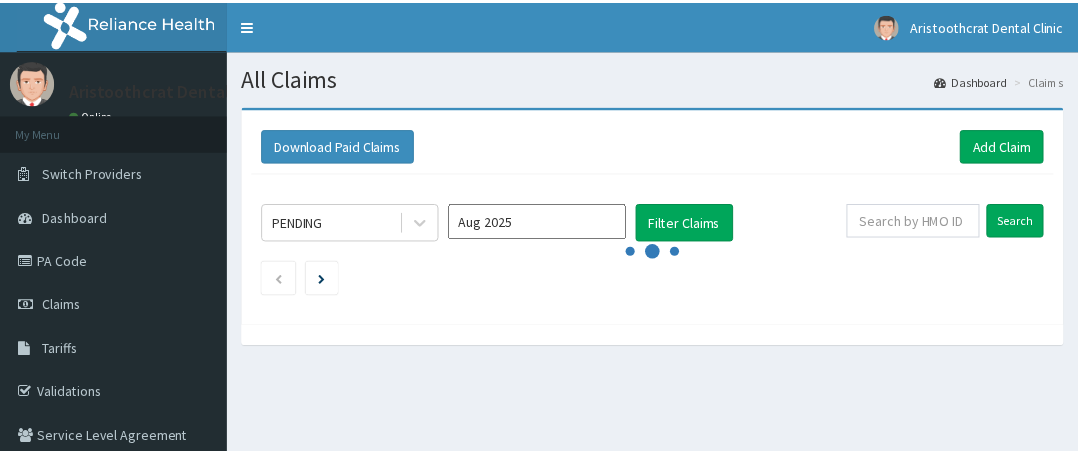 scroll, scrollTop: 0, scrollLeft: 0, axis: both 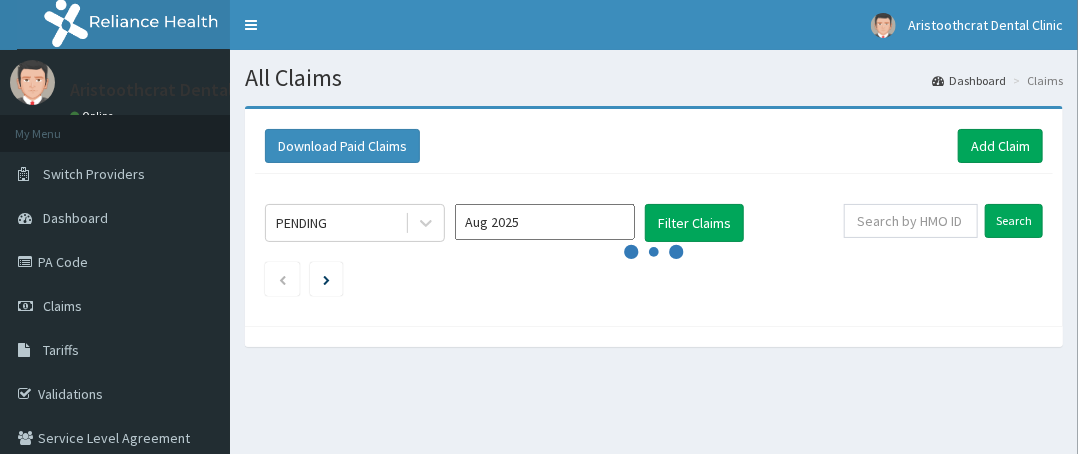click on "PA Code" at bounding box center [115, 262] 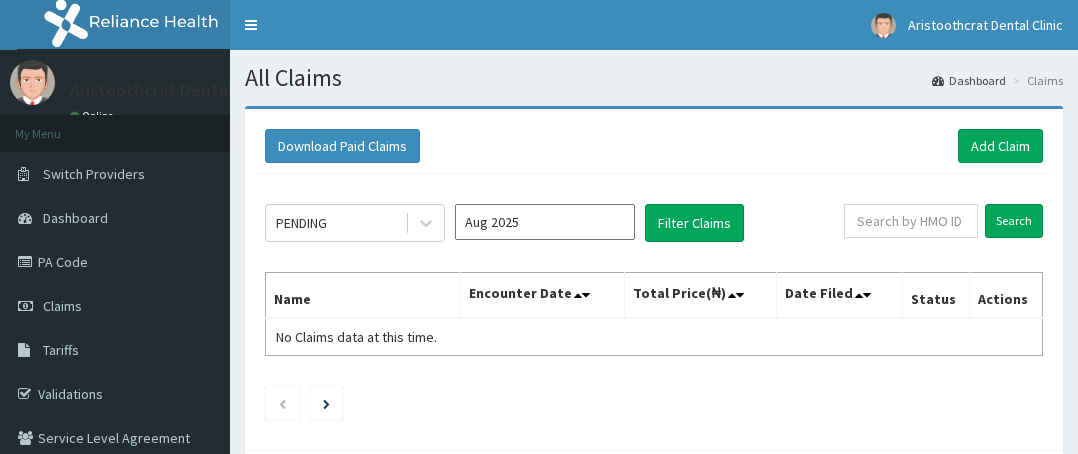 scroll, scrollTop: 0, scrollLeft: 0, axis: both 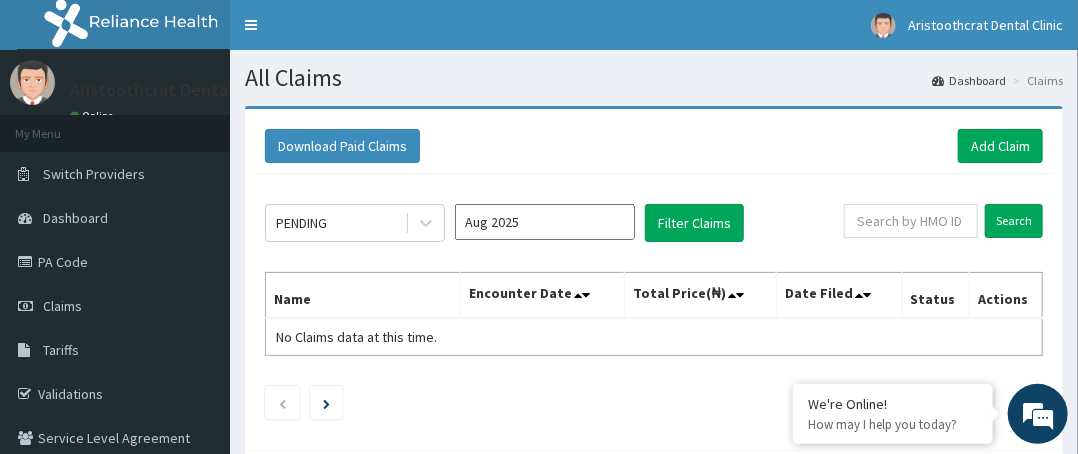 click on "Aug 2025" at bounding box center [545, 222] 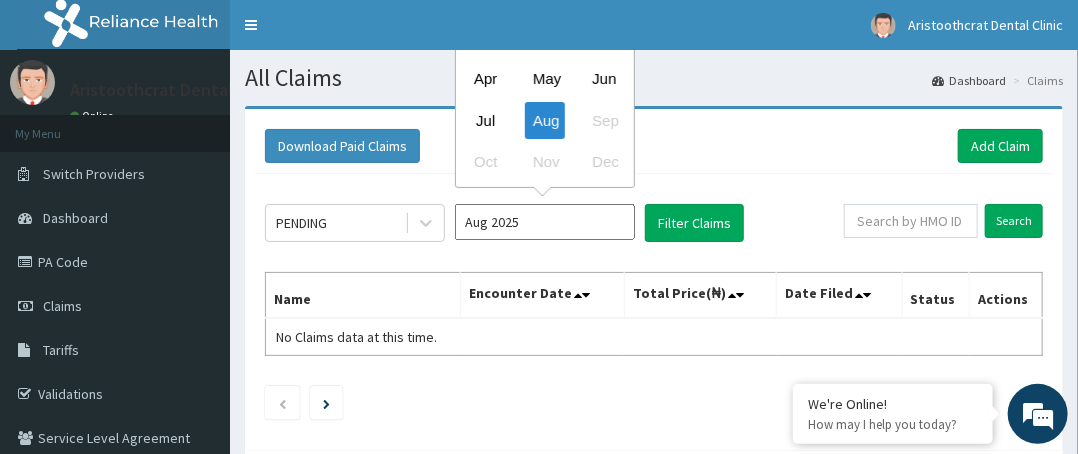scroll, scrollTop: 0, scrollLeft: 0, axis: both 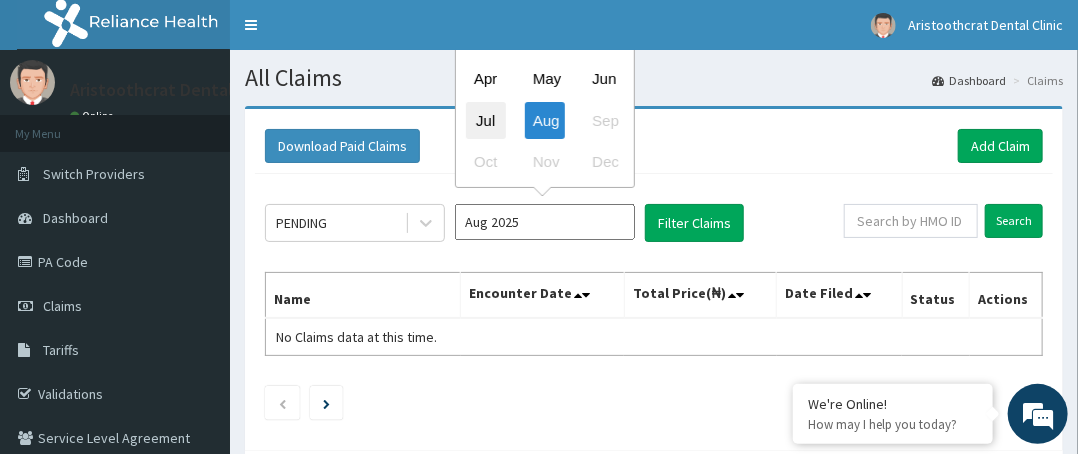 click on "Jul" at bounding box center (486, 120) 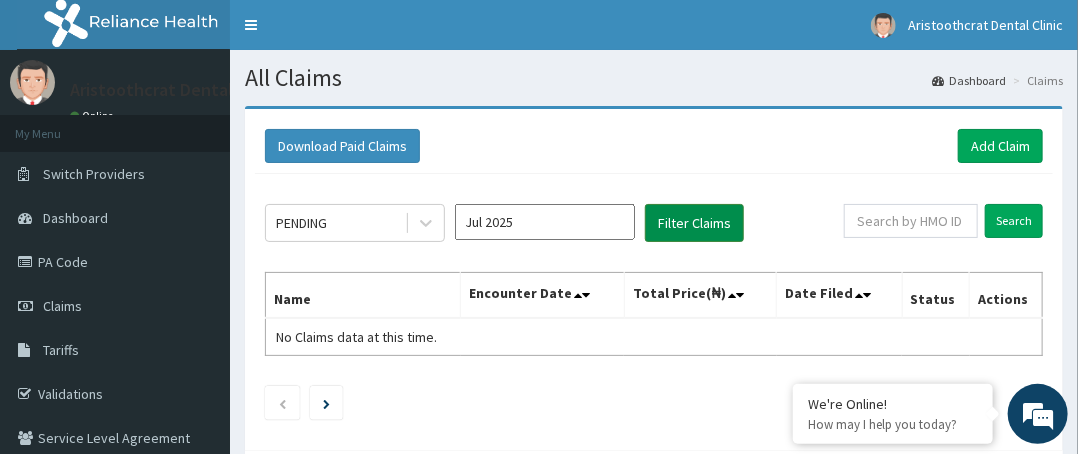 click on "Filter Claims" at bounding box center [694, 223] 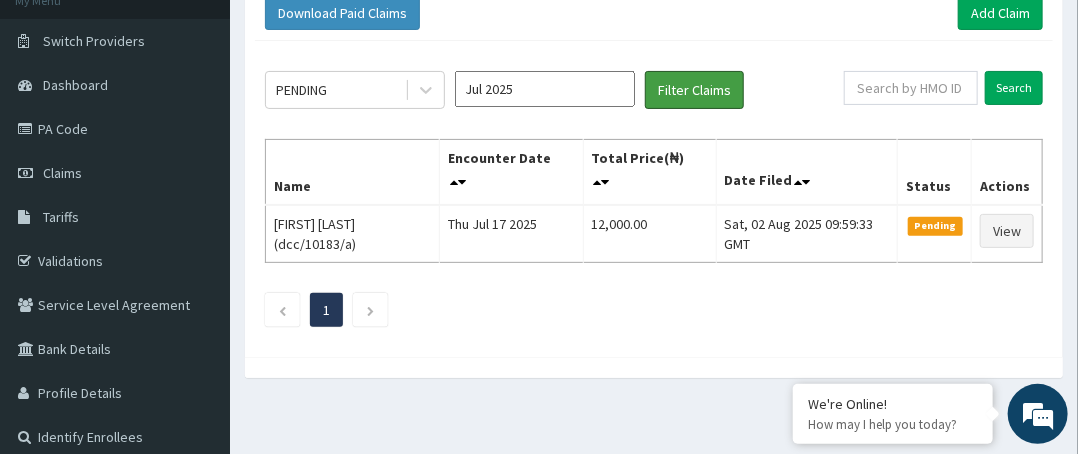 scroll, scrollTop: 88, scrollLeft: 0, axis: vertical 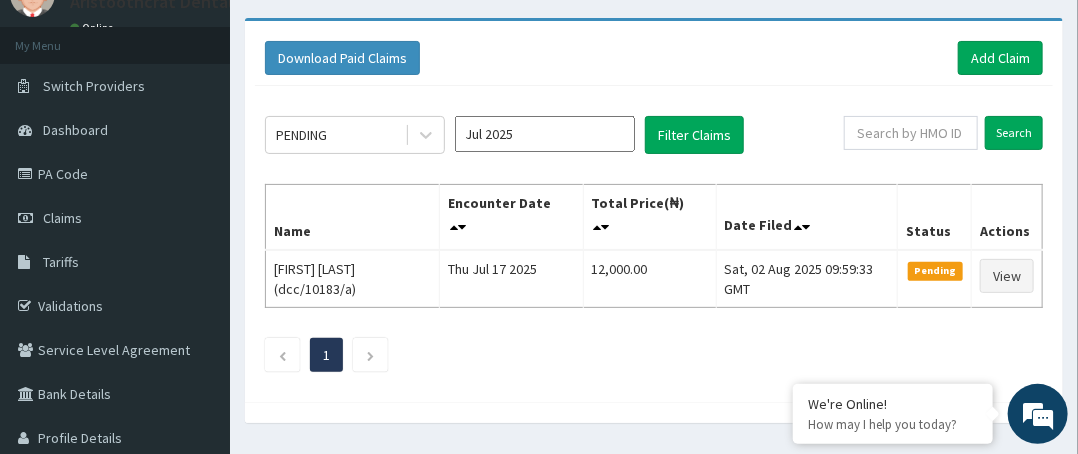 click on "Jul 2025" at bounding box center (545, 134) 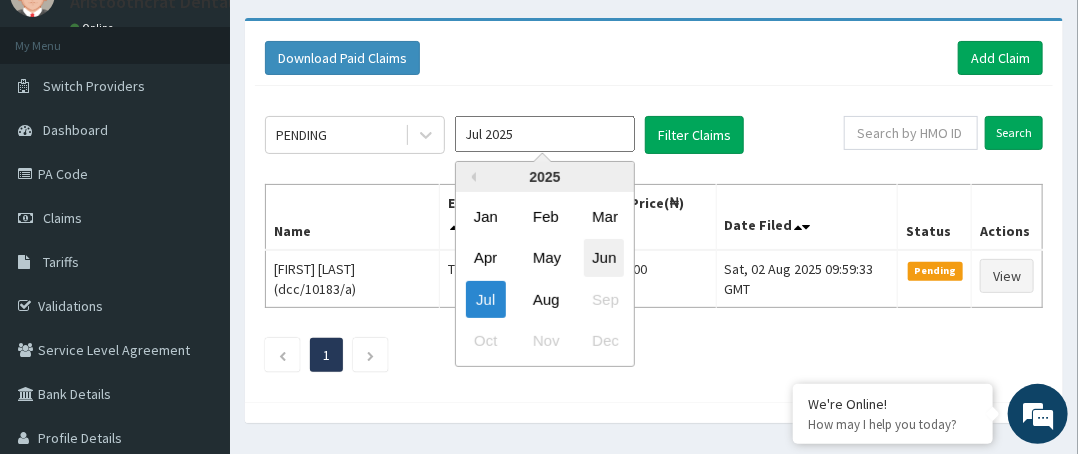click on "Jun" at bounding box center (604, 258) 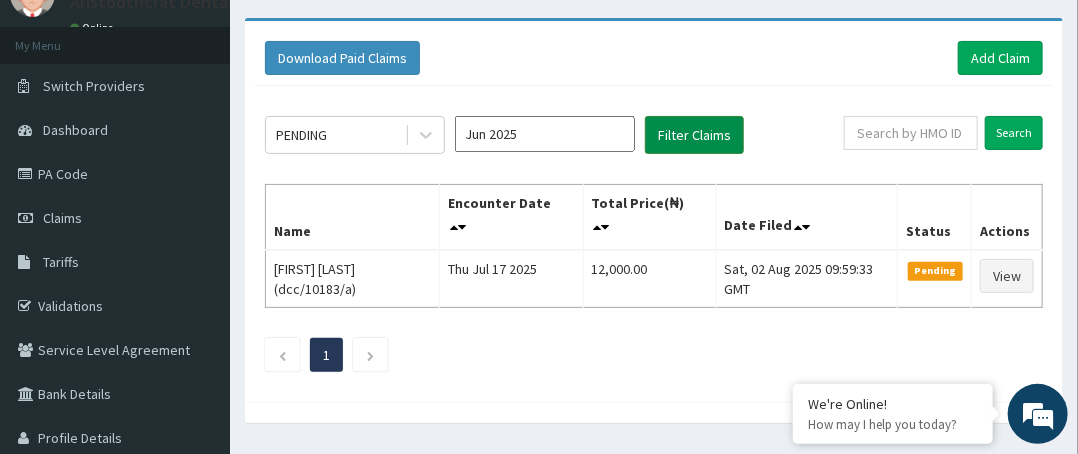 click on "Filter Claims" at bounding box center [694, 135] 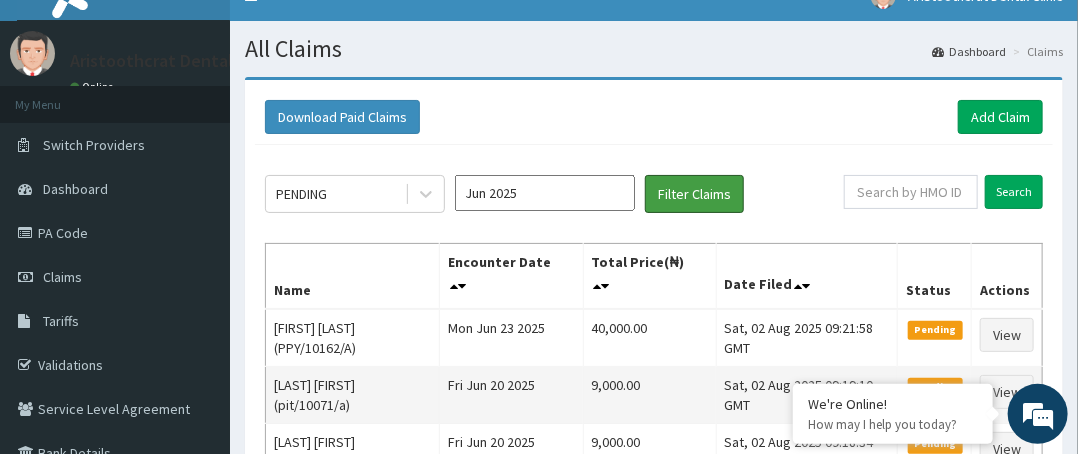 scroll, scrollTop: 0, scrollLeft: 0, axis: both 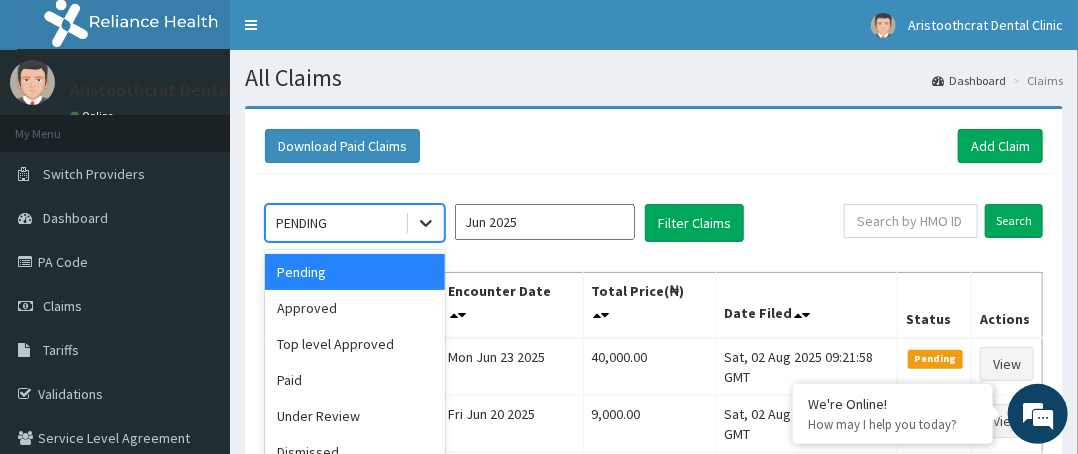 click at bounding box center [426, 223] 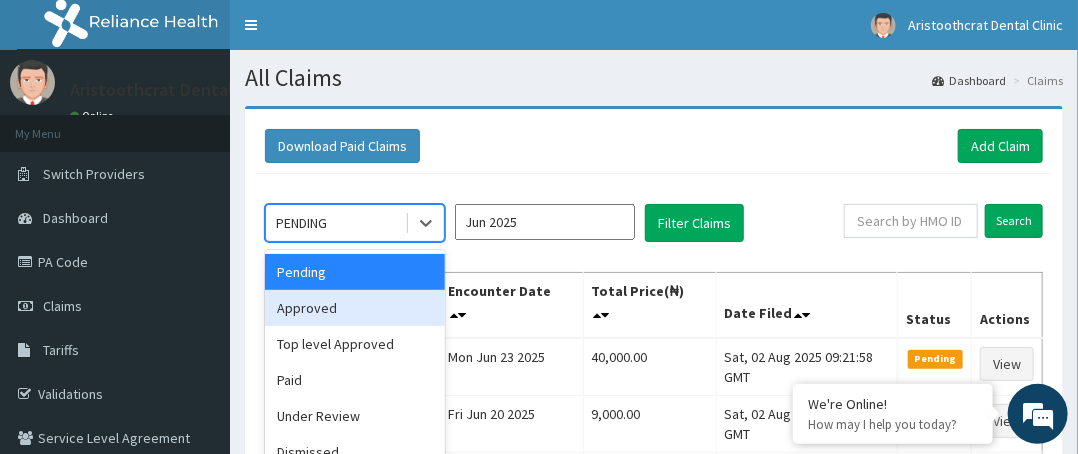 click on "Approved" at bounding box center [355, 308] 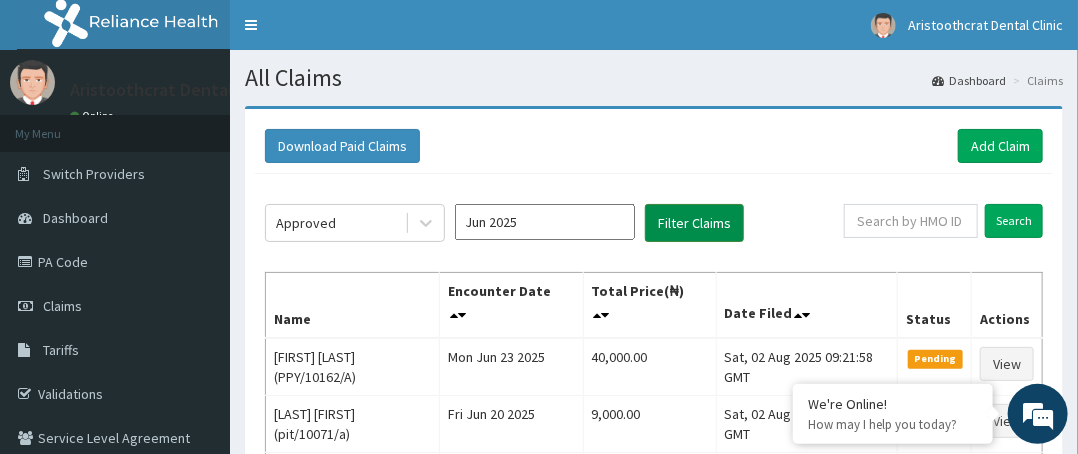 click on "Filter Claims" at bounding box center [694, 223] 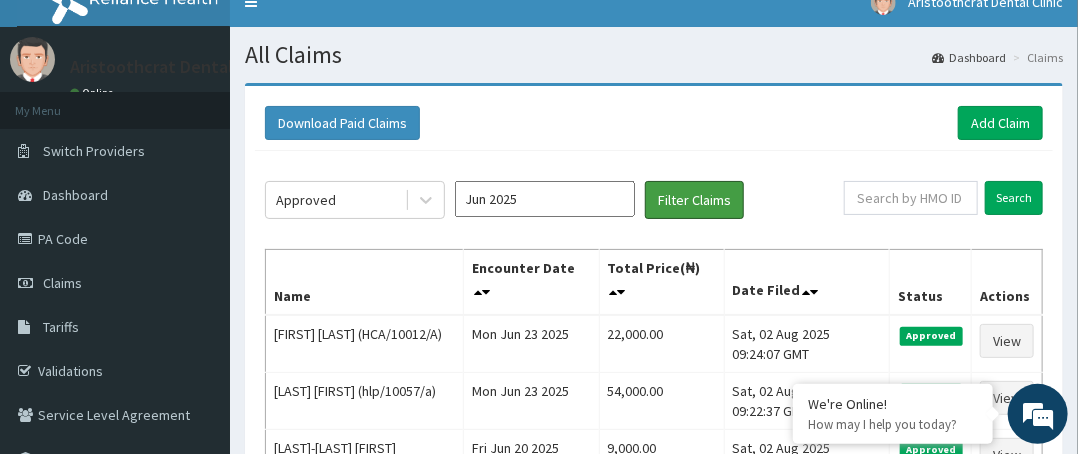 scroll, scrollTop: 0, scrollLeft: 0, axis: both 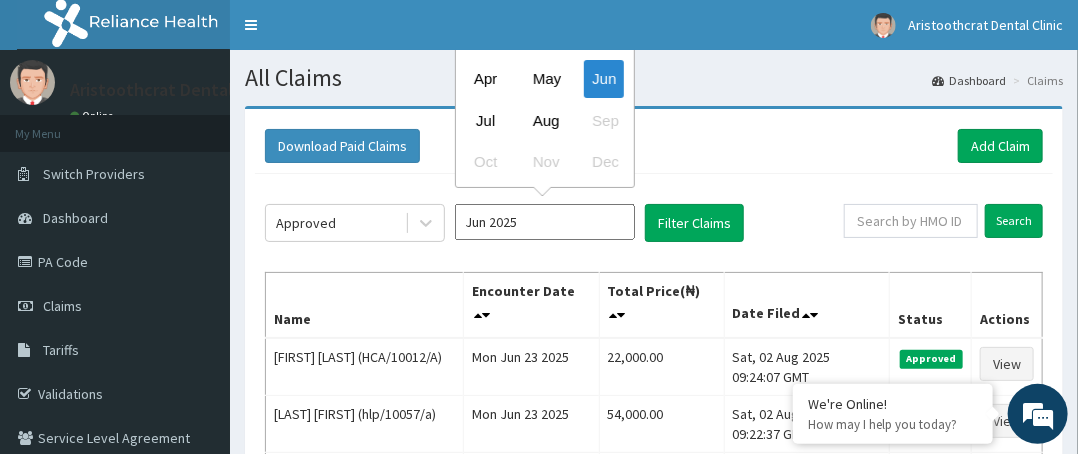 click on "Jun 2025" at bounding box center (545, 222) 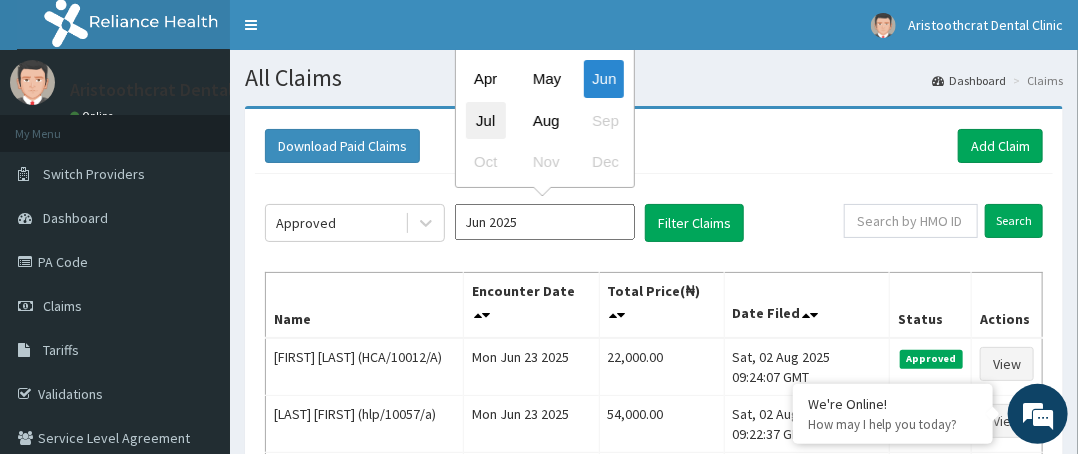 click on "Jul" at bounding box center (486, 120) 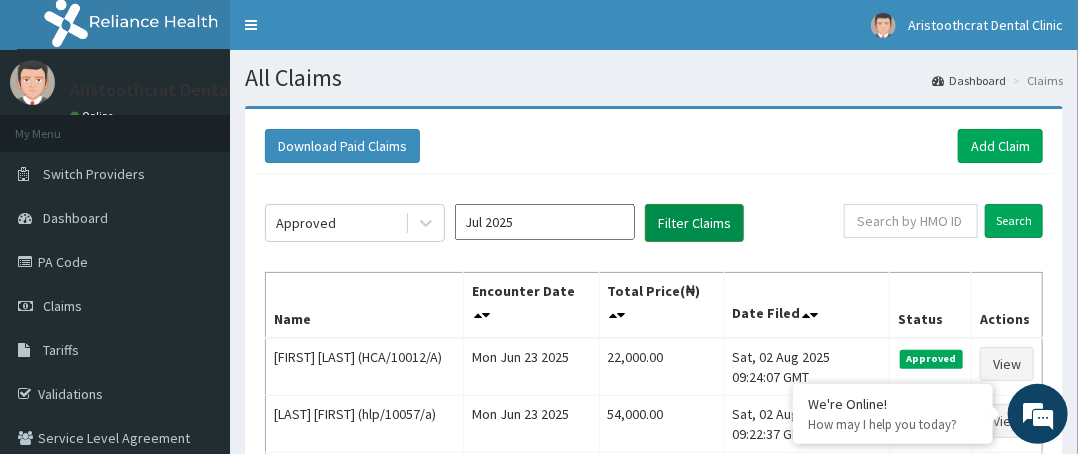 click on "Filter Claims" at bounding box center (694, 223) 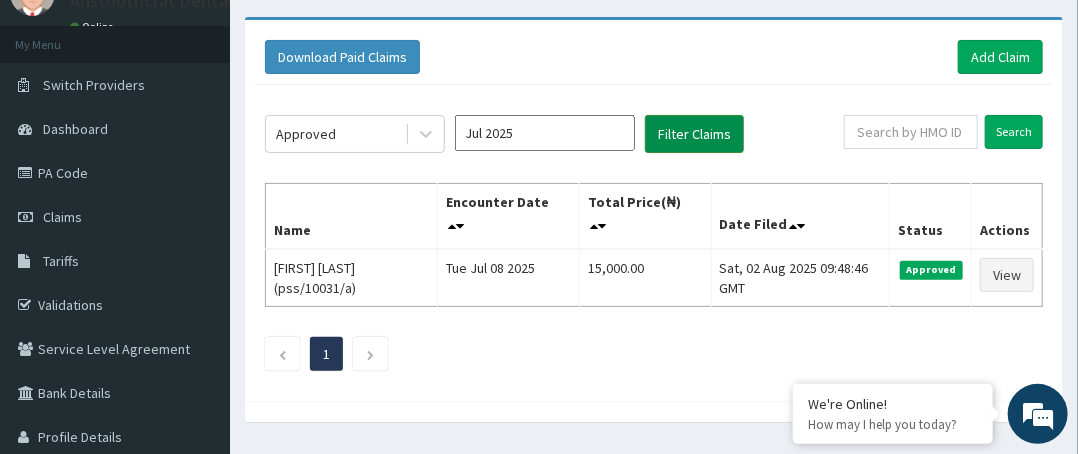 scroll, scrollTop: 88, scrollLeft: 0, axis: vertical 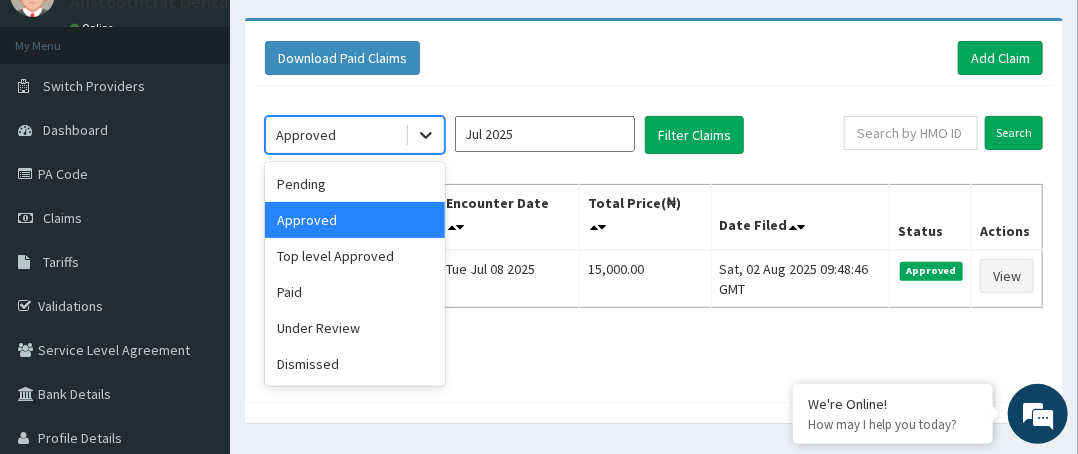 click 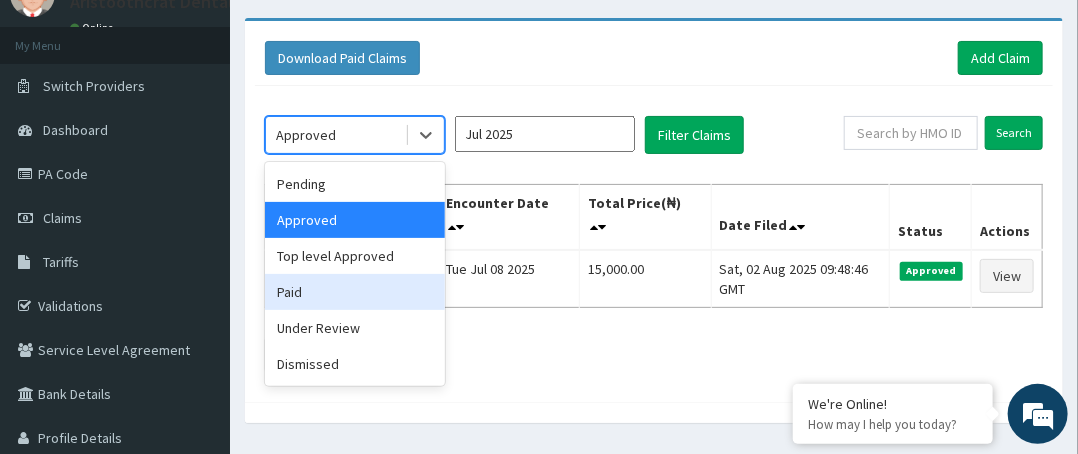 click on "Paid" at bounding box center (355, 292) 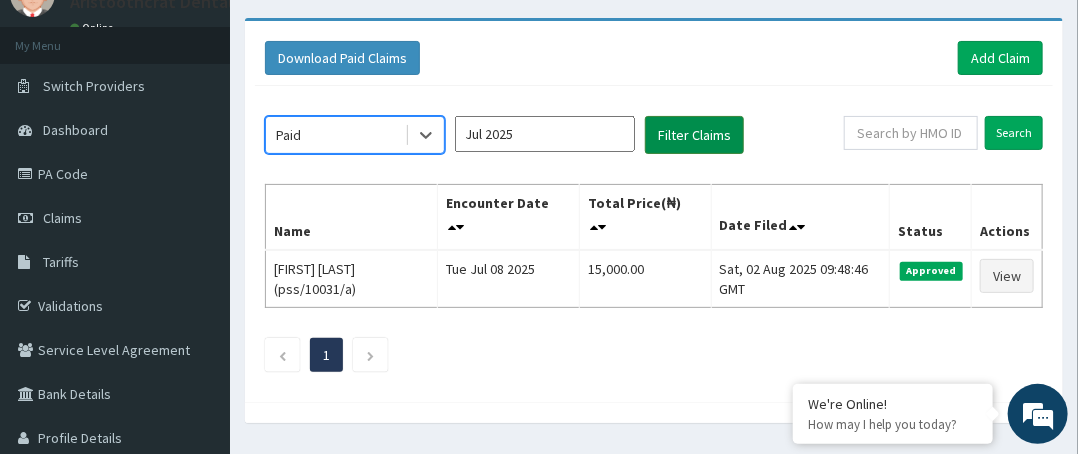 click on "Filter Claims" at bounding box center (694, 135) 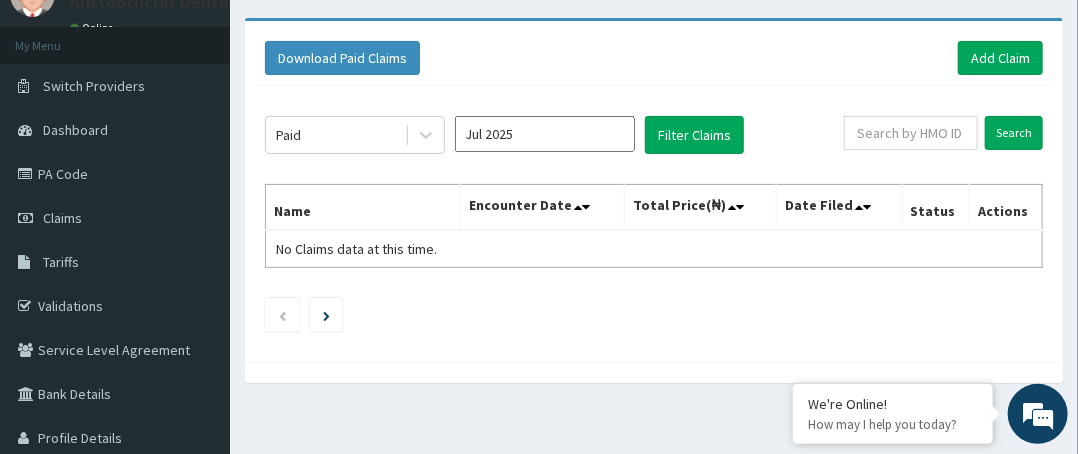 click on "Jul 2025" at bounding box center [545, 134] 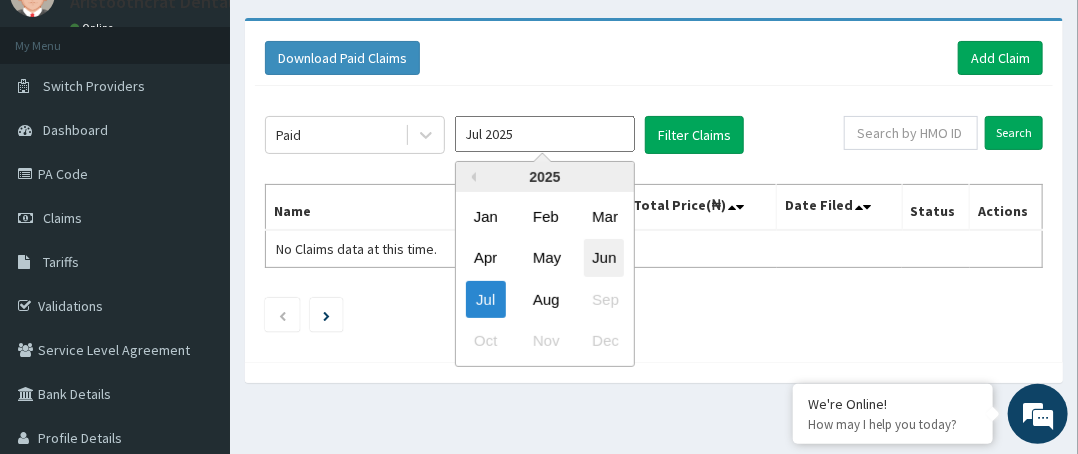 click on "Jun" at bounding box center [604, 258] 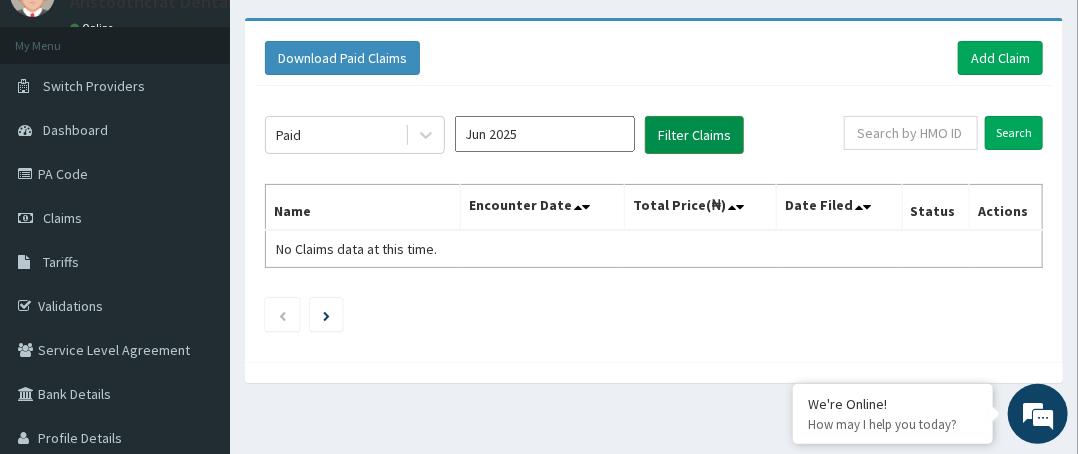 click on "Filter Claims" at bounding box center [694, 135] 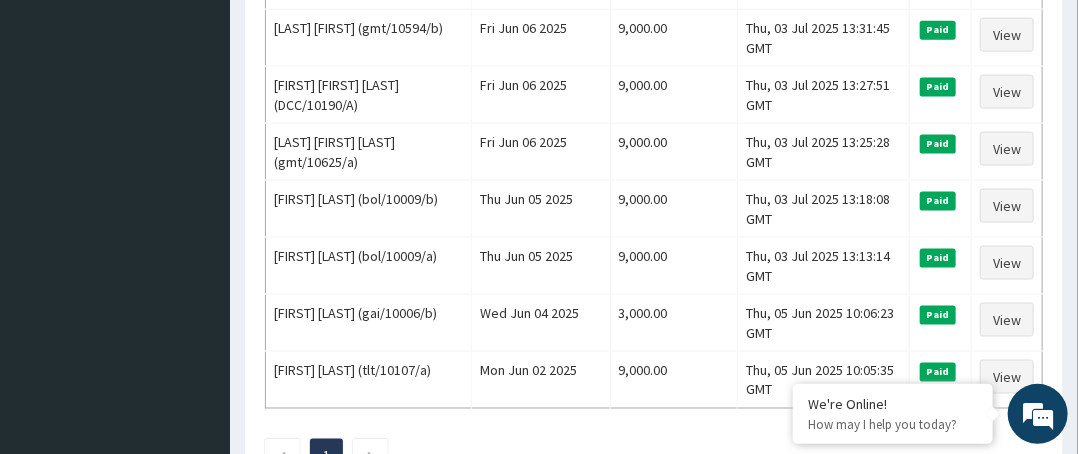 scroll, scrollTop: 1005, scrollLeft: 0, axis: vertical 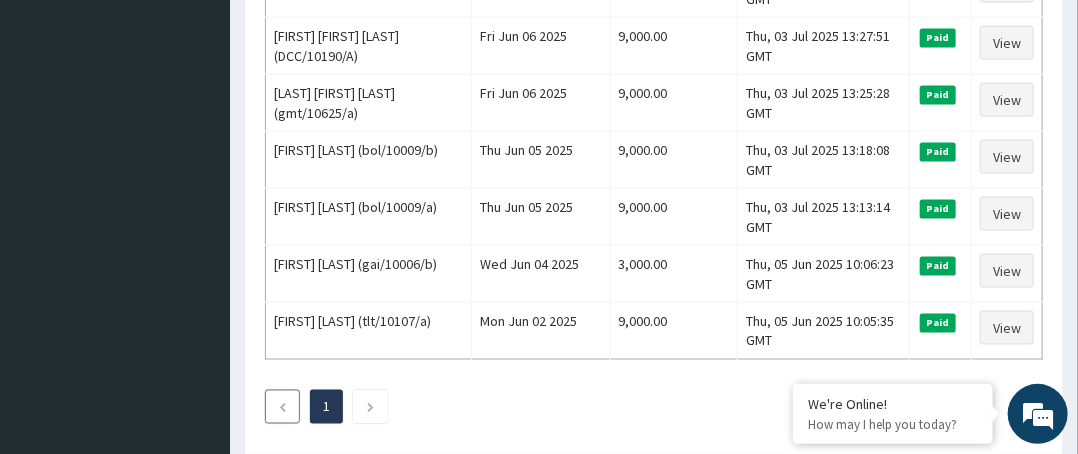 click at bounding box center (282, 407) 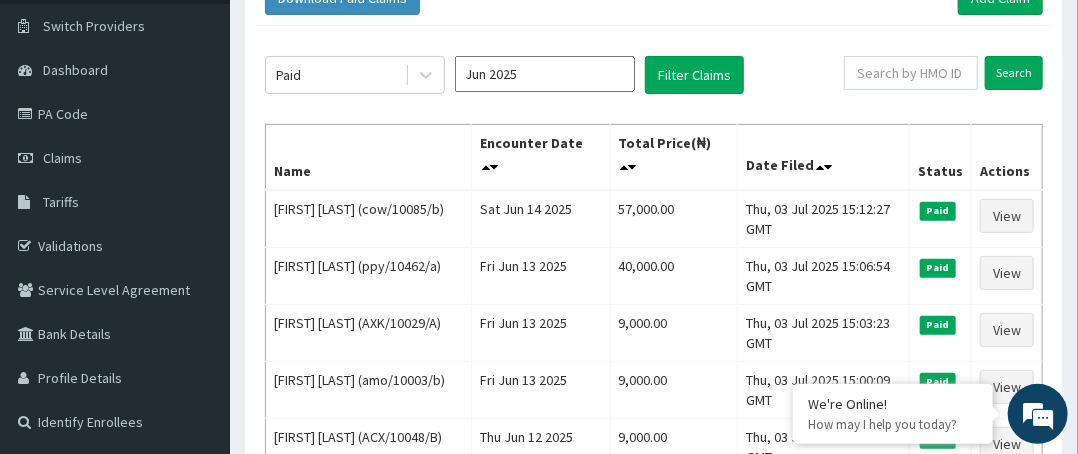 scroll, scrollTop: 5, scrollLeft: 0, axis: vertical 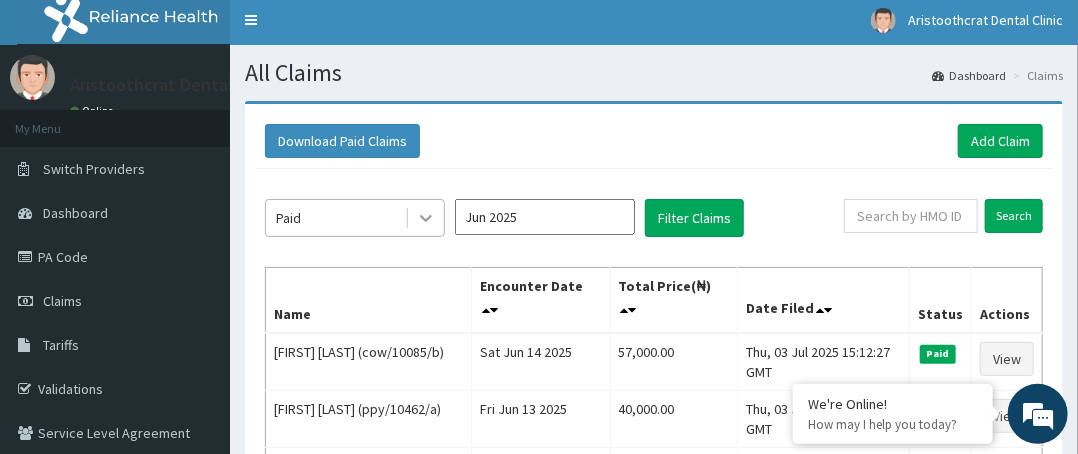 click 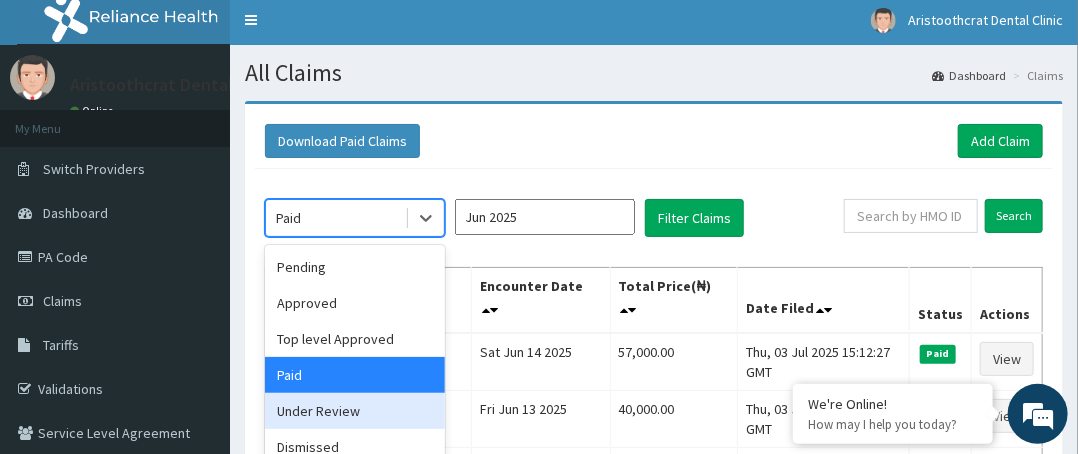 click on "Under Review" at bounding box center (355, 411) 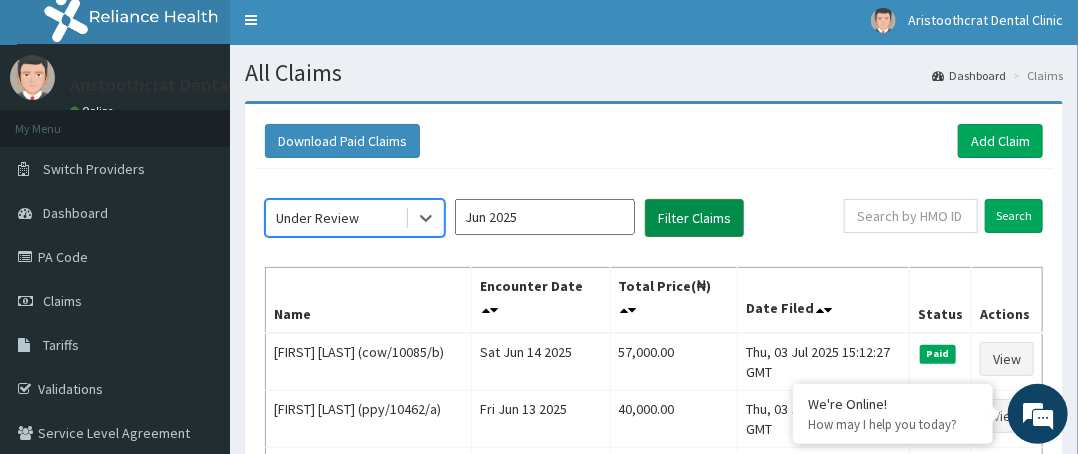 click on "Filter Claims" at bounding box center [694, 218] 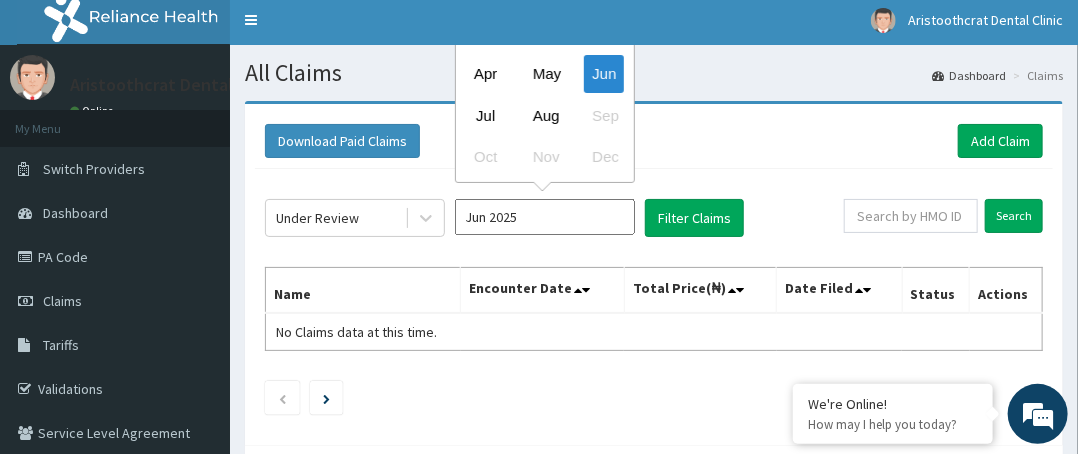click on "Jun 2025" at bounding box center [545, 217] 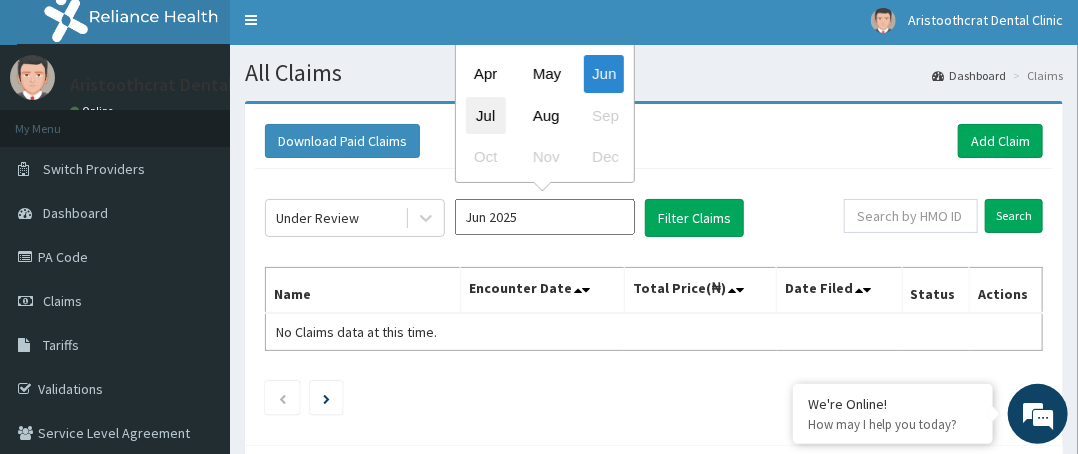 click on "Jul" at bounding box center [486, 115] 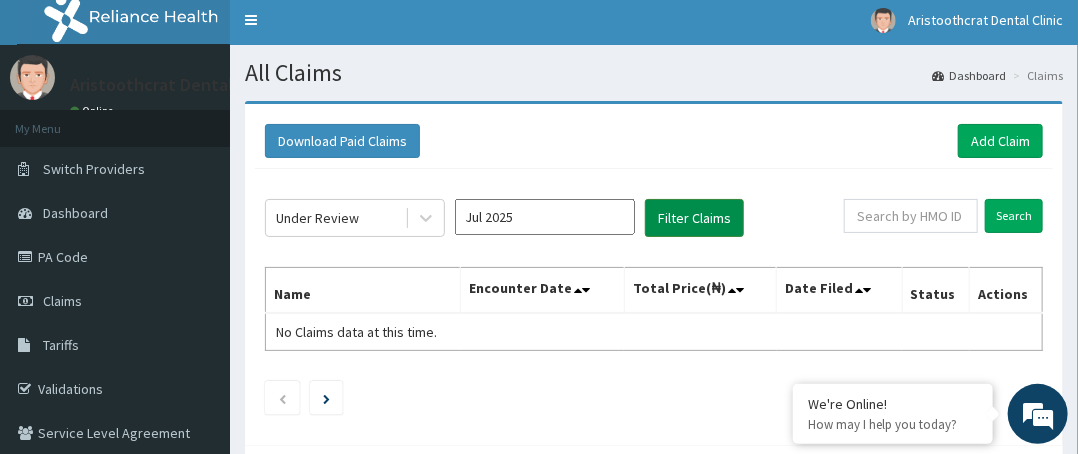 click on "Filter Claims" at bounding box center (694, 218) 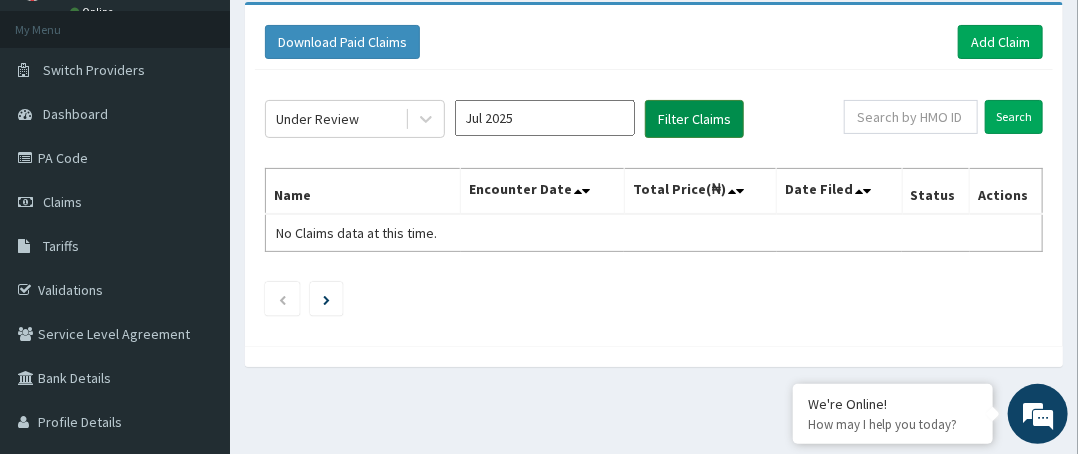 scroll, scrollTop: 105, scrollLeft: 0, axis: vertical 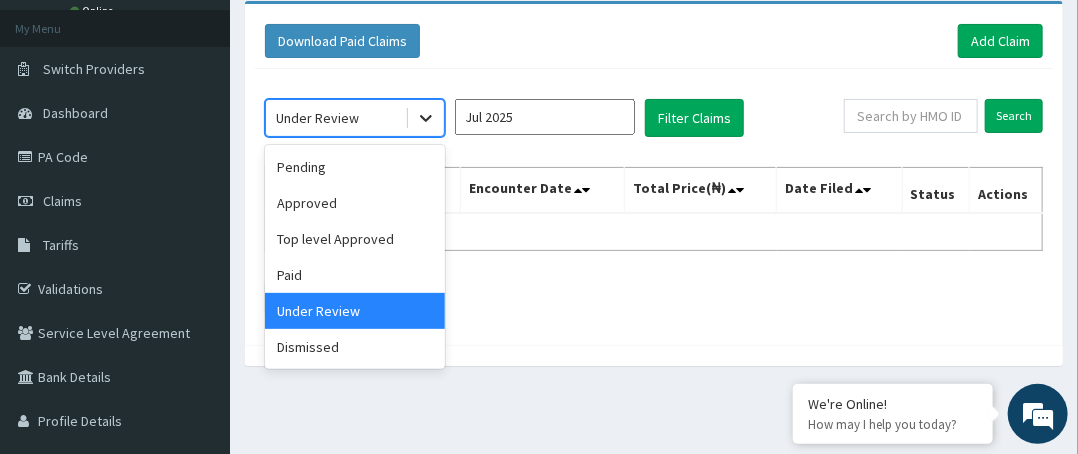 click at bounding box center [426, 118] 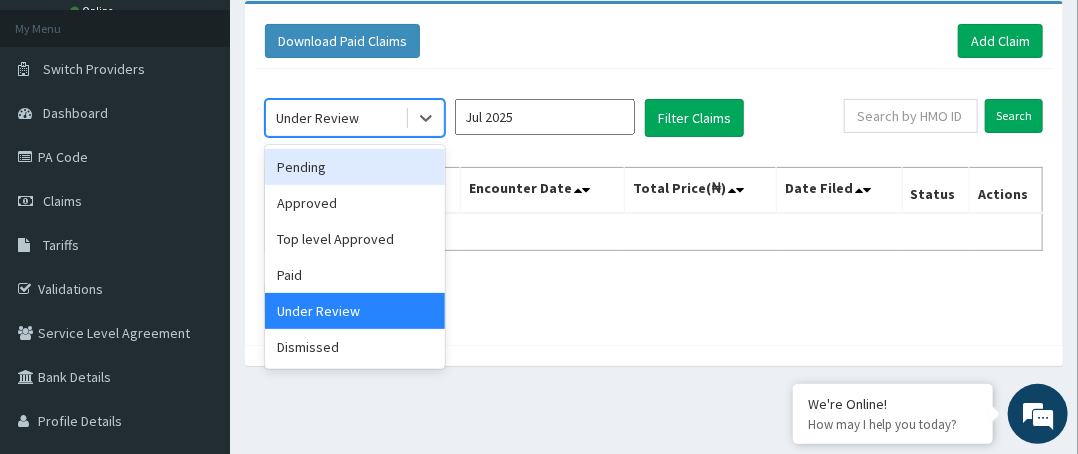 click on "Pending" at bounding box center (355, 167) 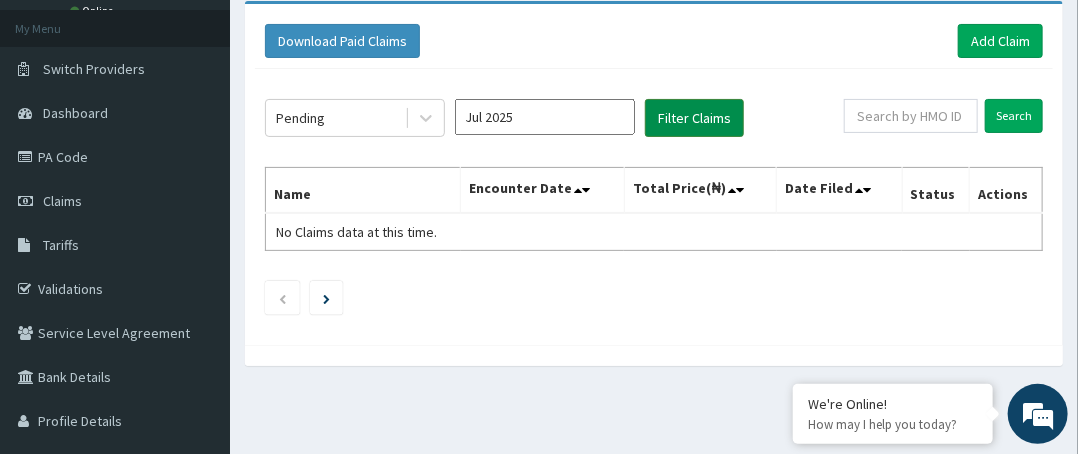 click on "Filter Claims" at bounding box center [694, 118] 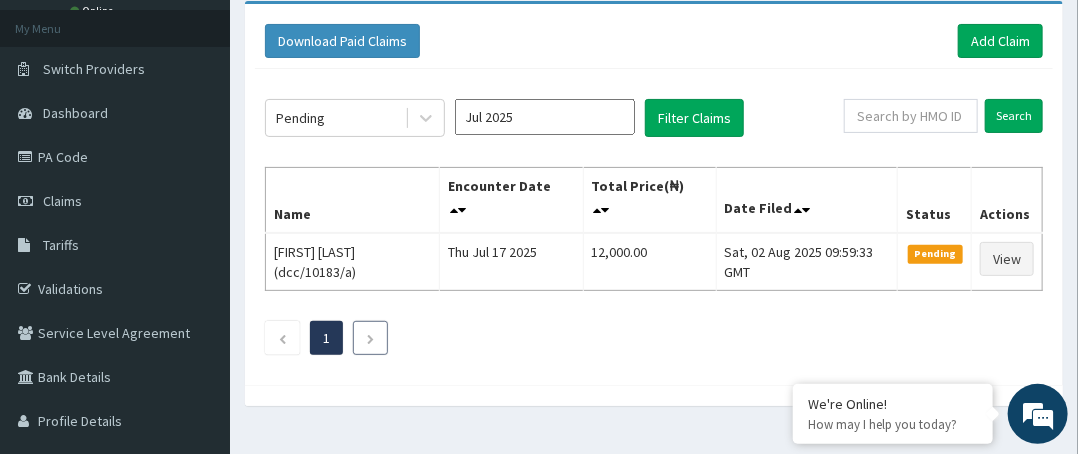 click at bounding box center [370, 338] 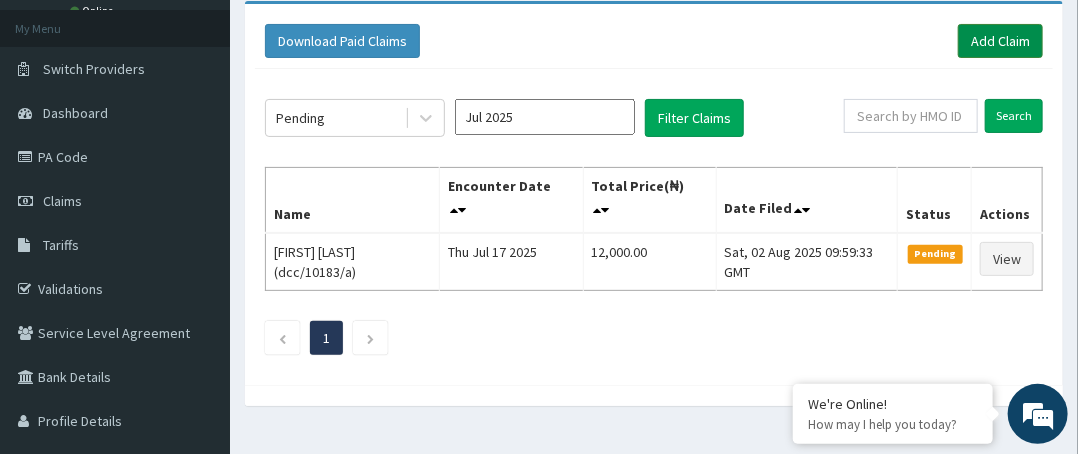 click on "Add Claim" at bounding box center (1000, 41) 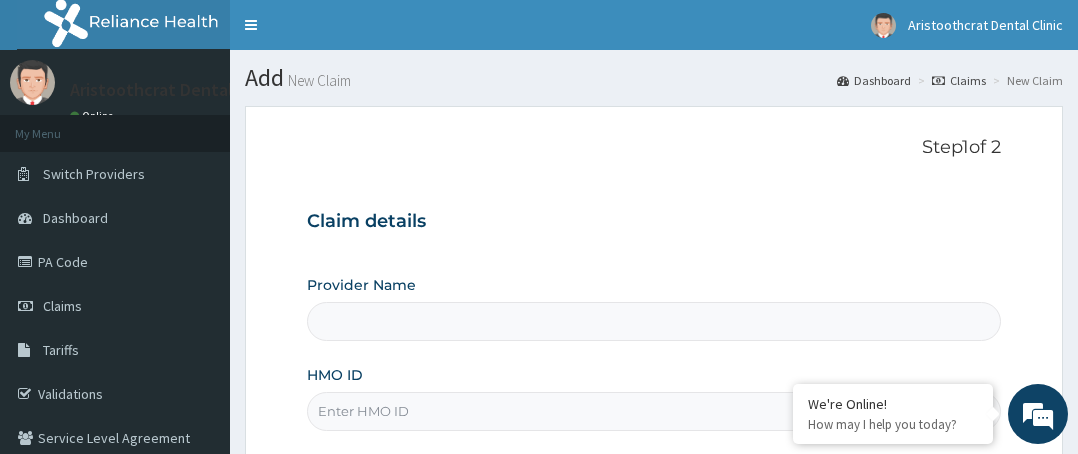 type on "Aristoothcrat Dental Clinic" 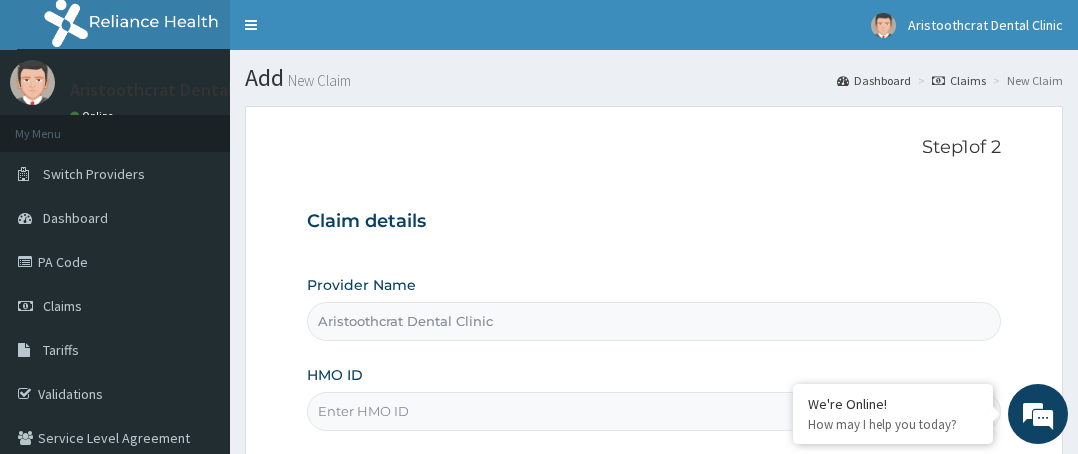 scroll, scrollTop: 0, scrollLeft: 0, axis: both 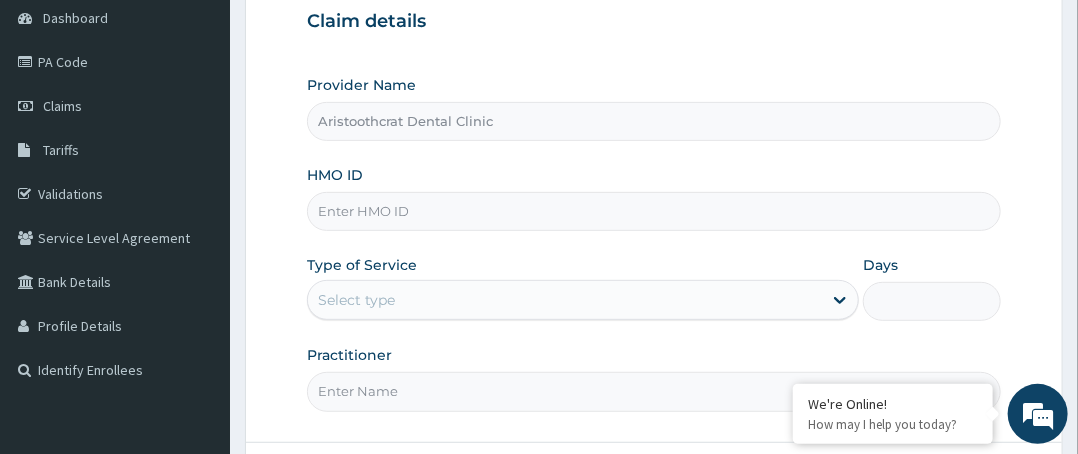 paste on "PA/0BA4DB" 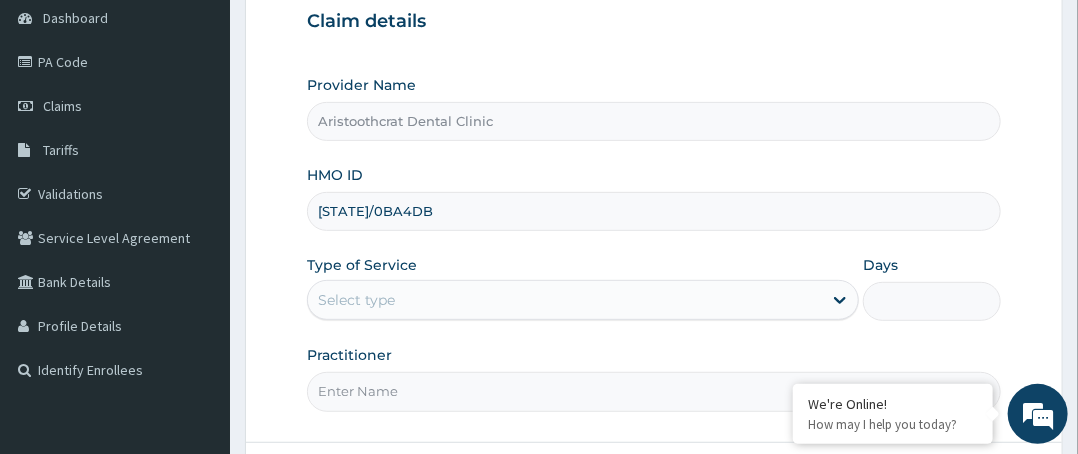type on "PA/0BA4DB" 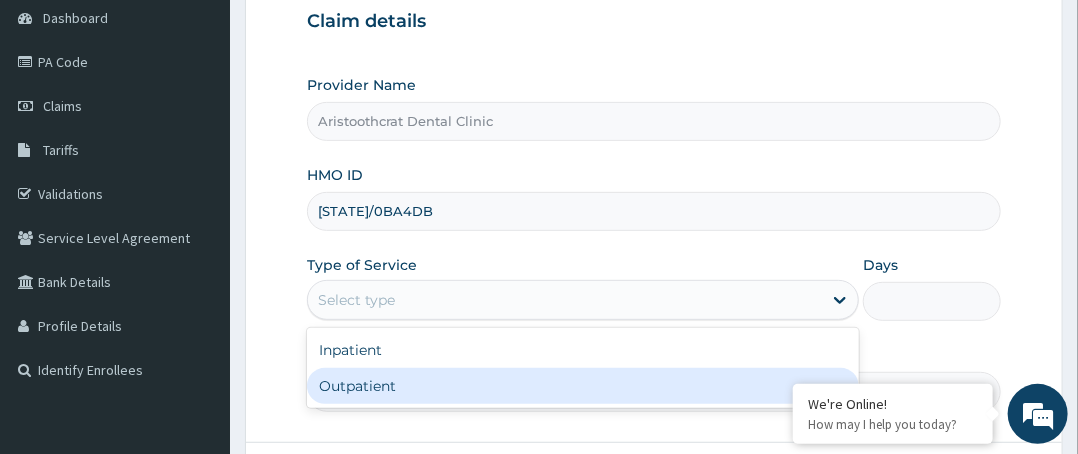 click on "Outpatient" at bounding box center [583, 386] 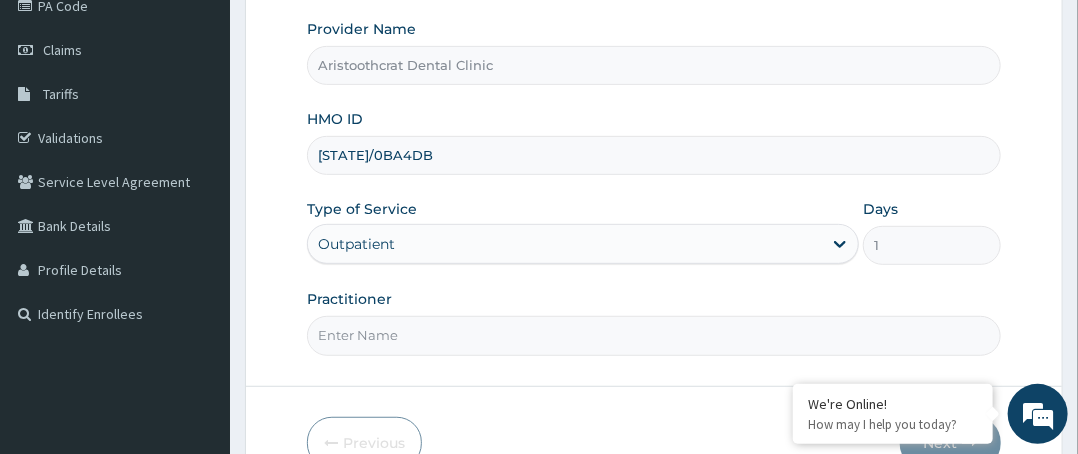 scroll, scrollTop: 300, scrollLeft: 0, axis: vertical 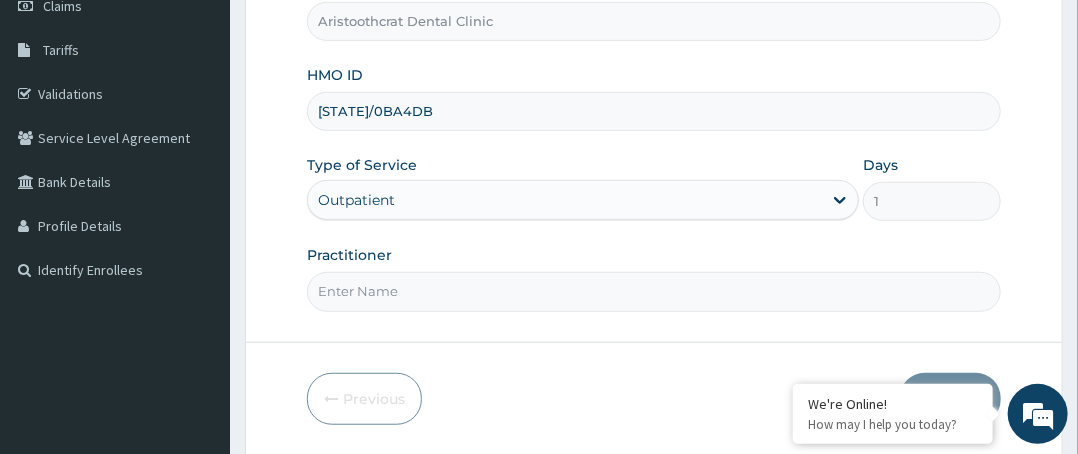 click on "Practitioner" at bounding box center [654, 291] 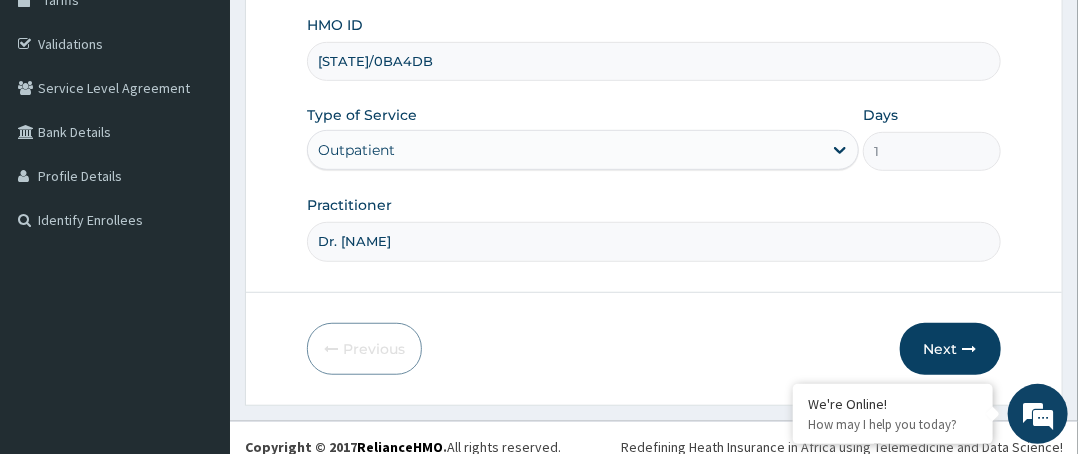 scroll, scrollTop: 364, scrollLeft: 0, axis: vertical 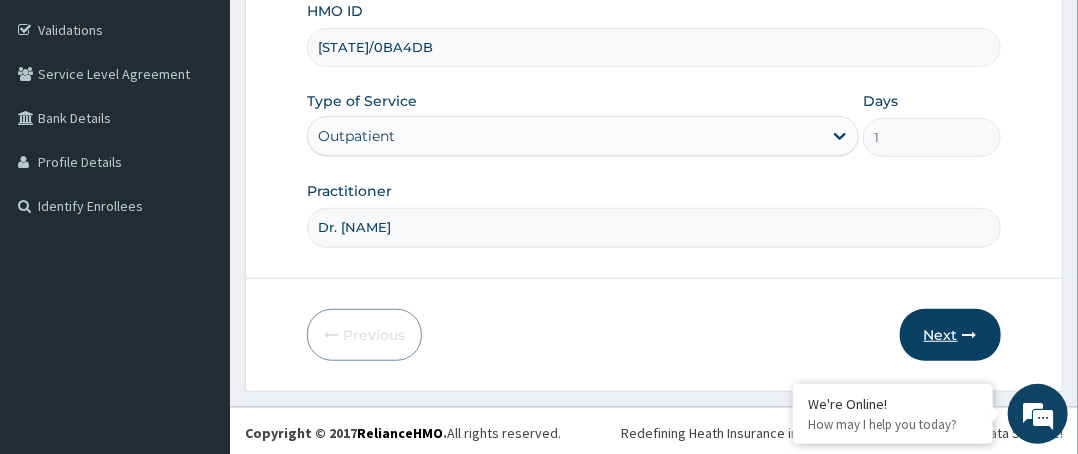 click on "Next" at bounding box center [950, 335] 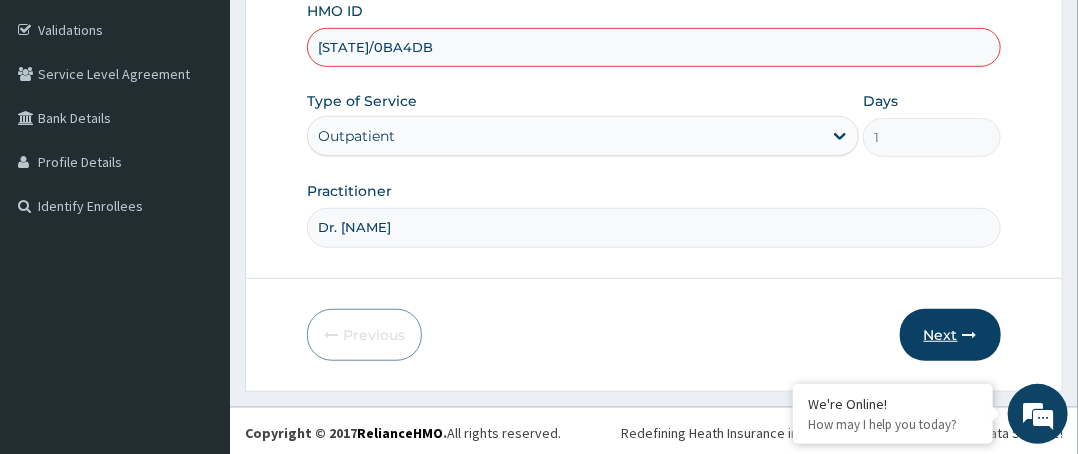 click on "Next" at bounding box center (950, 335) 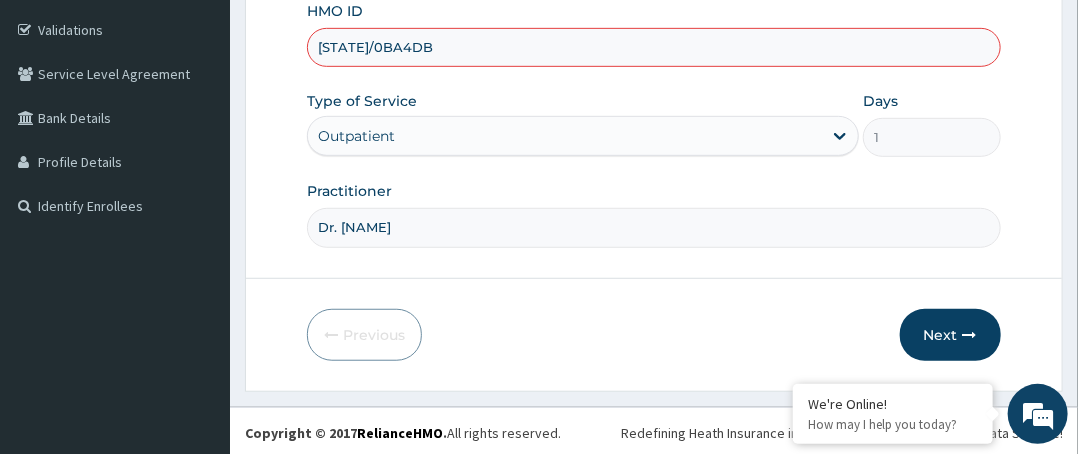 click on "PA/0BA4DB" at bounding box center (654, 47) 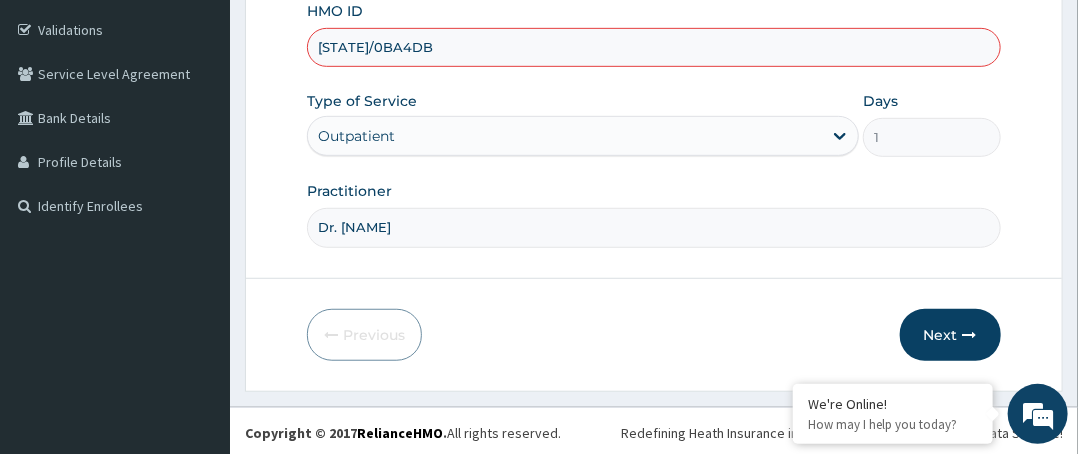 paste on "MBI/10275/A" 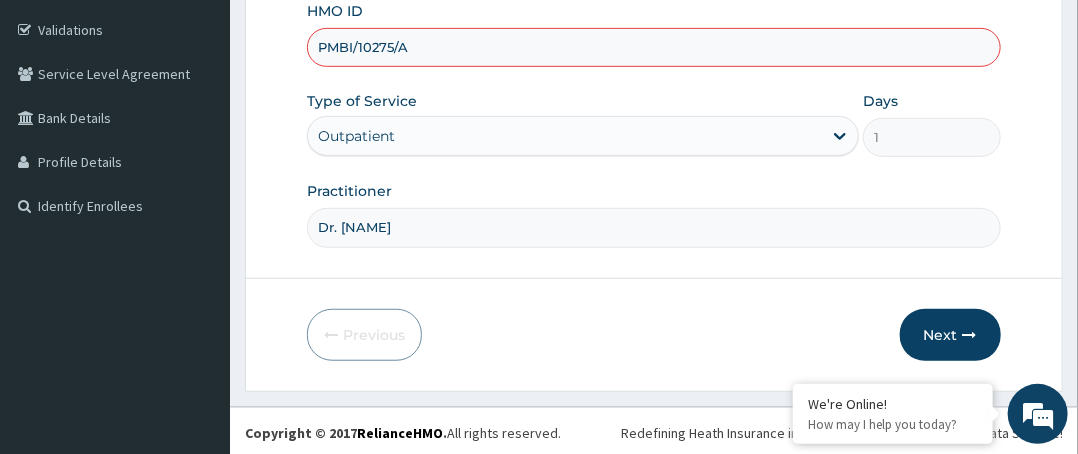 click on "PMBI/10275/A" at bounding box center (654, 47) 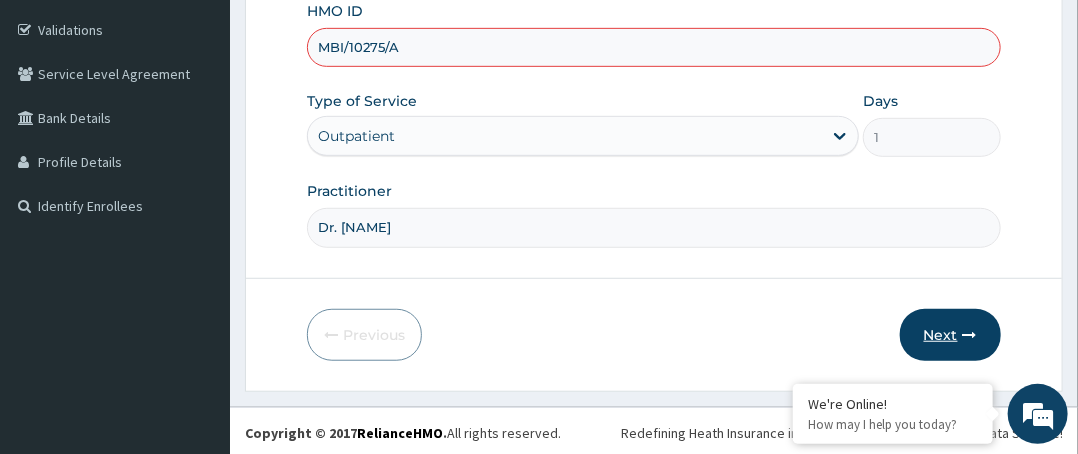 type on "MBI/10275/A" 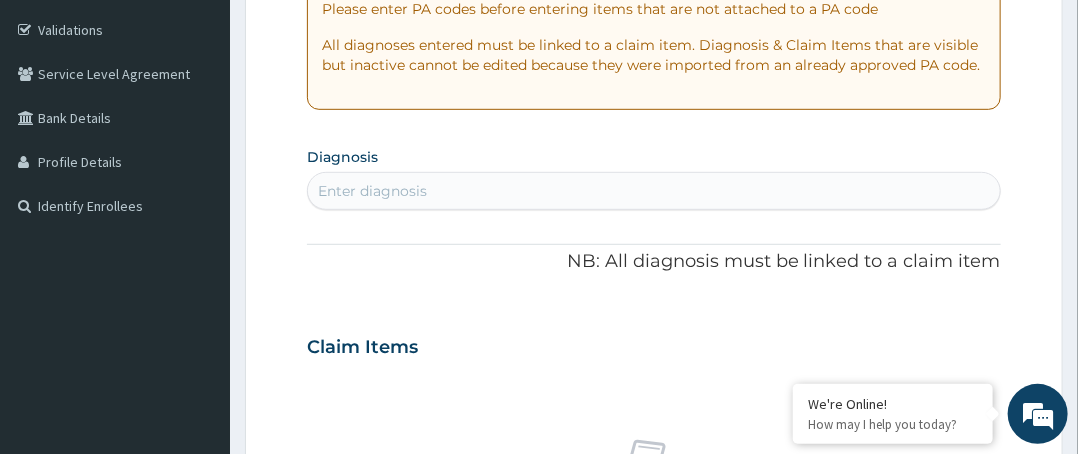 scroll, scrollTop: 464, scrollLeft: 0, axis: vertical 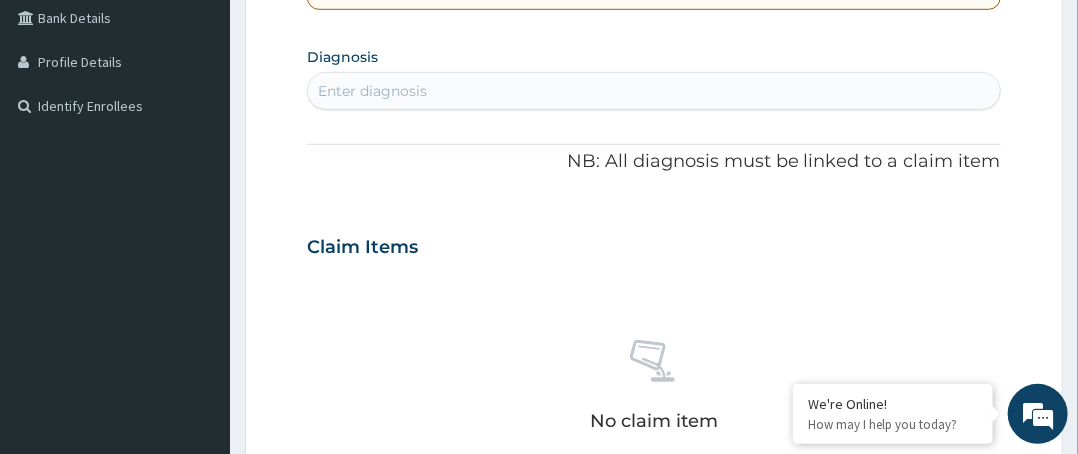 click on "Enter diagnosis" at bounding box center [654, 91] 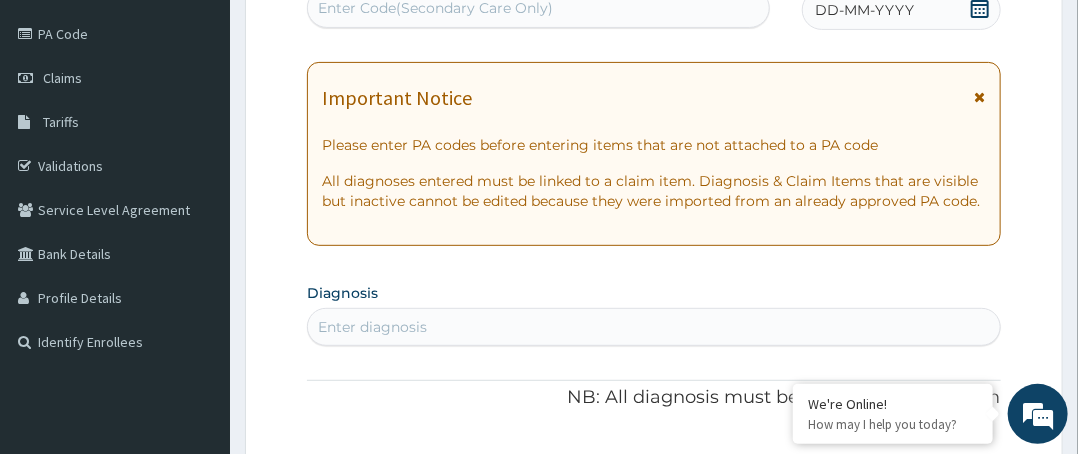 scroll, scrollTop: 64, scrollLeft: 0, axis: vertical 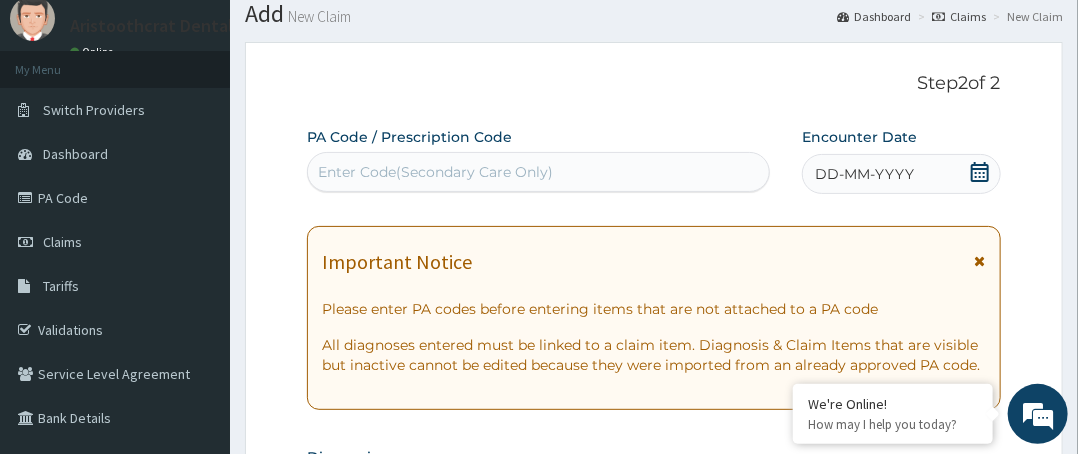 click on "Enter Code(Secondary Care Only)" at bounding box center [435, 172] 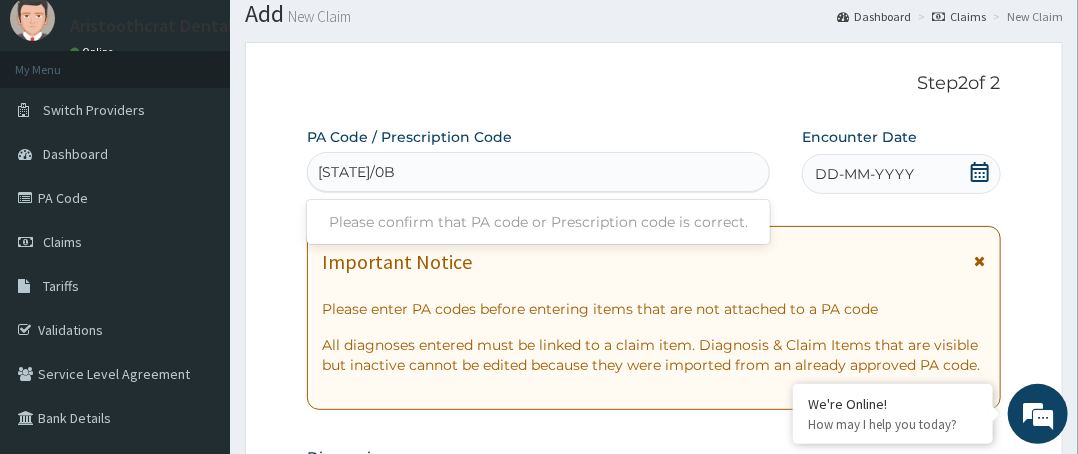 type on "PA/0BA4DB" 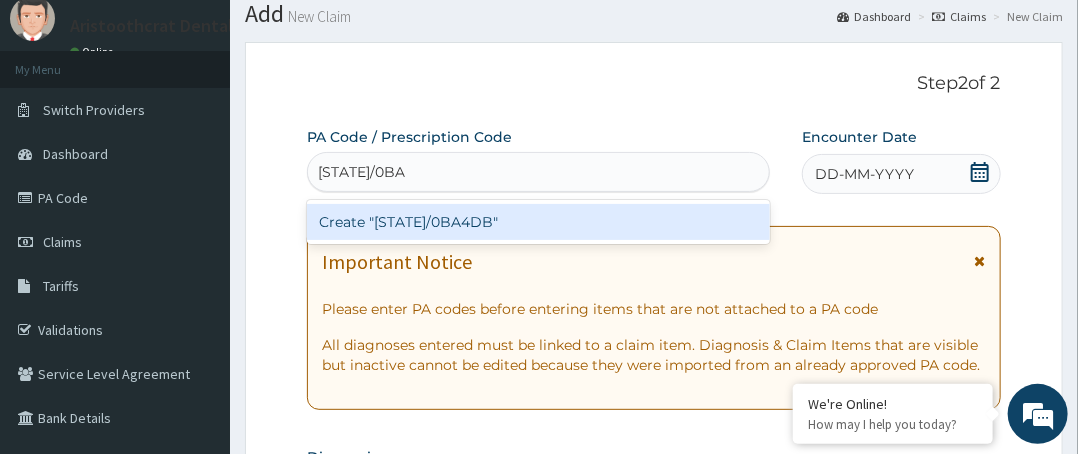 click on "Create "PA/0BA4DB"" at bounding box center (538, 222) 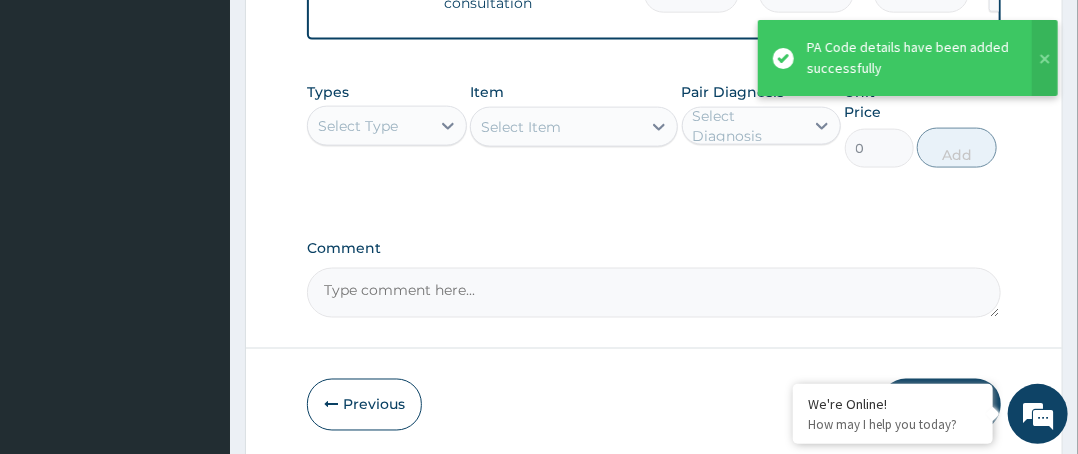 scroll, scrollTop: 1062, scrollLeft: 0, axis: vertical 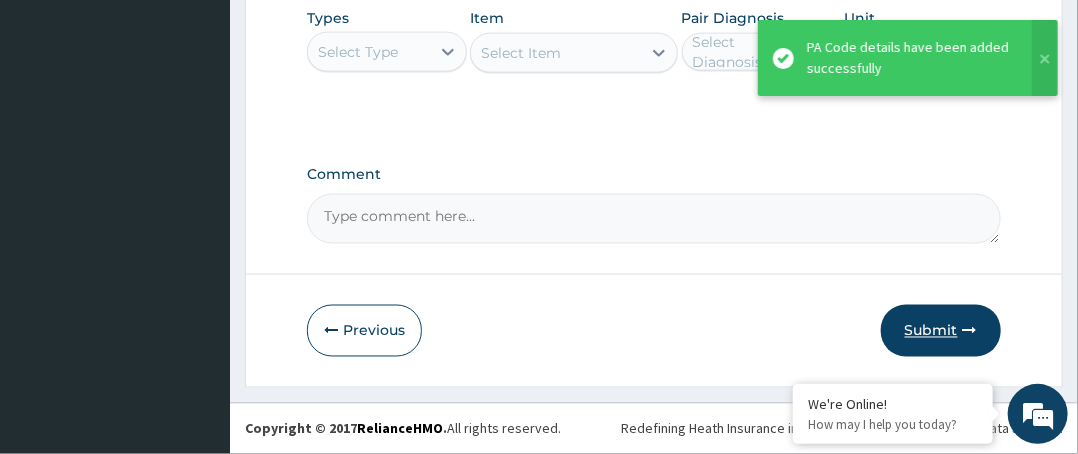 click at bounding box center [970, 331] 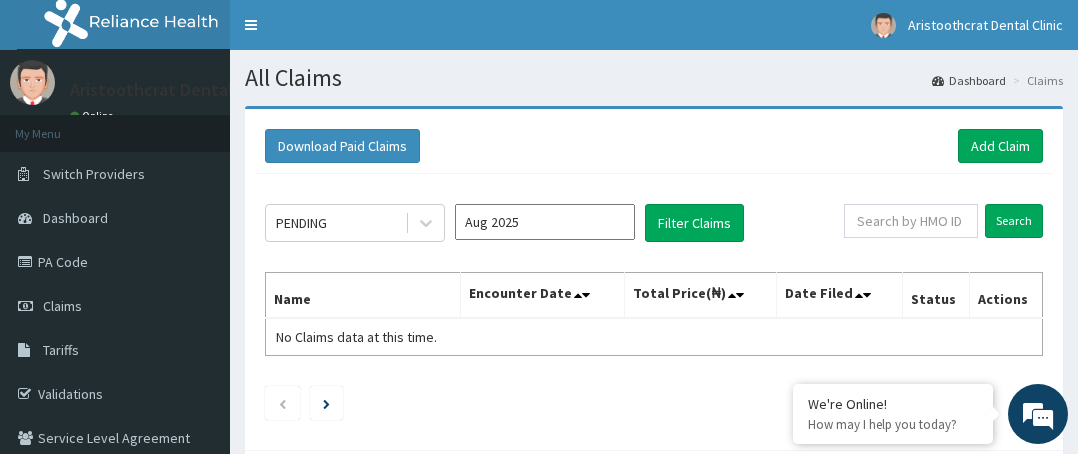 scroll, scrollTop: 0, scrollLeft: 0, axis: both 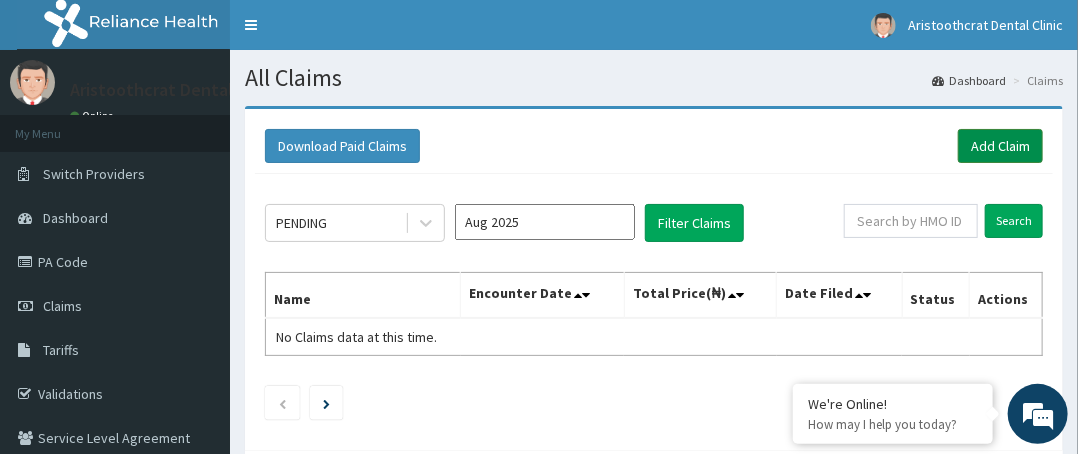 click on "Add Claim" at bounding box center (1000, 146) 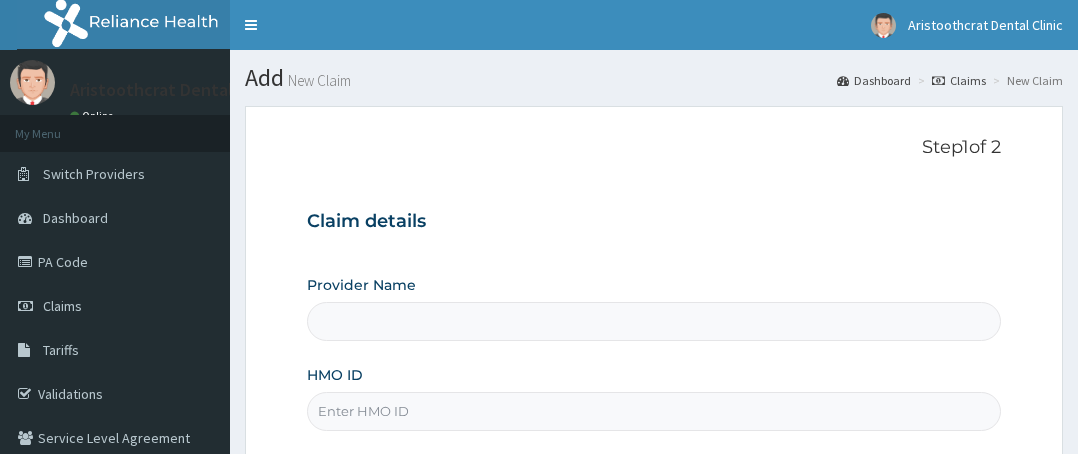 scroll, scrollTop: 196, scrollLeft: 0, axis: vertical 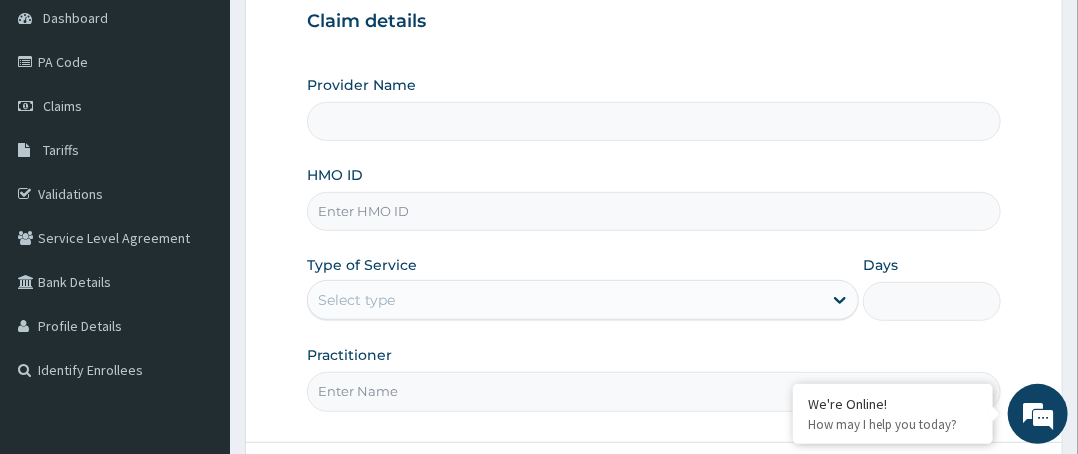 click on "HMO ID" at bounding box center (654, 211) 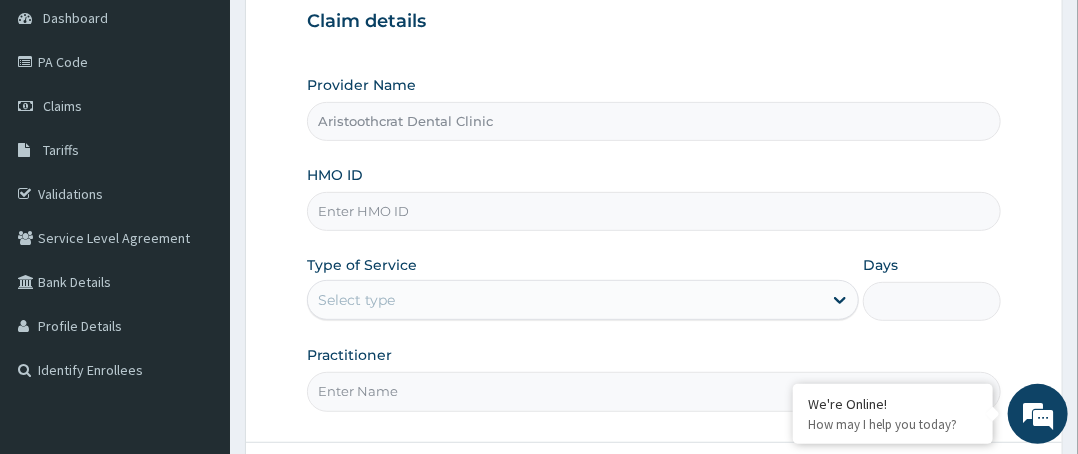 paste on "MBI/10275/A" 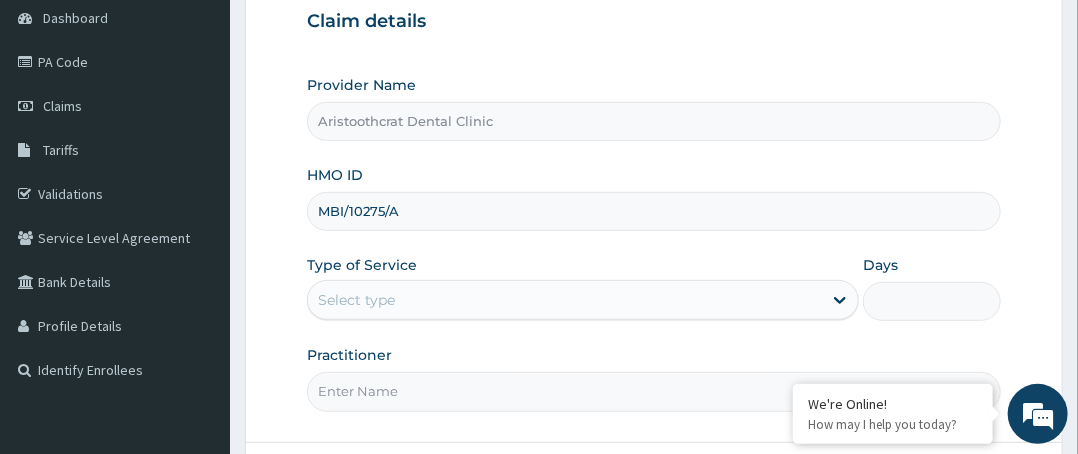 type on "MBI/10275/A" 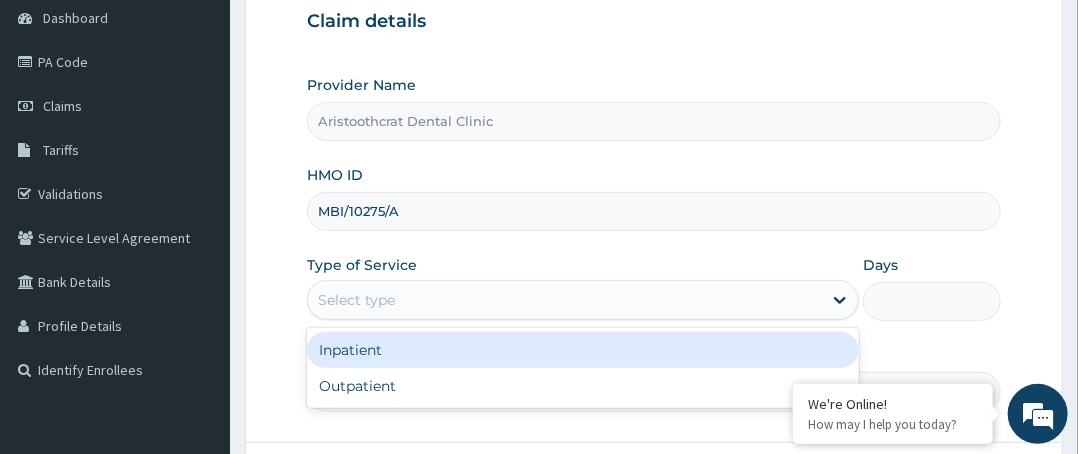 click on "Select type" at bounding box center (565, 300) 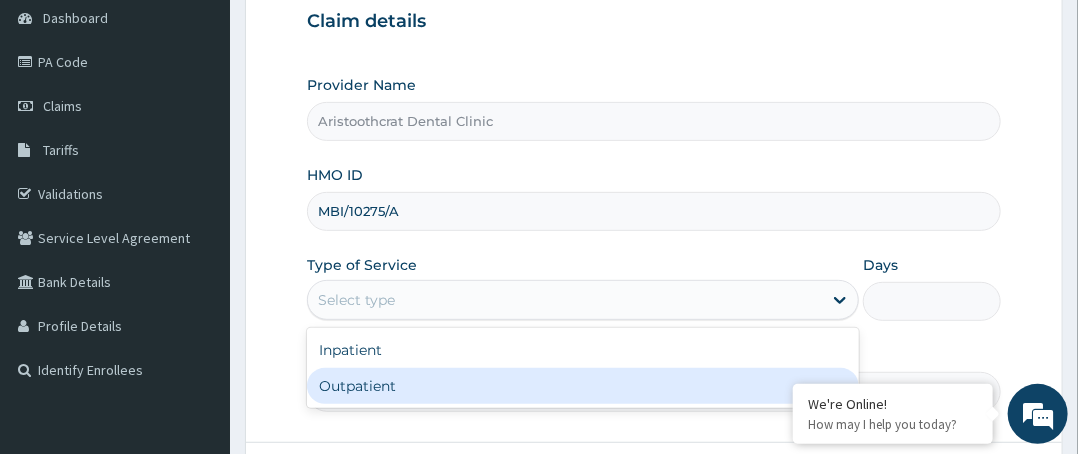 click on "Outpatient" at bounding box center (583, 386) 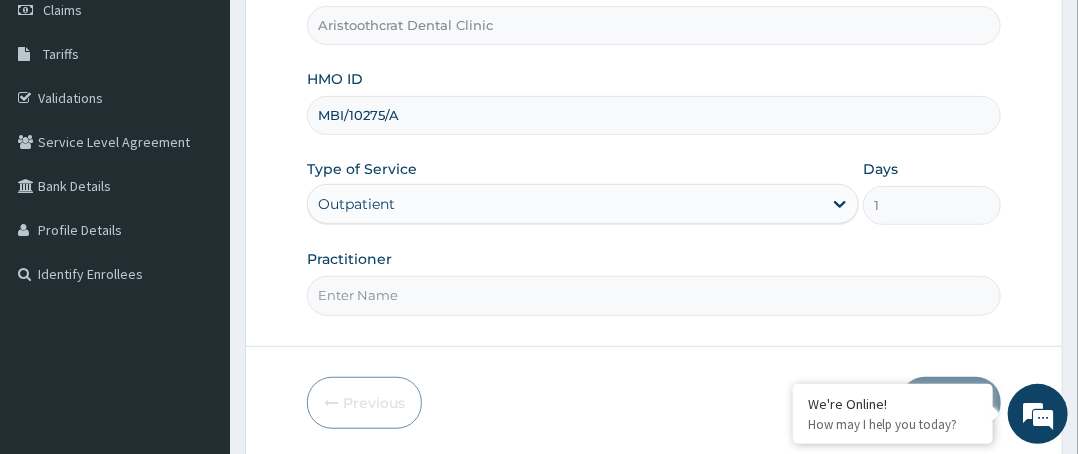 scroll, scrollTop: 364, scrollLeft: 0, axis: vertical 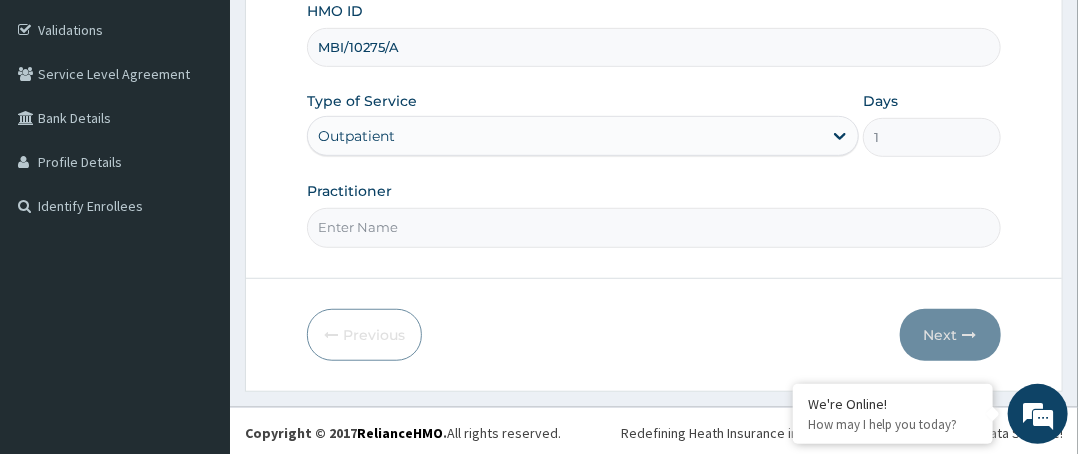 click on "Practitioner" at bounding box center (654, 227) 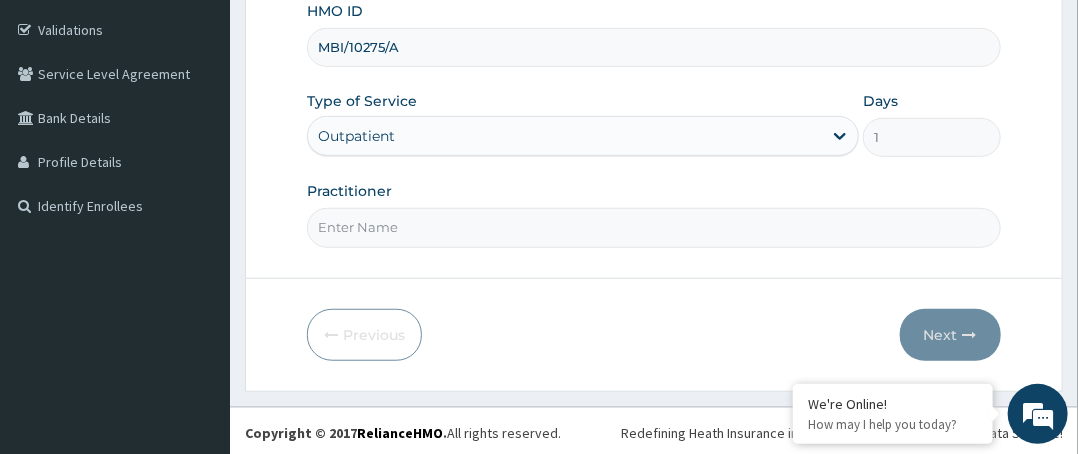 type on "Dr. Leo" 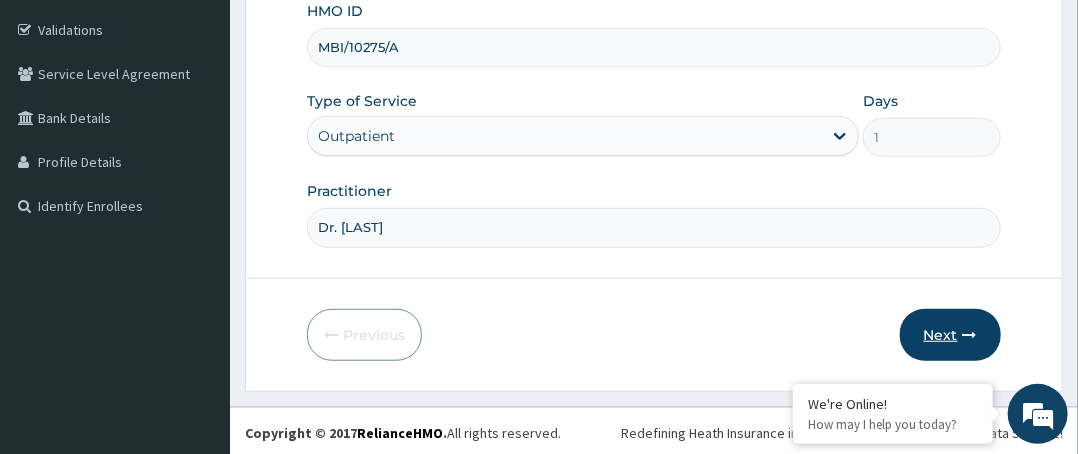 click on "Next" at bounding box center (950, 335) 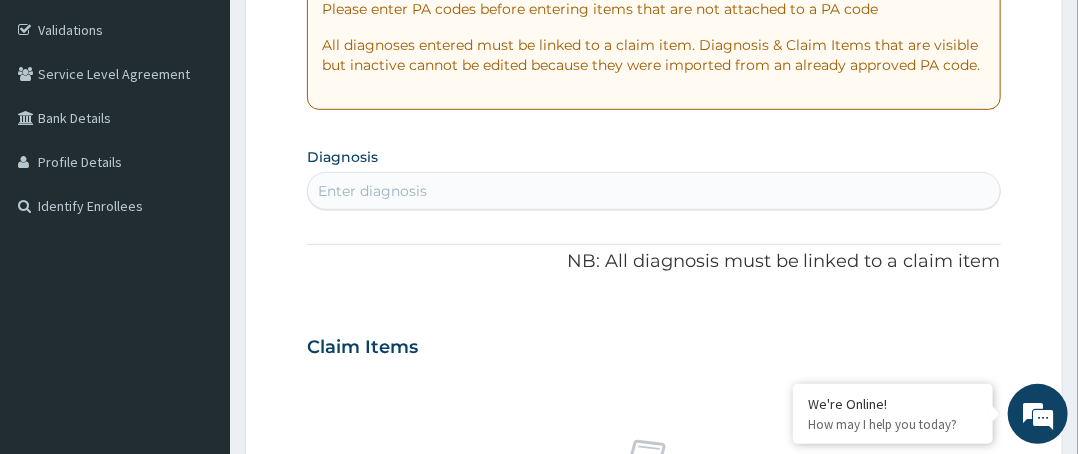 scroll, scrollTop: 0, scrollLeft: 0, axis: both 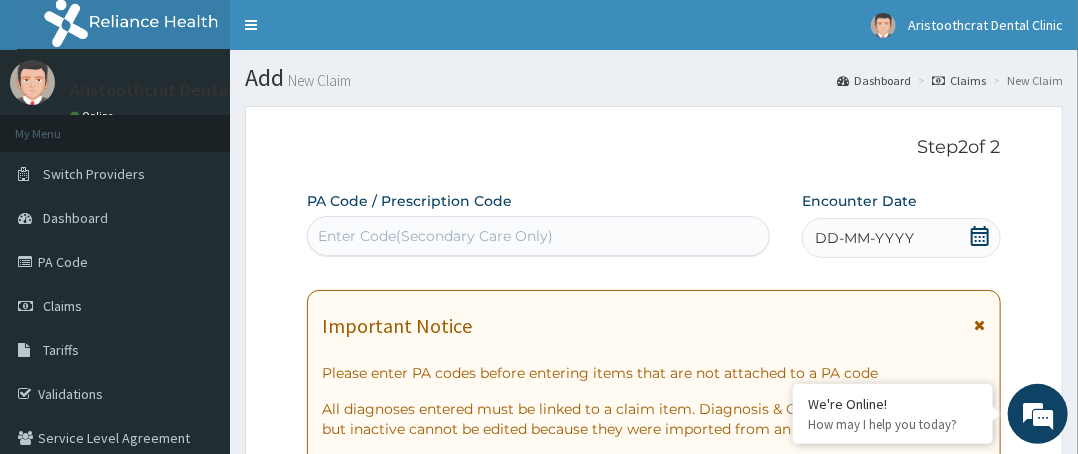 click on "Enter Code(Secondary Care Only)" at bounding box center [435, 236] 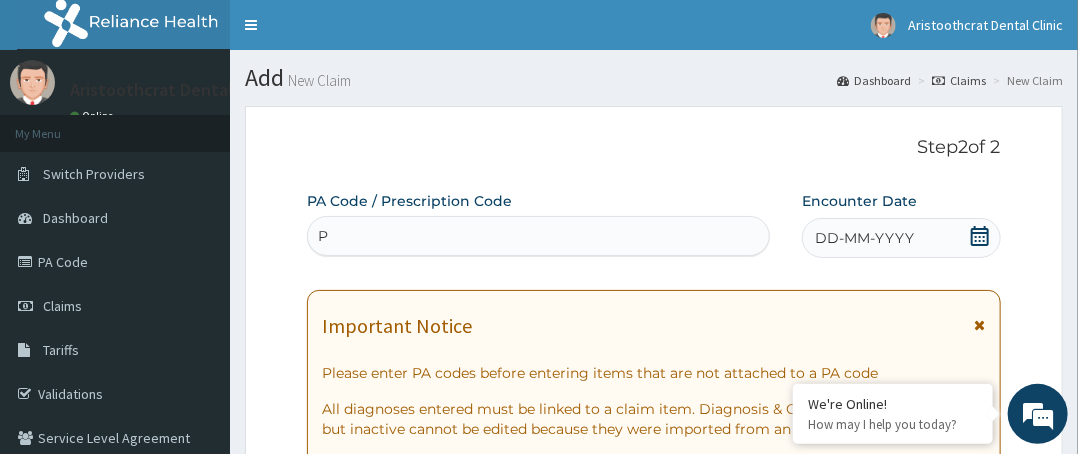 scroll, scrollTop: 0, scrollLeft: 0, axis: both 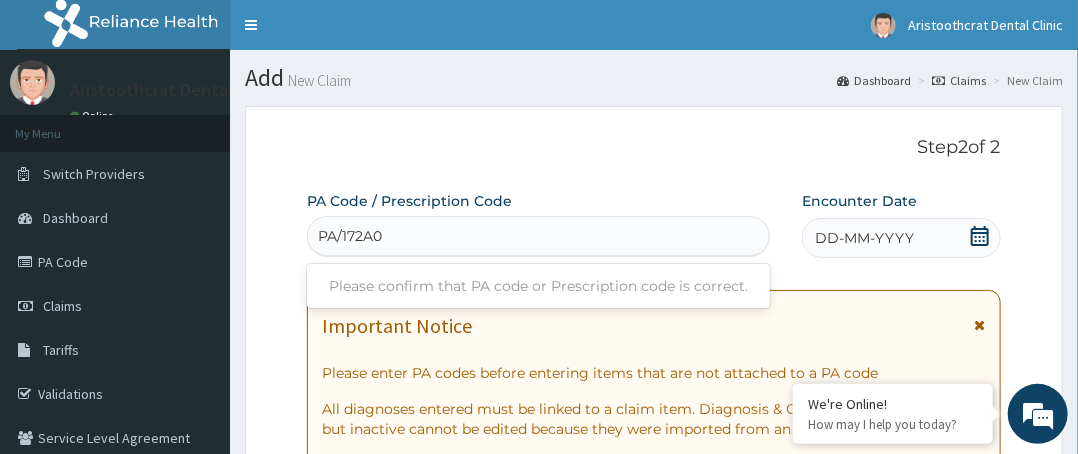 type on "PA/172A02" 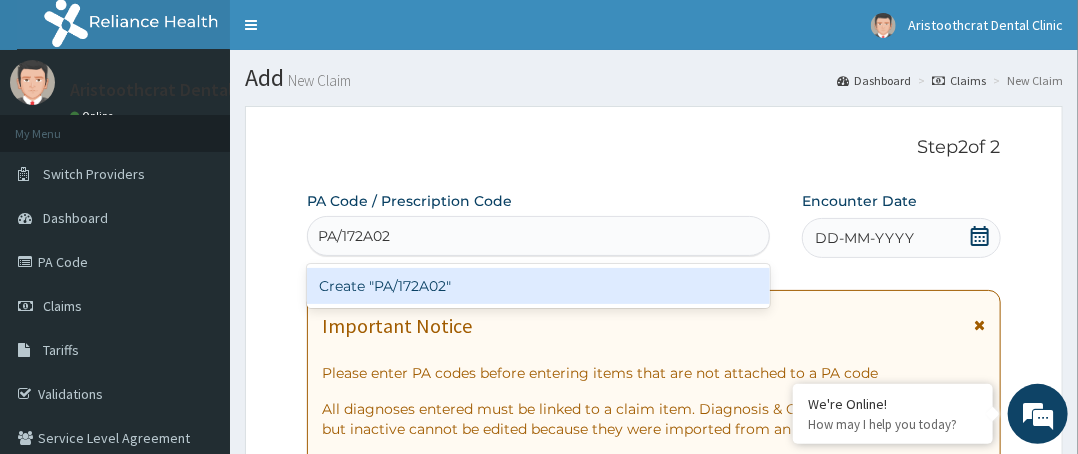 click on "Create "PA/172A02"" at bounding box center (538, 286) 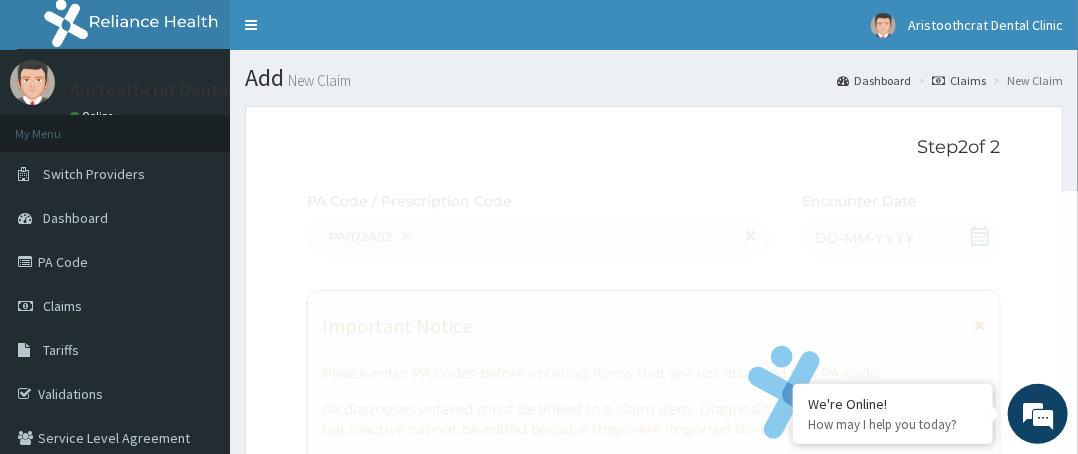 type 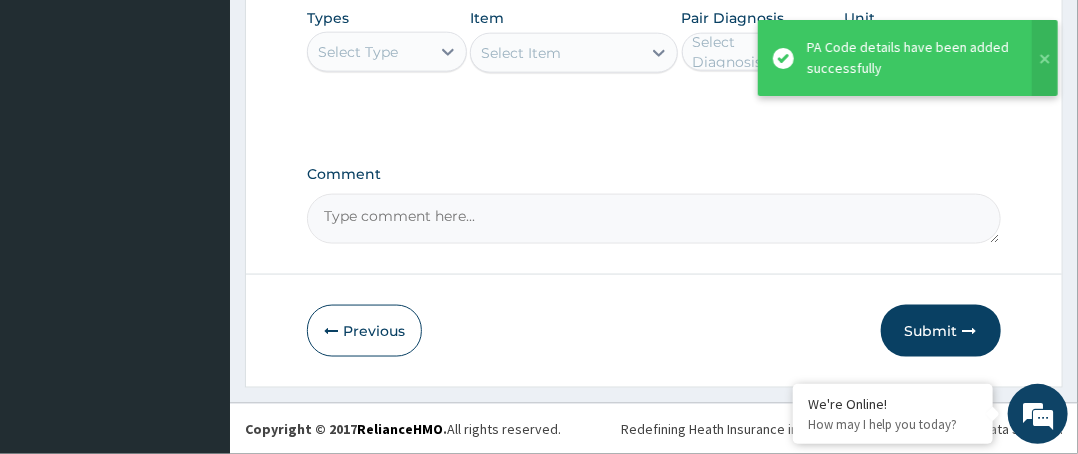 scroll, scrollTop: 924, scrollLeft: 0, axis: vertical 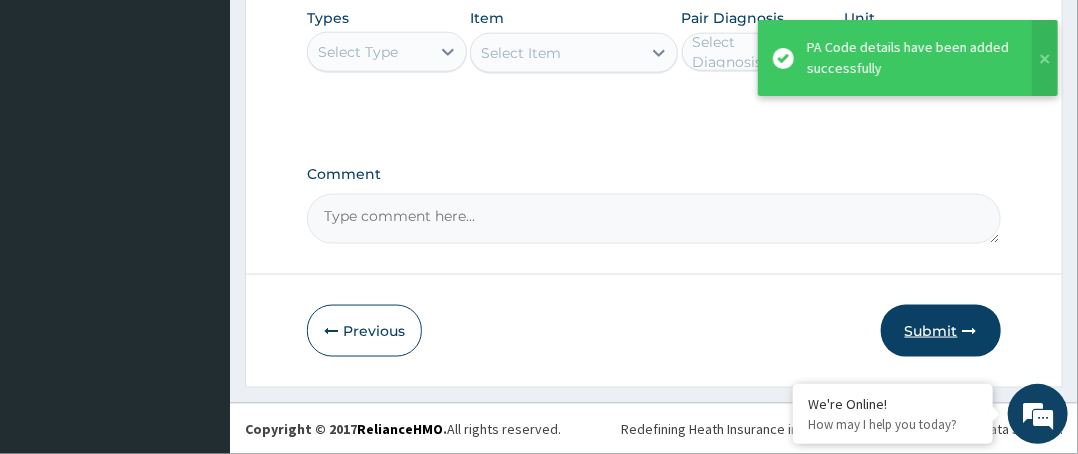 click on "Submit" at bounding box center (941, 331) 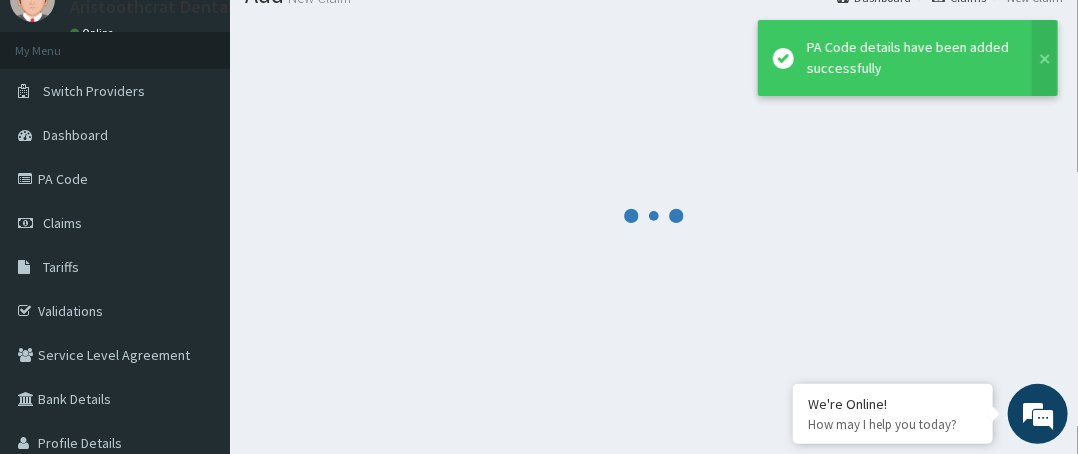 scroll, scrollTop: 0, scrollLeft: 0, axis: both 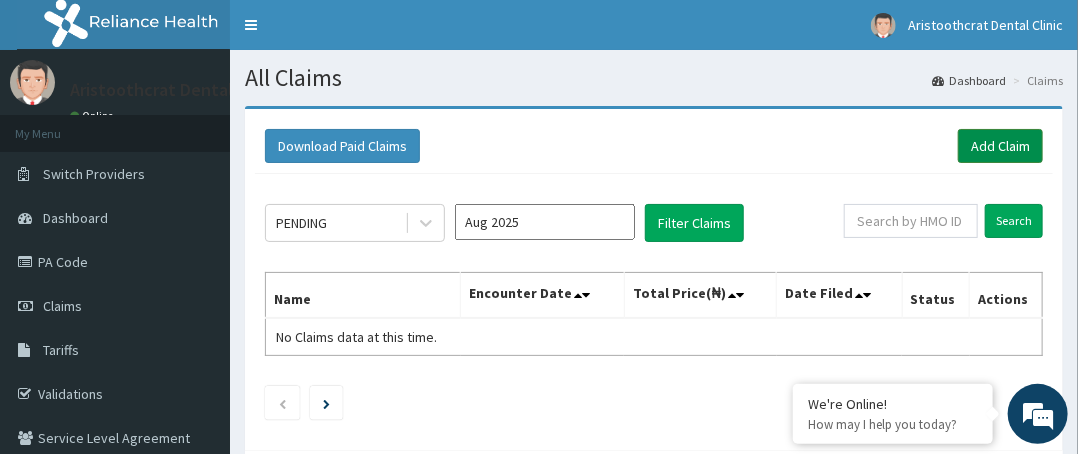 click on "Add Claim" at bounding box center (1000, 146) 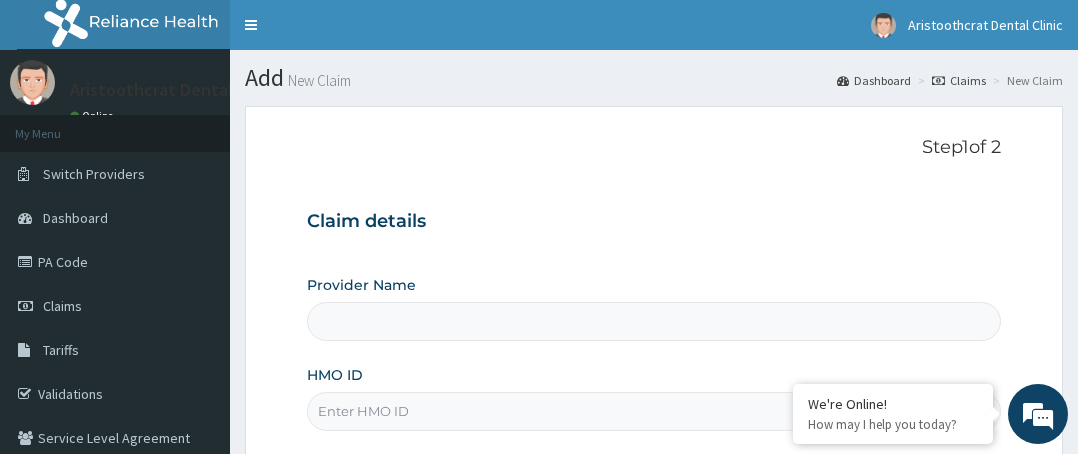 type on "Aristoothcrat Dental Clinic" 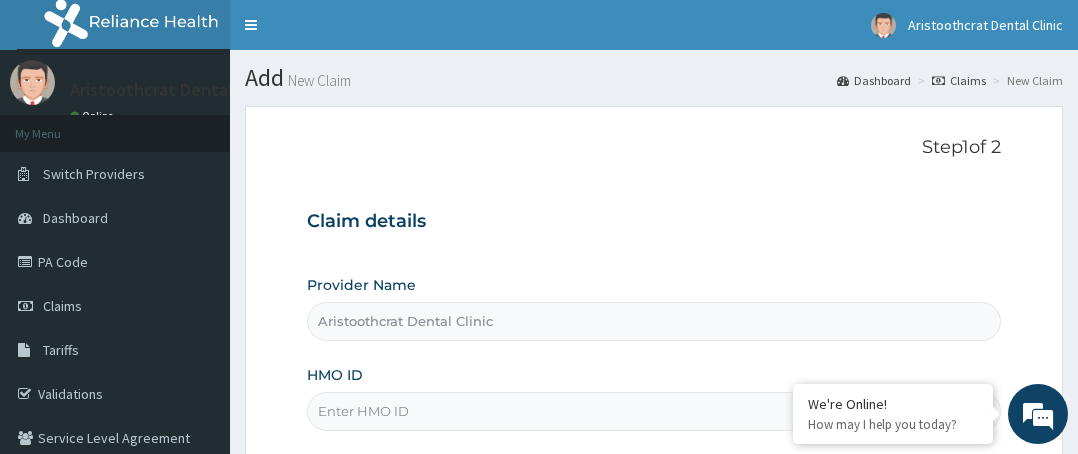 scroll, scrollTop: 0, scrollLeft: 0, axis: both 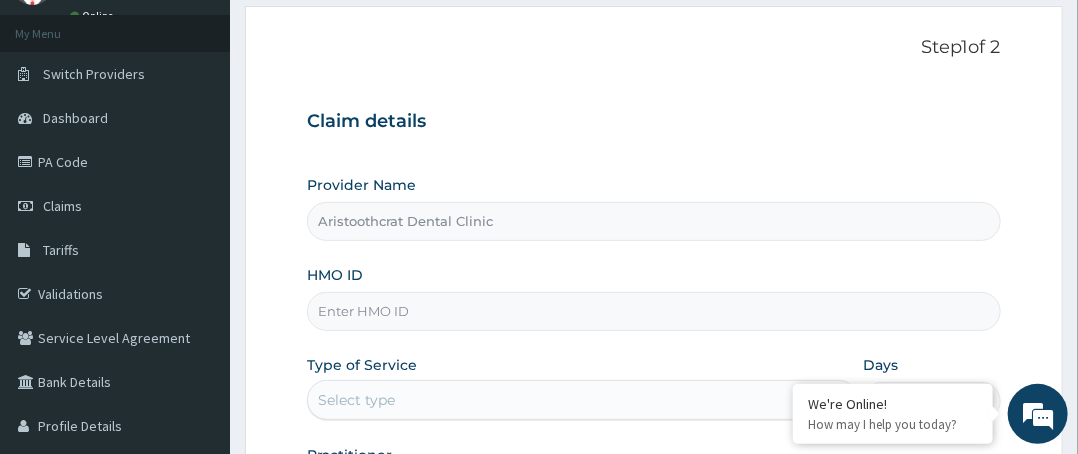 click on "HMO ID" at bounding box center [654, 311] 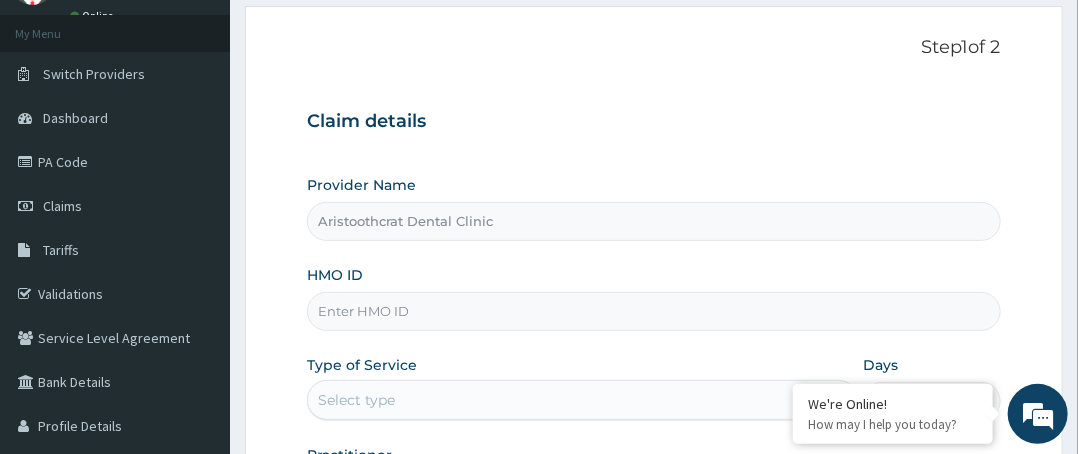 paste on "pit/10118/a" 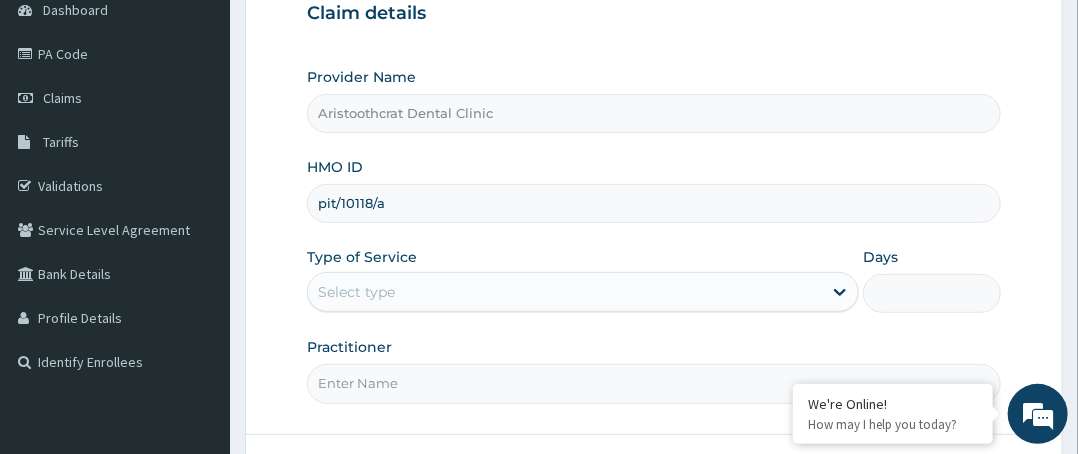 scroll, scrollTop: 364, scrollLeft: 0, axis: vertical 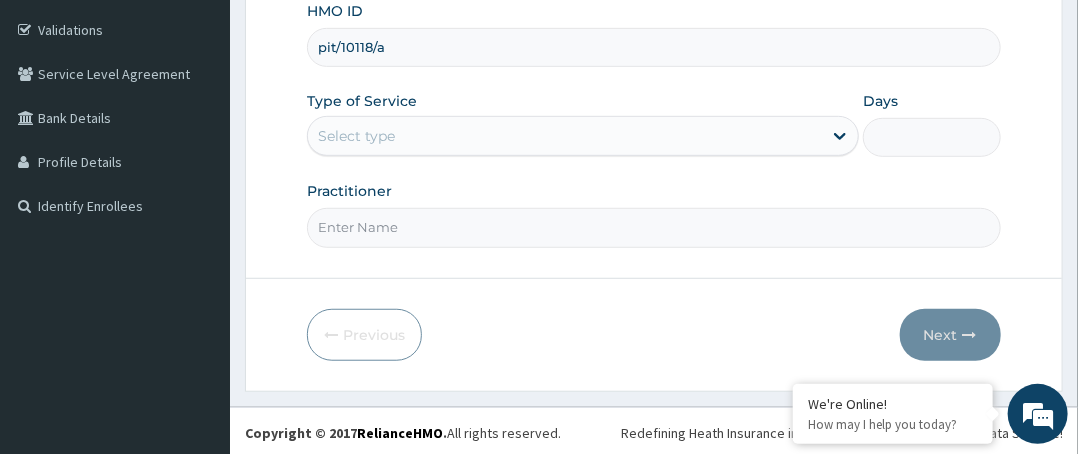 type on "pit/10118/a" 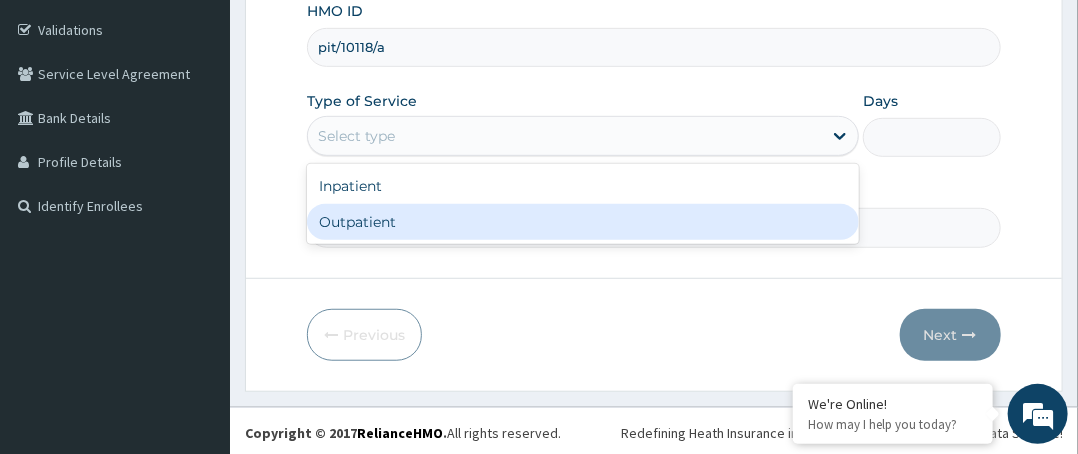 click on "Outpatient" at bounding box center (583, 222) 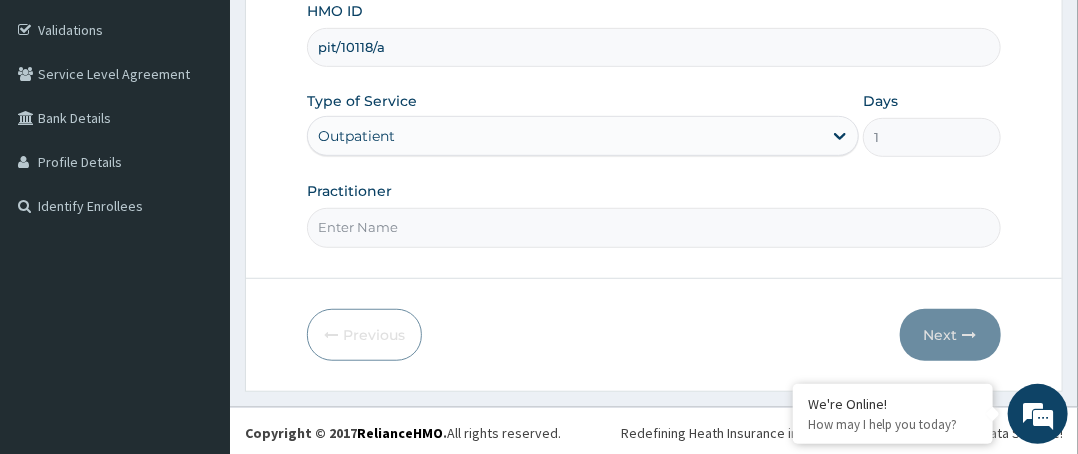 click on "Practitioner" at bounding box center [654, 227] 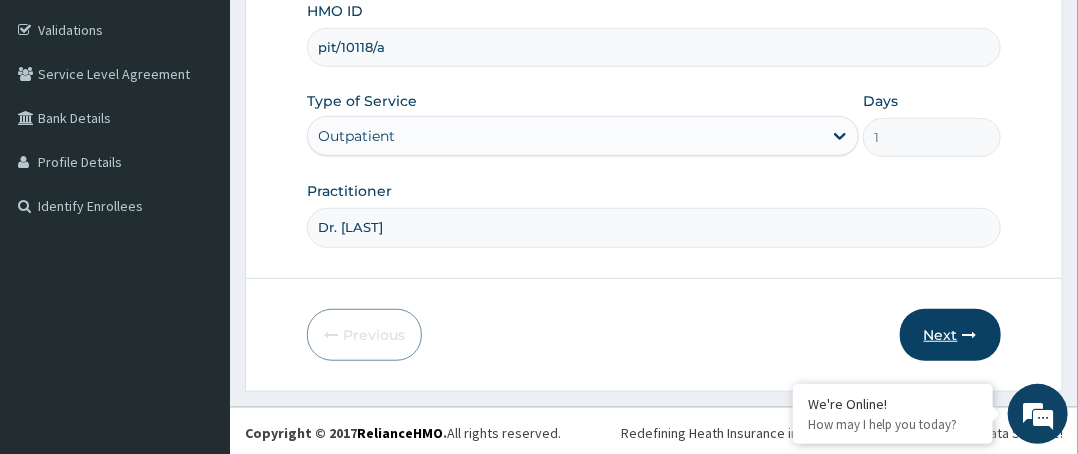 click on "Next" at bounding box center (950, 335) 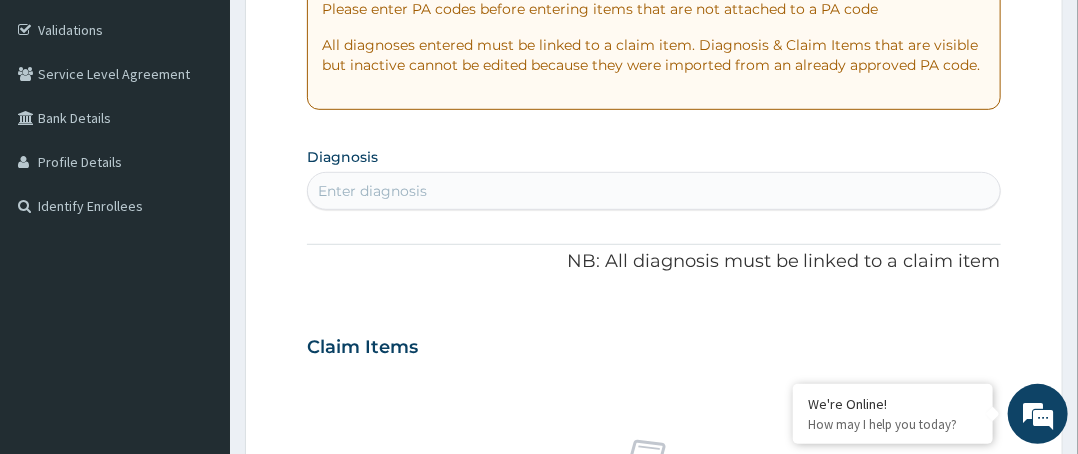 click on "Claim Items" at bounding box center (654, 343) 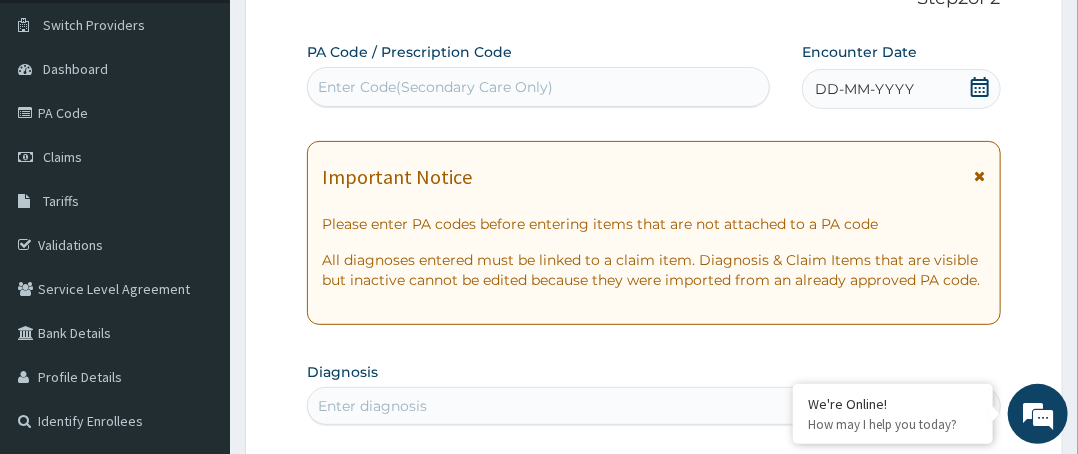 scroll, scrollTop: 0, scrollLeft: 0, axis: both 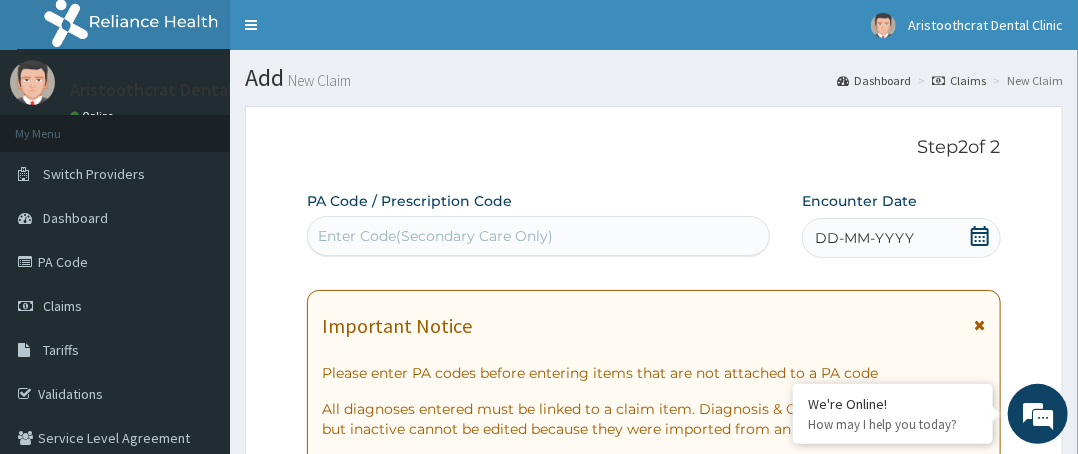 click on "Enter Code(Secondary Care Only)" at bounding box center [435, 236] 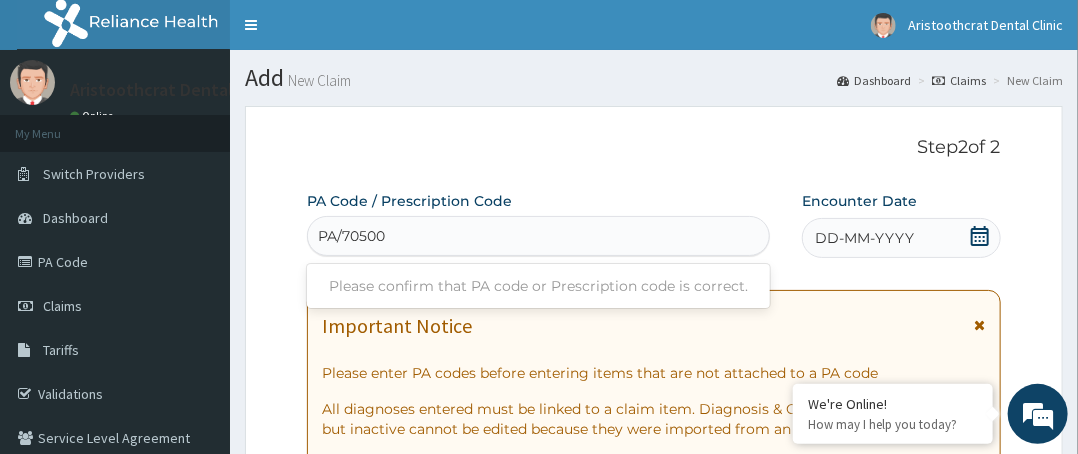 type on "PA/705008" 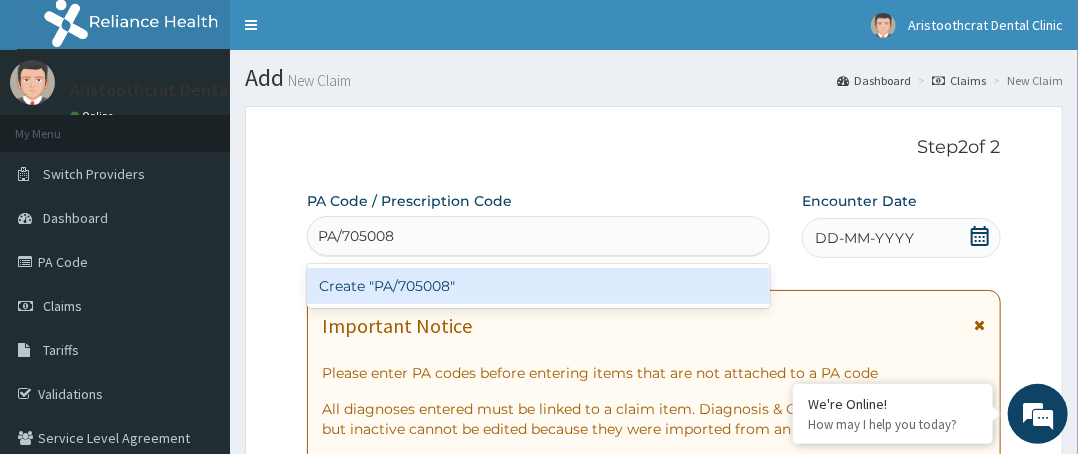 click on "Create "PA/705008"" at bounding box center (538, 286) 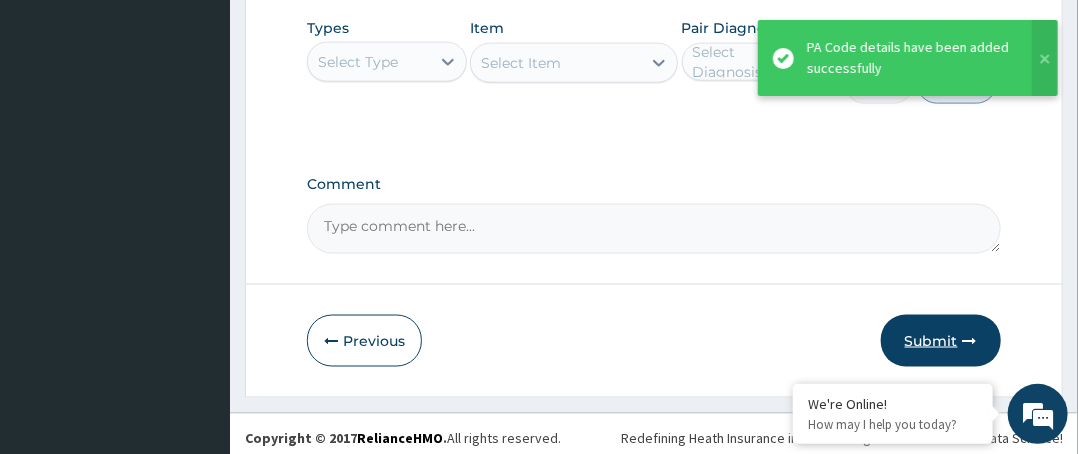 click on "Submit" at bounding box center [941, 341] 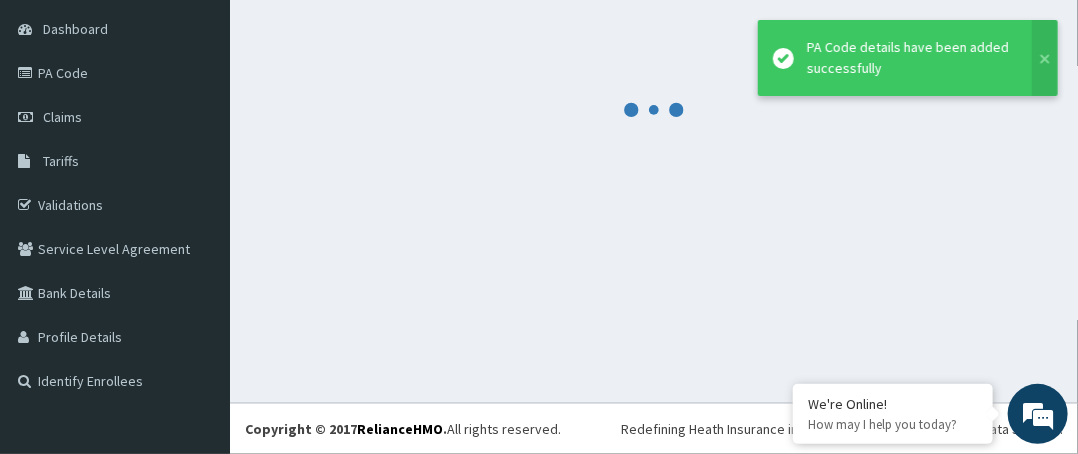 scroll, scrollTop: 188, scrollLeft: 0, axis: vertical 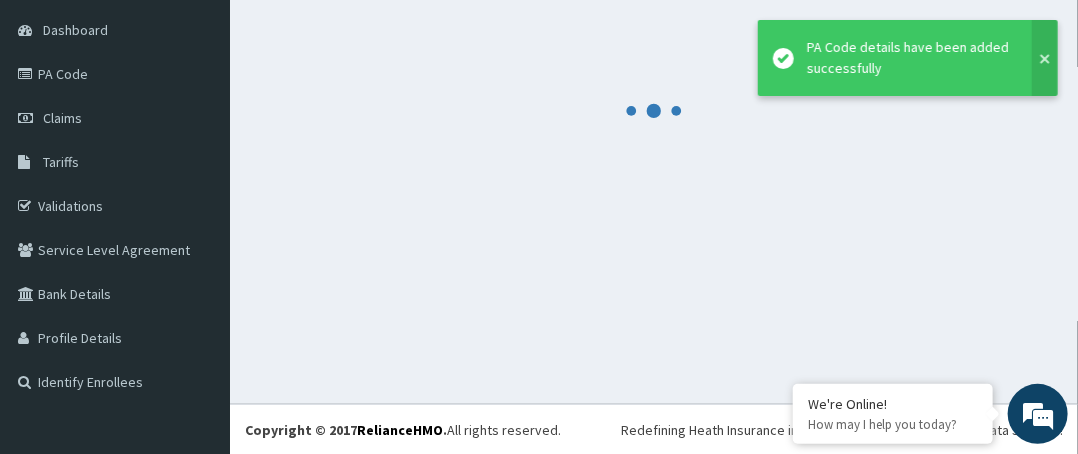 click at bounding box center (1045, 58) 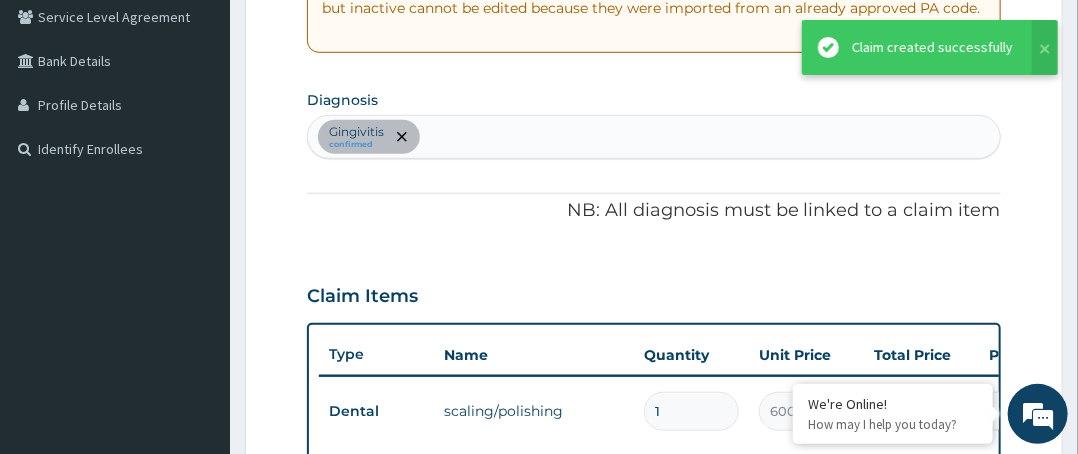 scroll, scrollTop: 588, scrollLeft: 0, axis: vertical 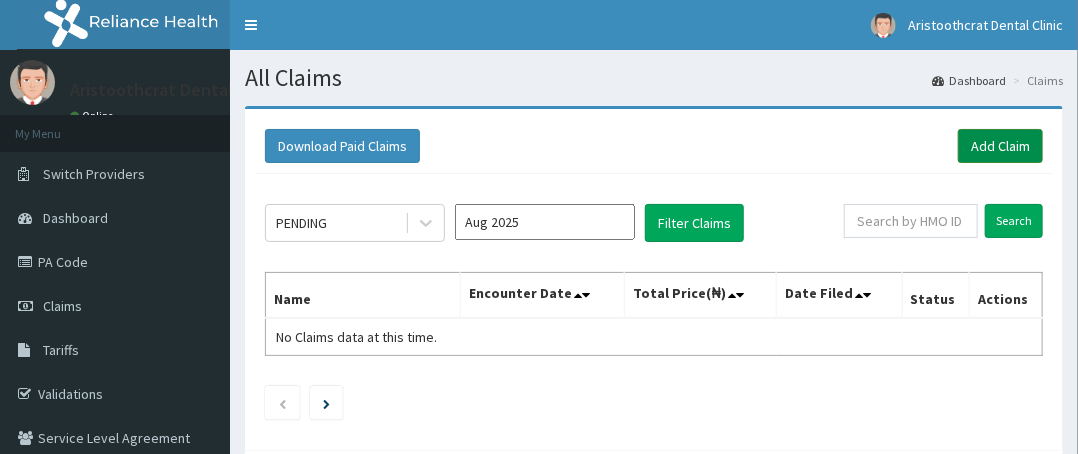 click on "Add Claim" at bounding box center (1000, 146) 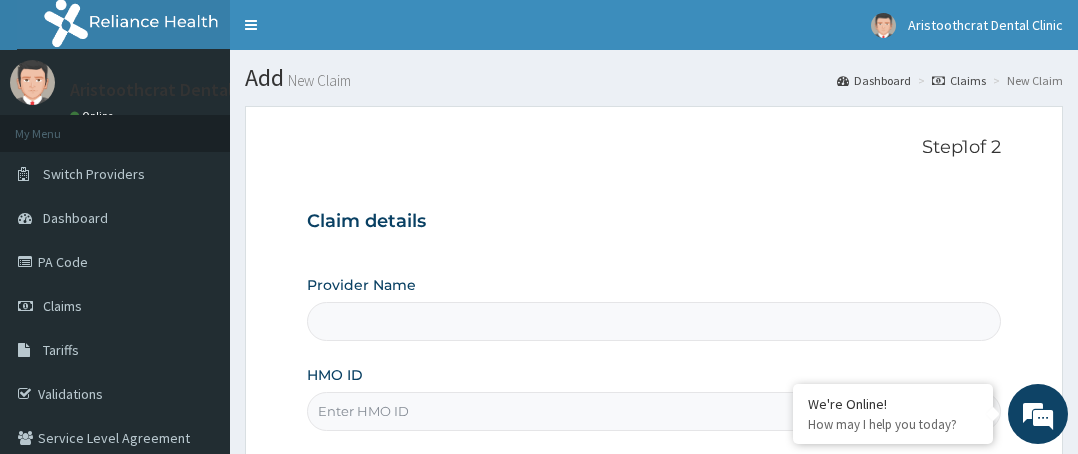 type on "Aristoothcrat Dental Clinic" 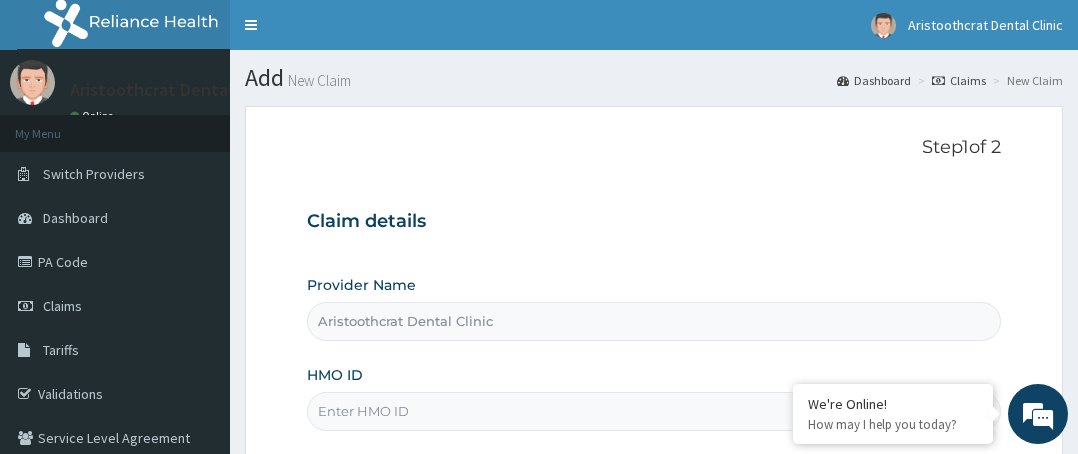 scroll, scrollTop: 0, scrollLeft: 0, axis: both 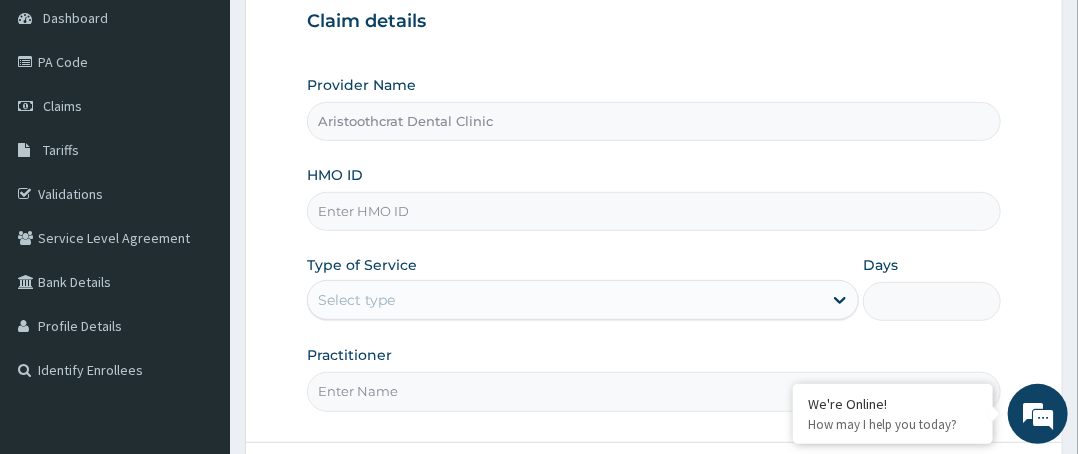 paste on "pit/10117/a" 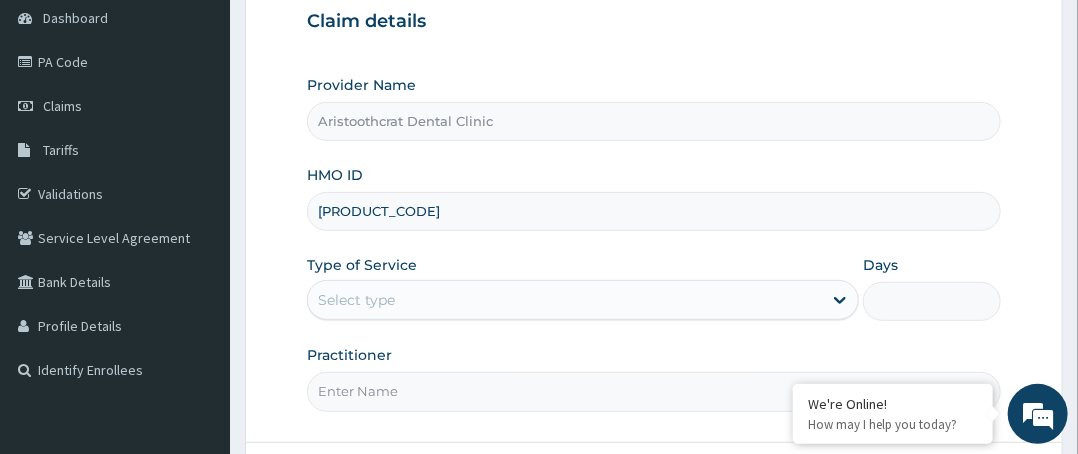 type on "pit/10117/a" 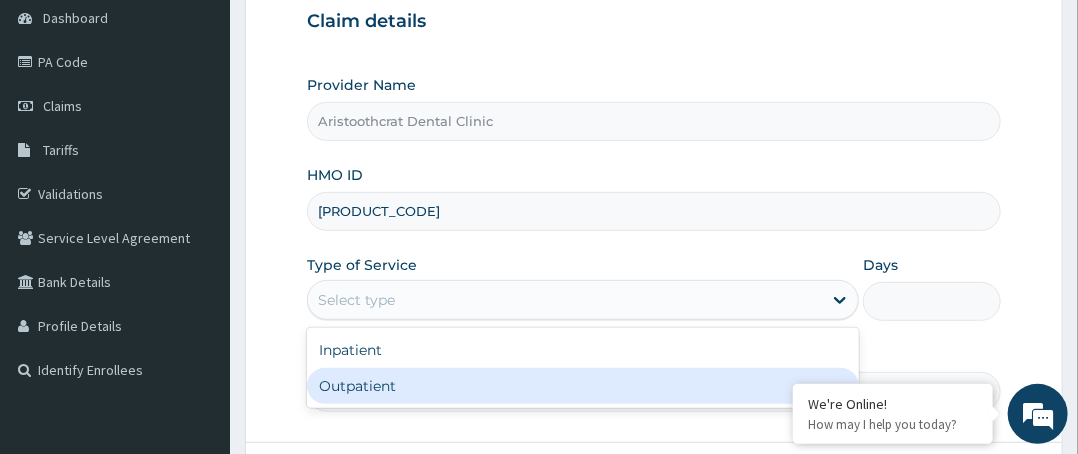 drag, startPoint x: 438, startPoint y: 377, endPoint x: 483, endPoint y: 291, distance: 97.06184 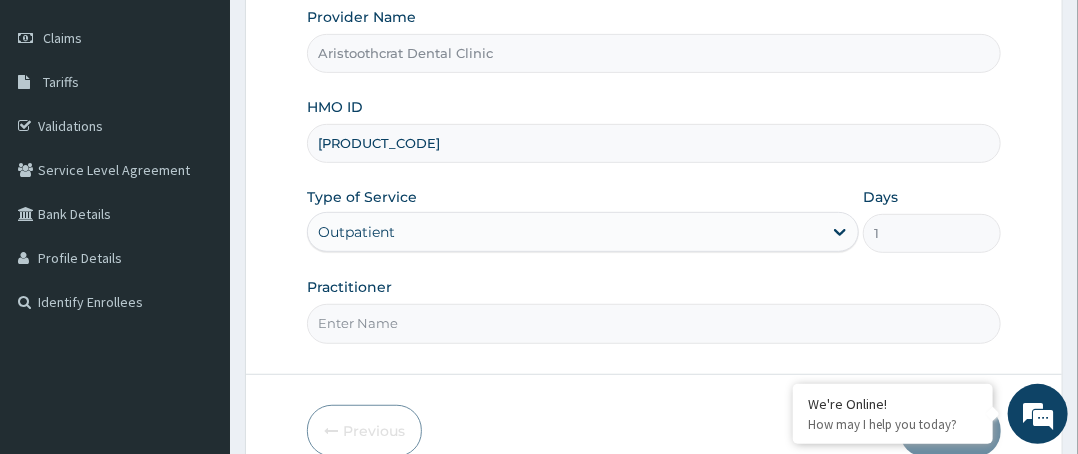 scroll, scrollTop: 364, scrollLeft: 0, axis: vertical 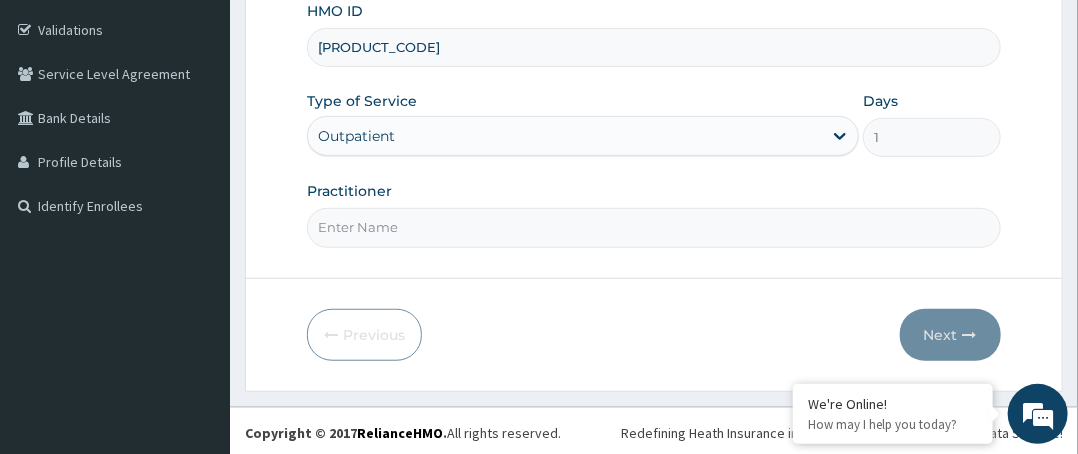 click on "Practitioner" at bounding box center (654, 227) 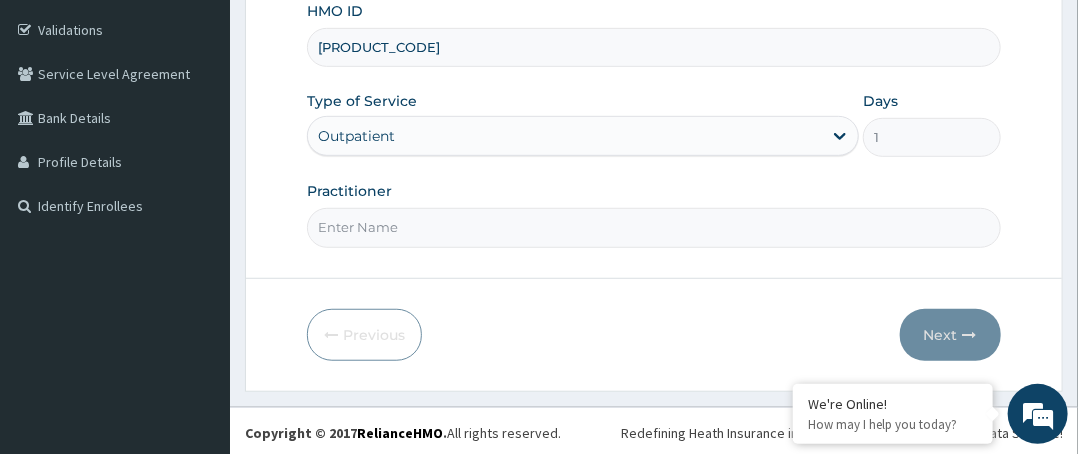 type on "Dr. Leo" 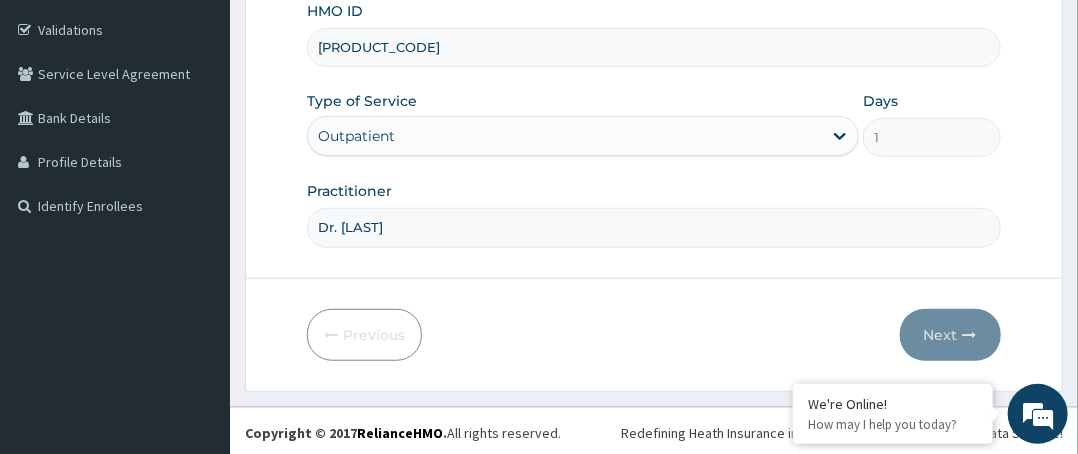 scroll, scrollTop: 0, scrollLeft: 0, axis: both 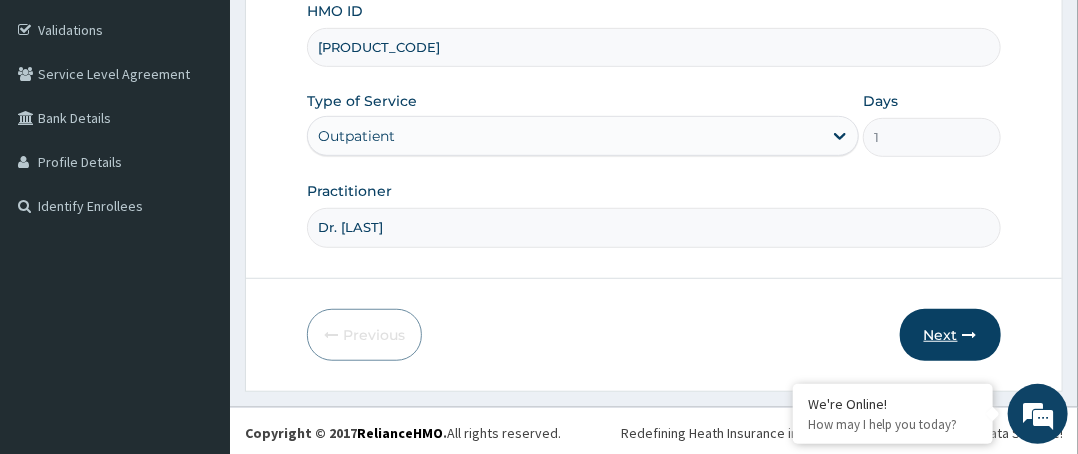 click on "Next" at bounding box center [950, 335] 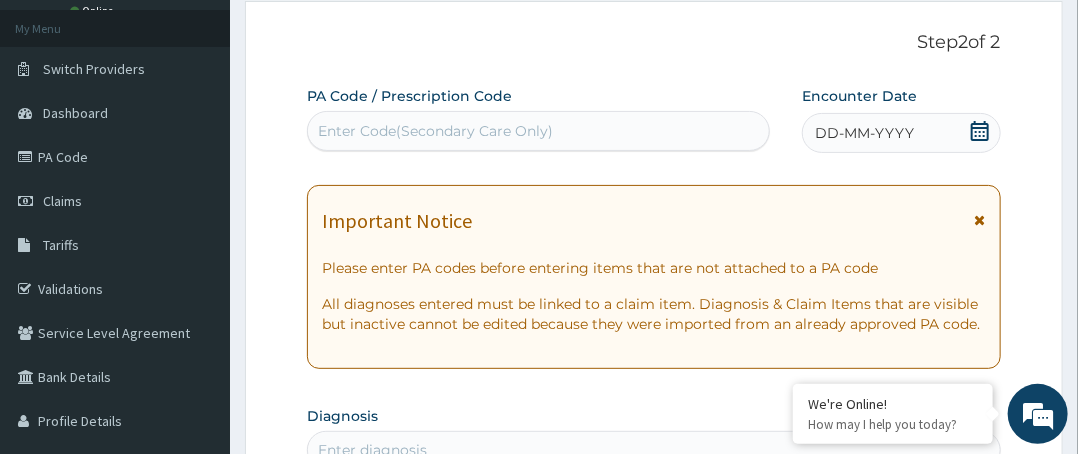 scroll, scrollTop: 0, scrollLeft: 0, axis: both 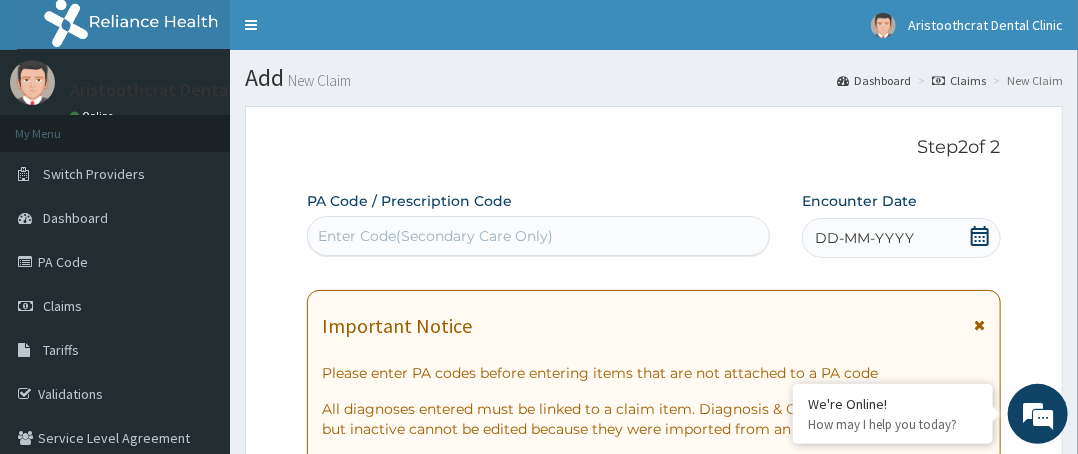 click on "Enter Code(Secondary Care Only)" at bounding box center [435, 236] 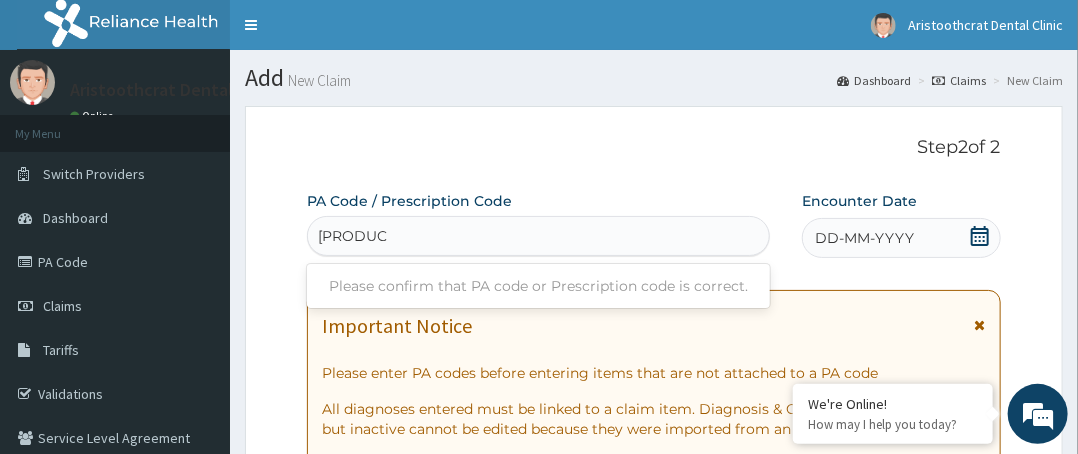 type on "PA/195AB4" 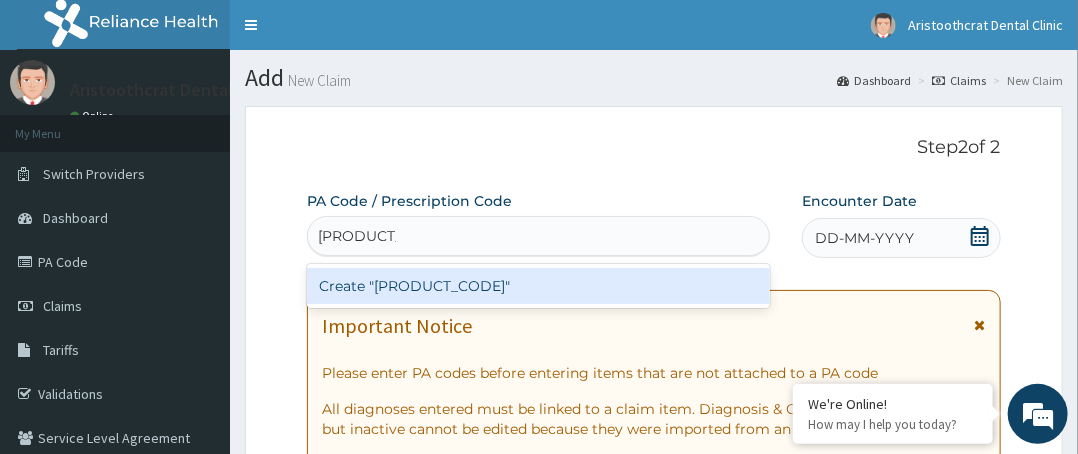 click on "Create "PA/195AB4"" at bounding box center (538, 286) 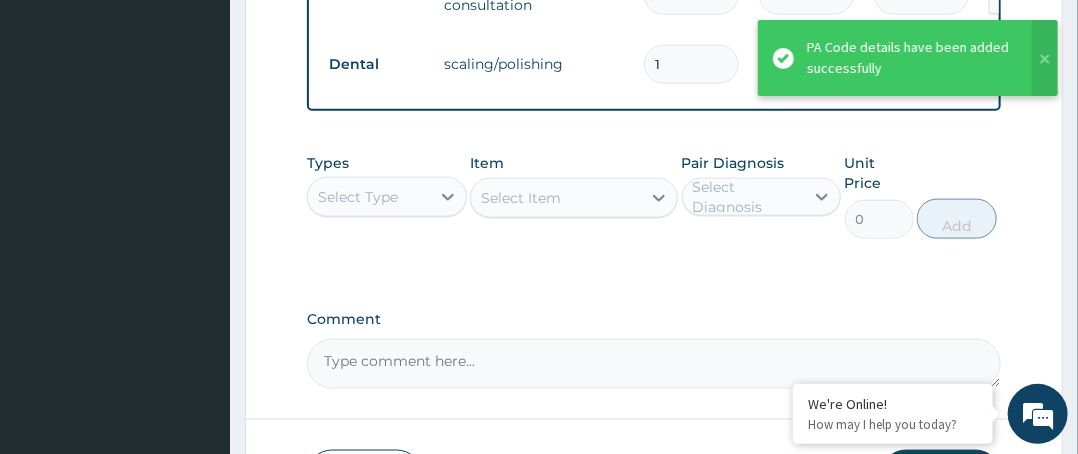scroll, scrollTop: 972, scrollLeft: 0, axis: vertical 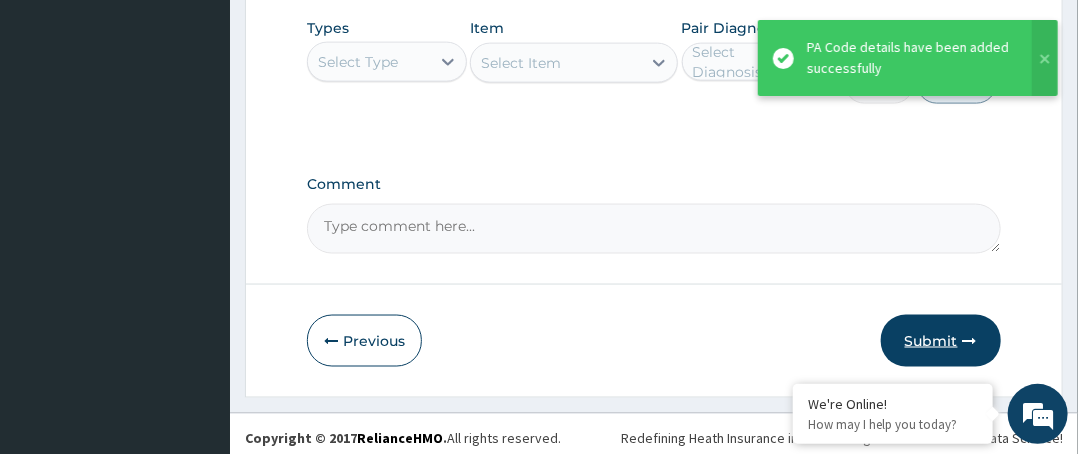 click on "Submit" at bounding box center (941, 341) 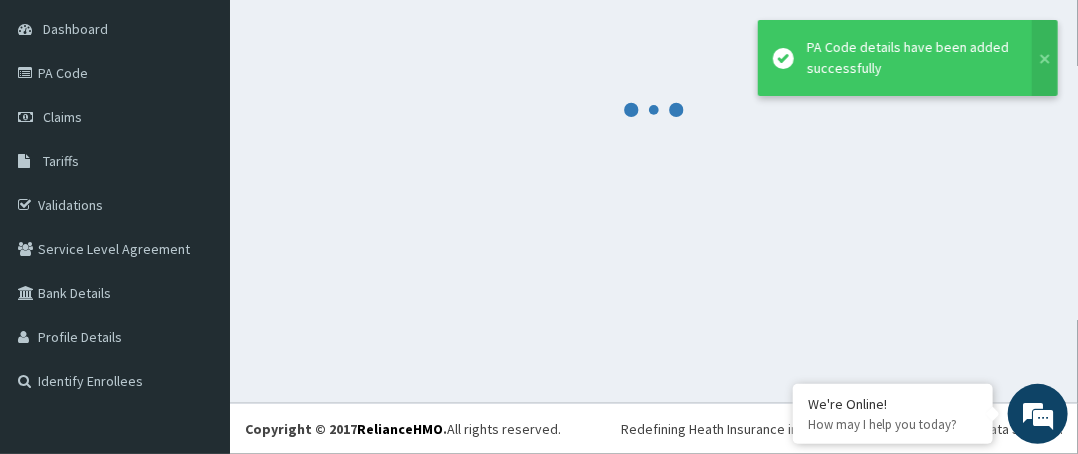 scroll, scrollTop: 188, scrollLeft: 0, axis: vertical 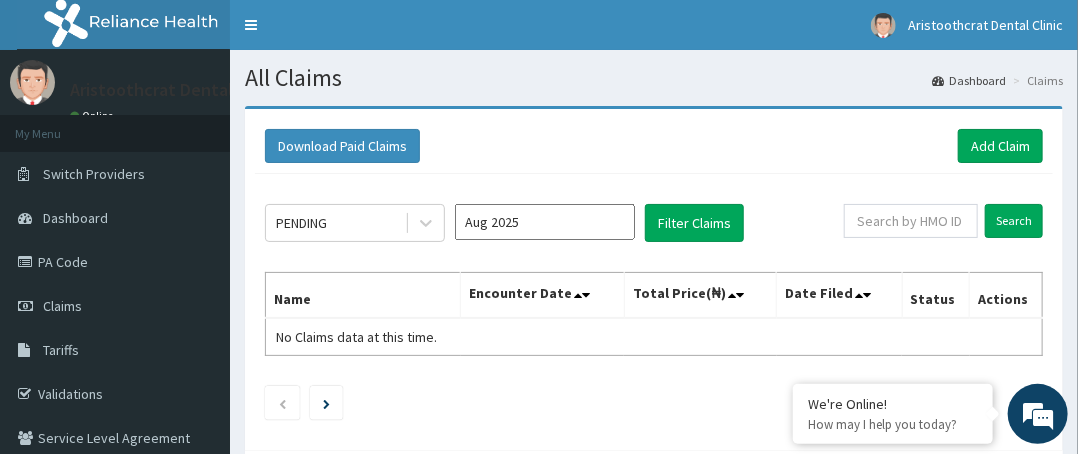 click on "Download Paid Claims Add Claim" at bounding box center (654, 146) 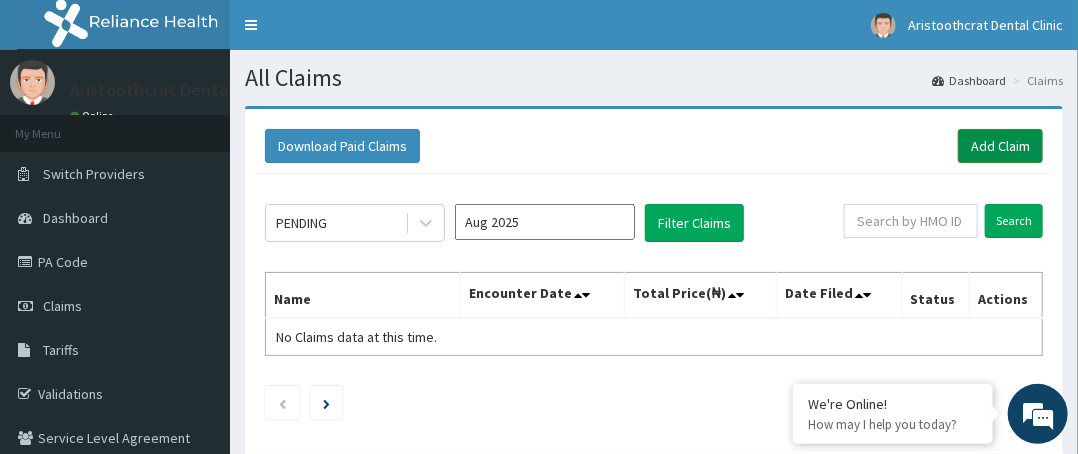 click on "Add Claim" at bounding box center [1000, 146] 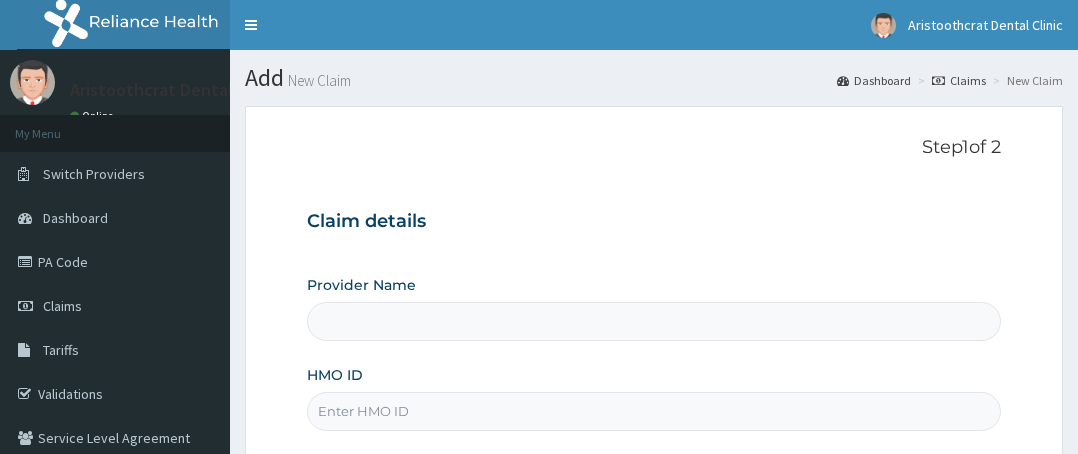 scroll, scrollTop: 359, scrollLeft: 0, axis: vertical 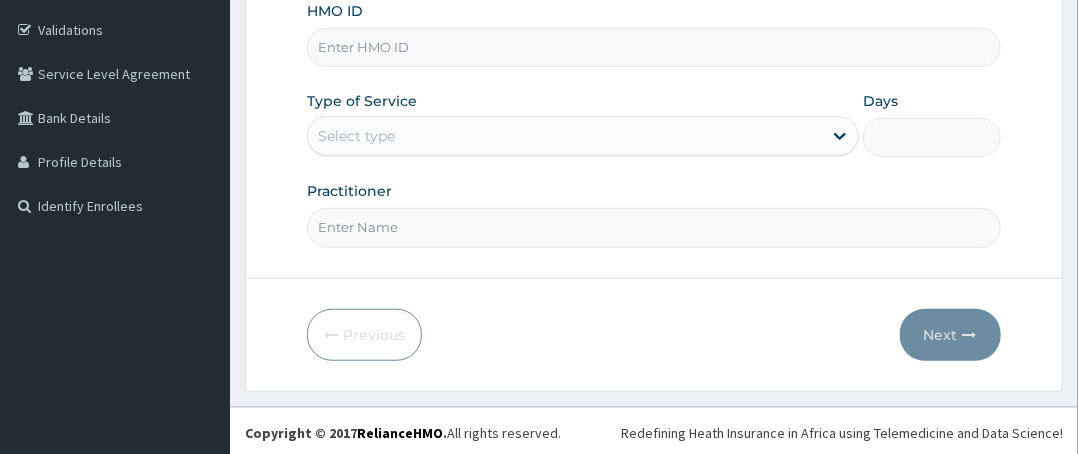click on "HMO ID" at bounding box center [654, 47] 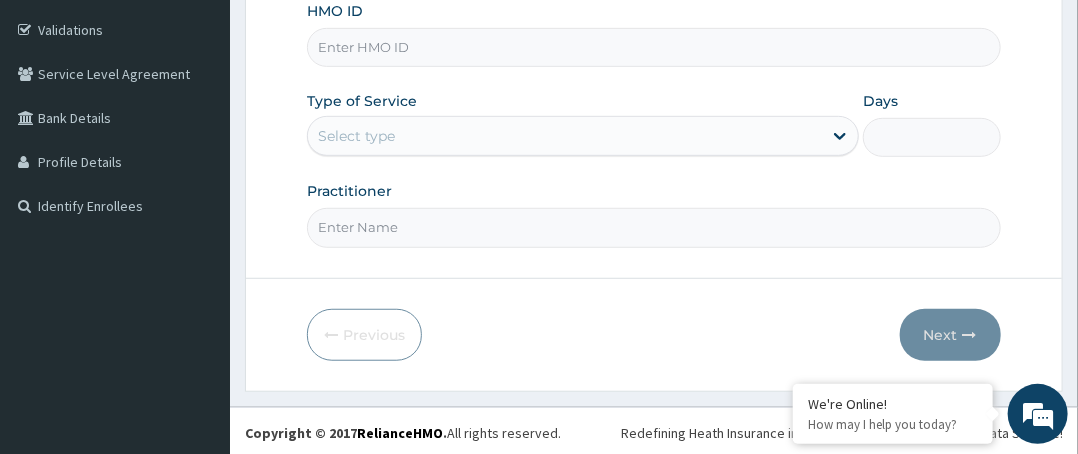 paste on "pit/10064/a" 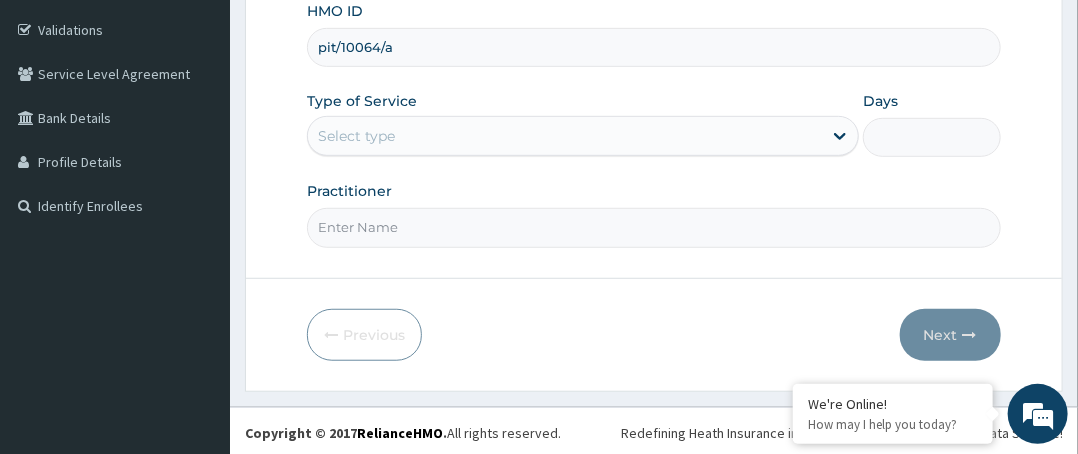 type on "pit/10064/a" 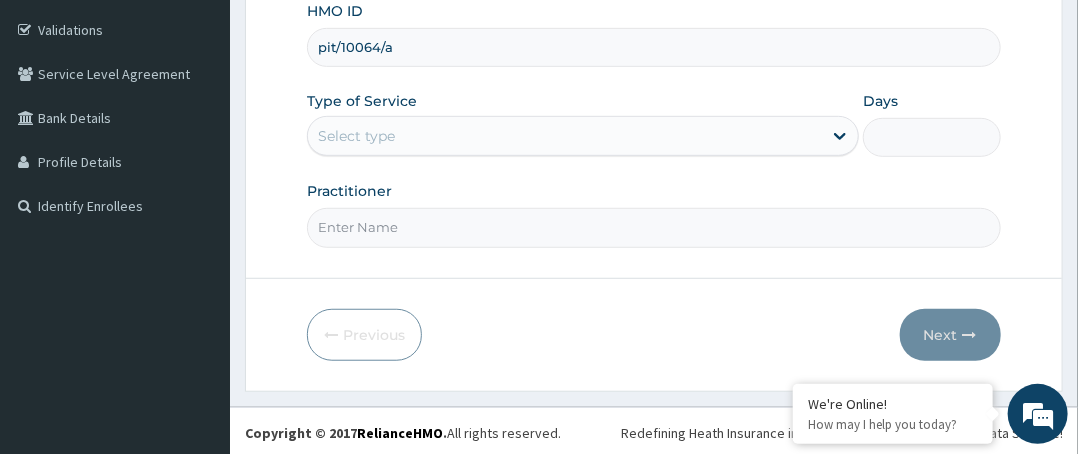 click on "Select type" at bounding box center (356, 136) 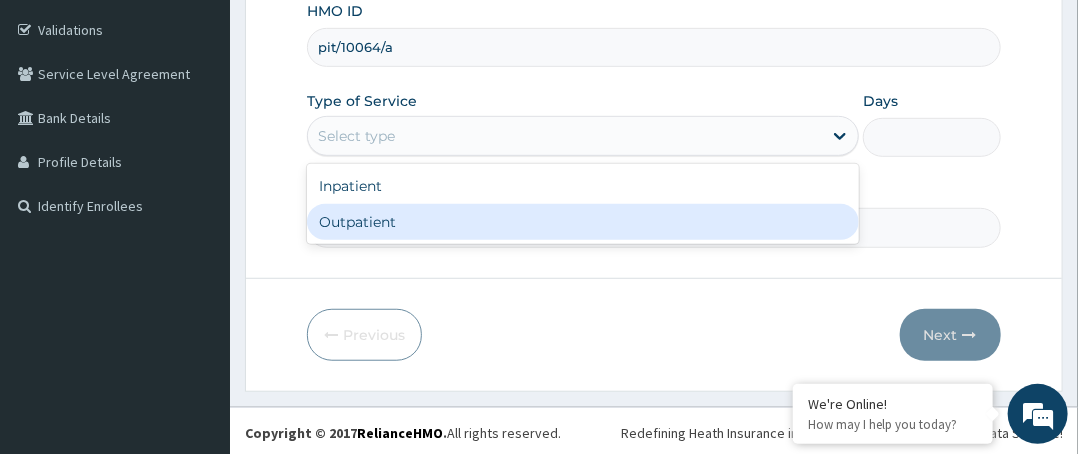 click on "Outpatient" at bounding box center (583, 222) 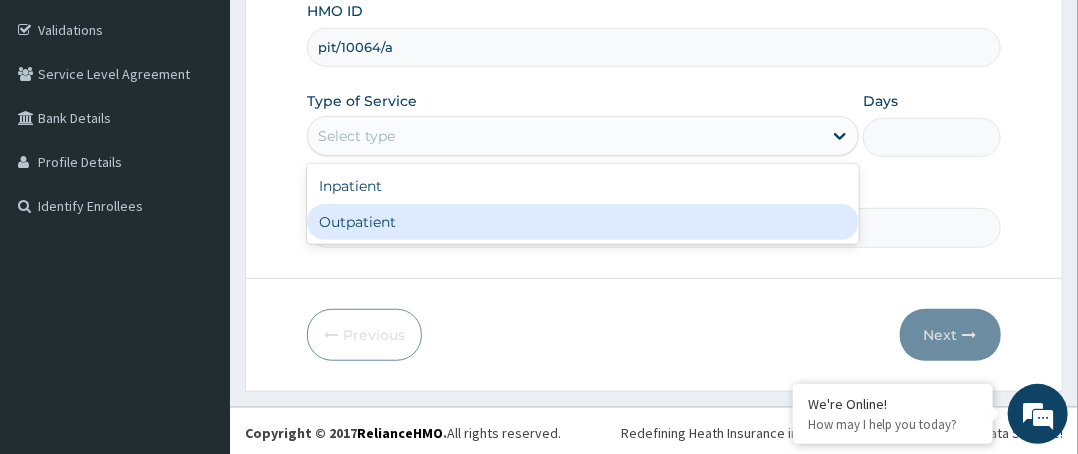 type on "1" 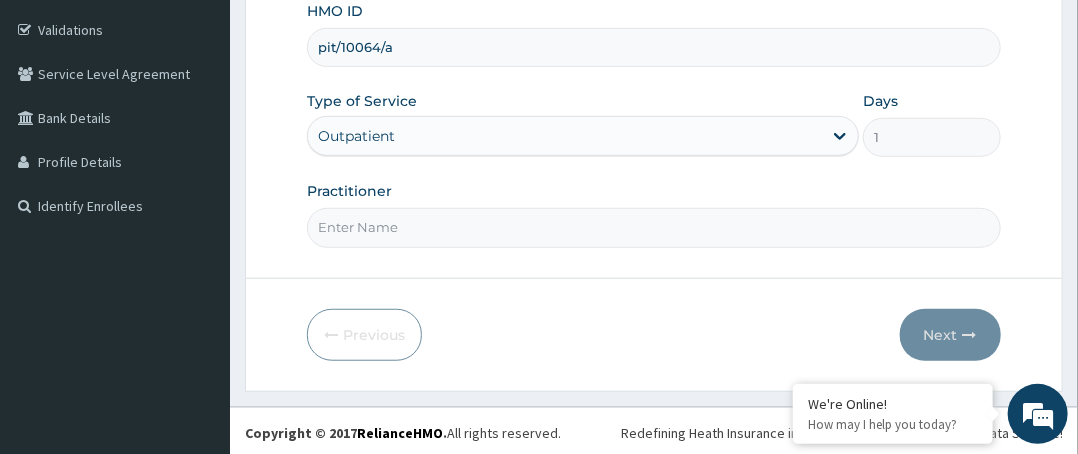 click on "Practitioner" at bounding box center (654, 227) 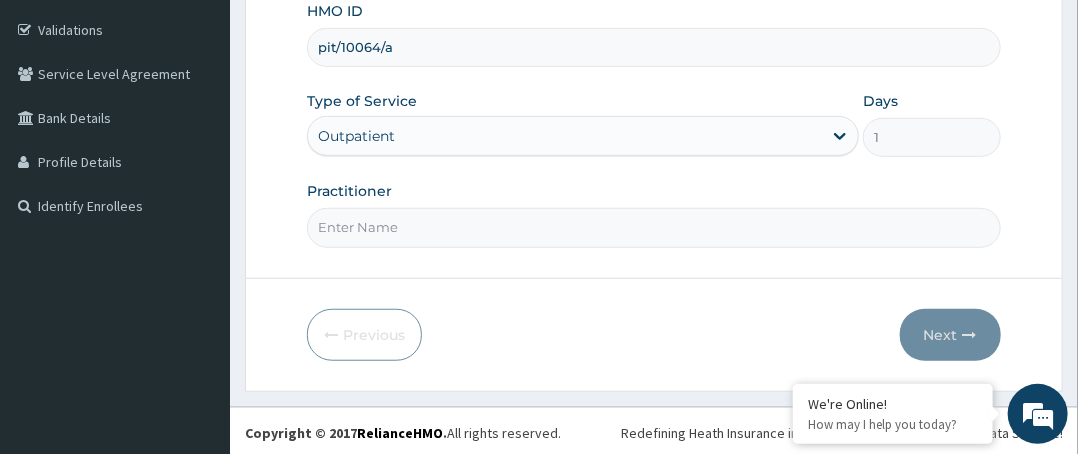 type on "Dr. Leo" 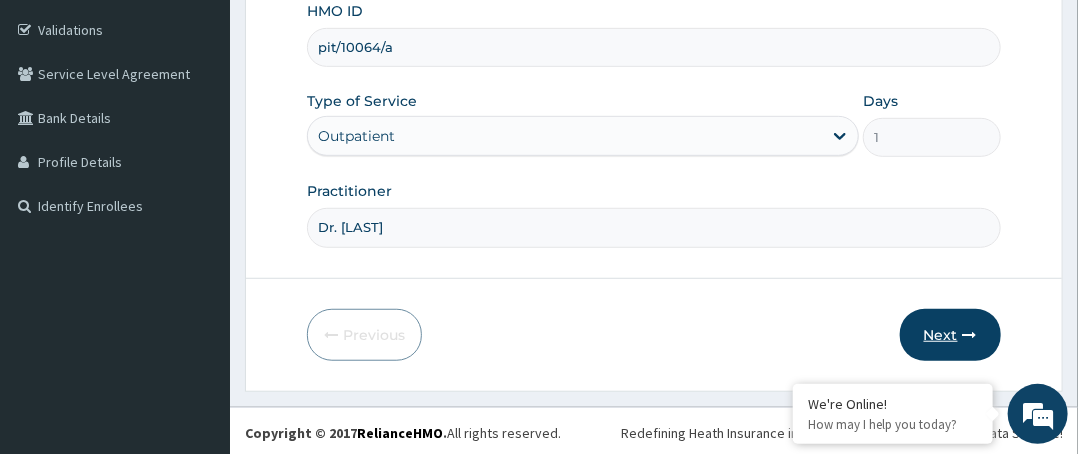 click on "Next" at bounding box center (950, 335) 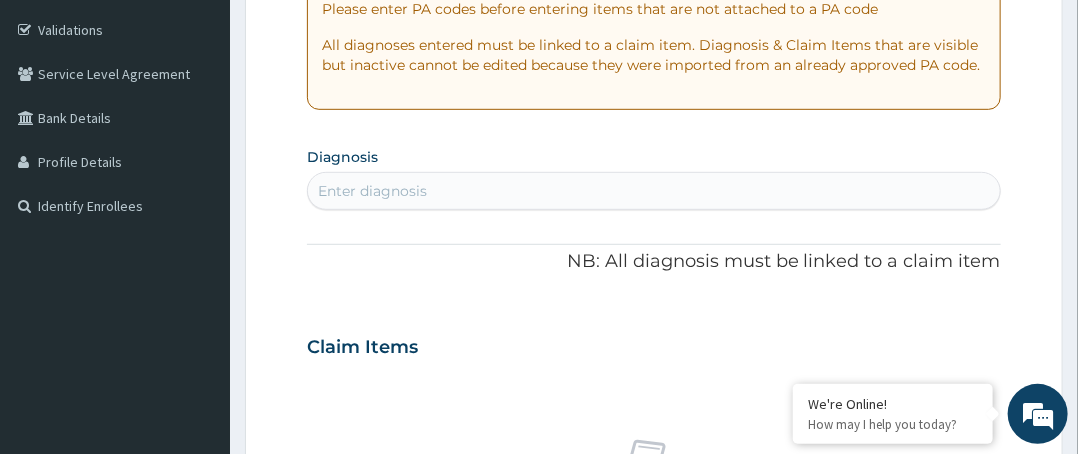 scroll, scrollTop: 64, scrollLeft: 0, axis: vertical 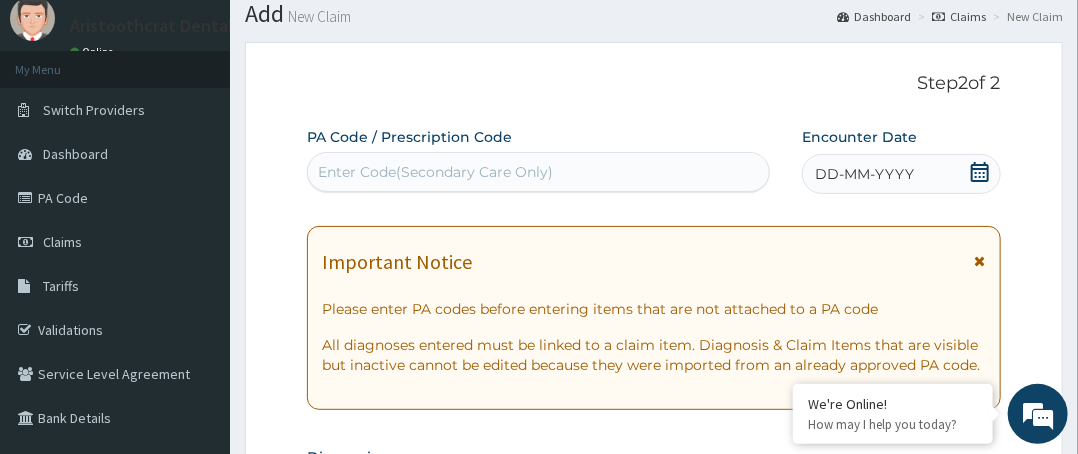 click on "Enter Code(Secondary Care Only)" at bounding box center (435, 172) 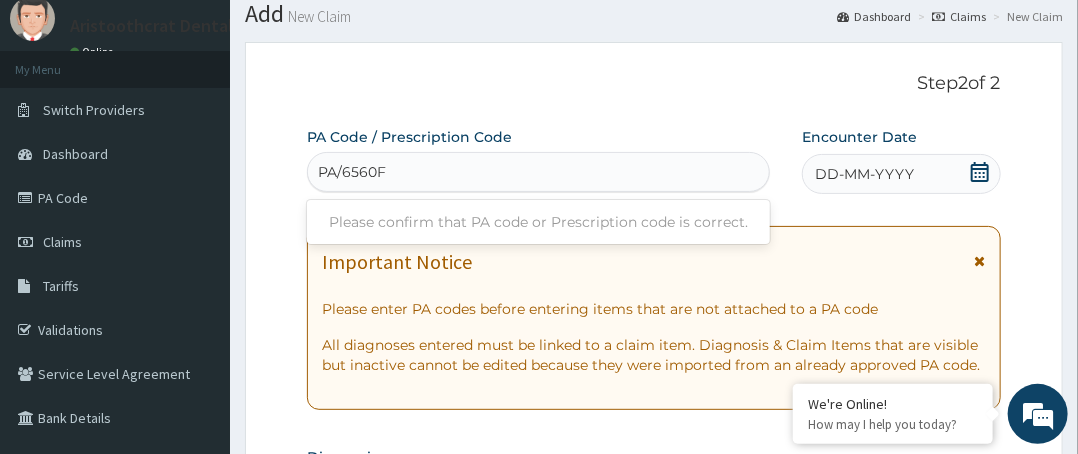 scroll, scrollTop: 0, scrollLeft: 0, axis: both 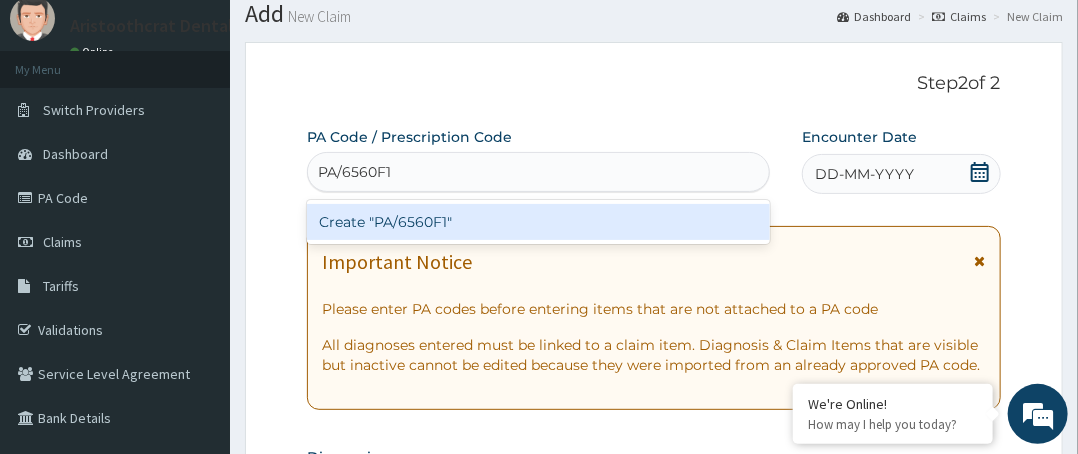 click on "Create "PA/6560F1"" at bounding box center [538, 222] 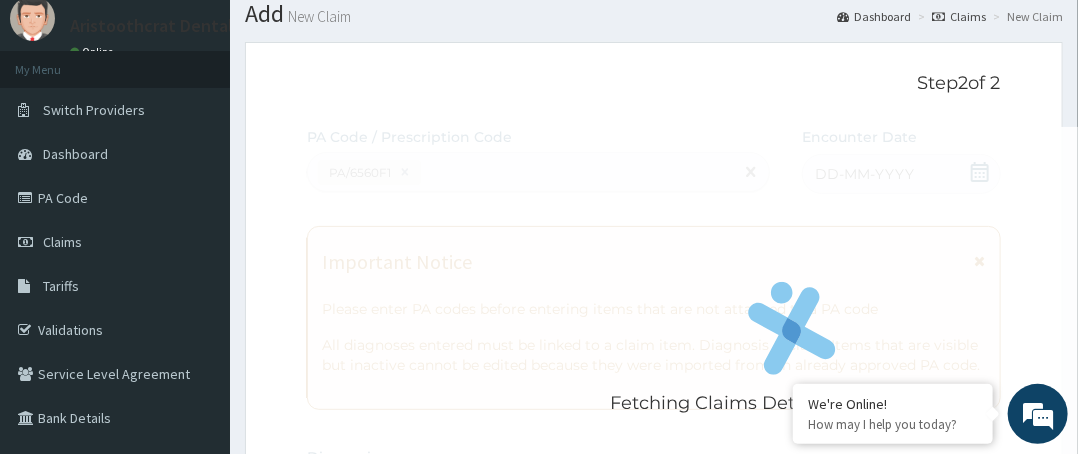scroll, scrollTop: 264, scrollLeft: 0, axis: vertical 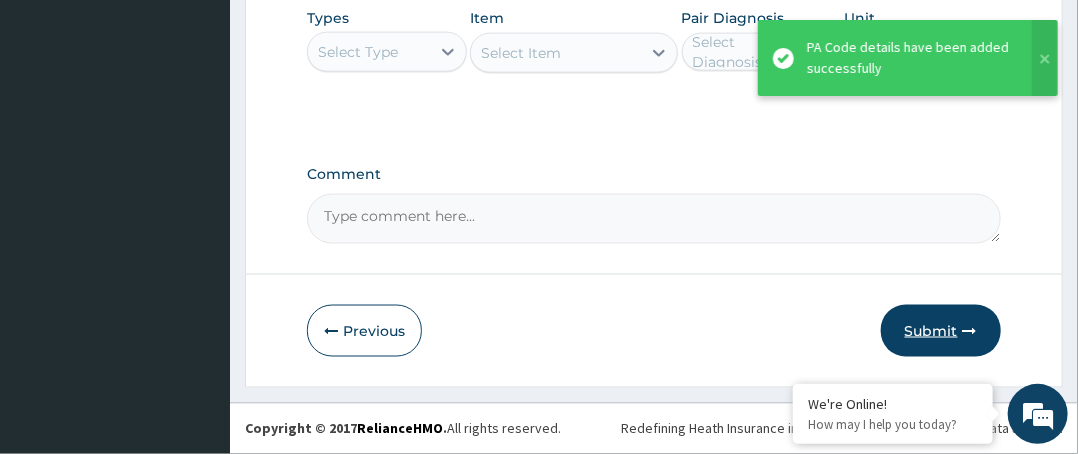 click on "Submit" at bounding box center (941, 331) 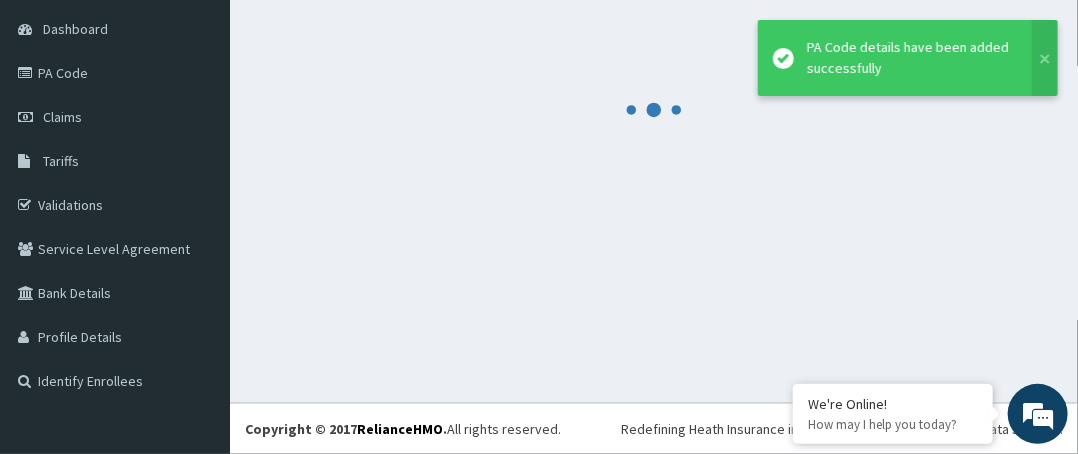 scroll, scrollTop: 188, scrollLeft: 0, axis: vertical 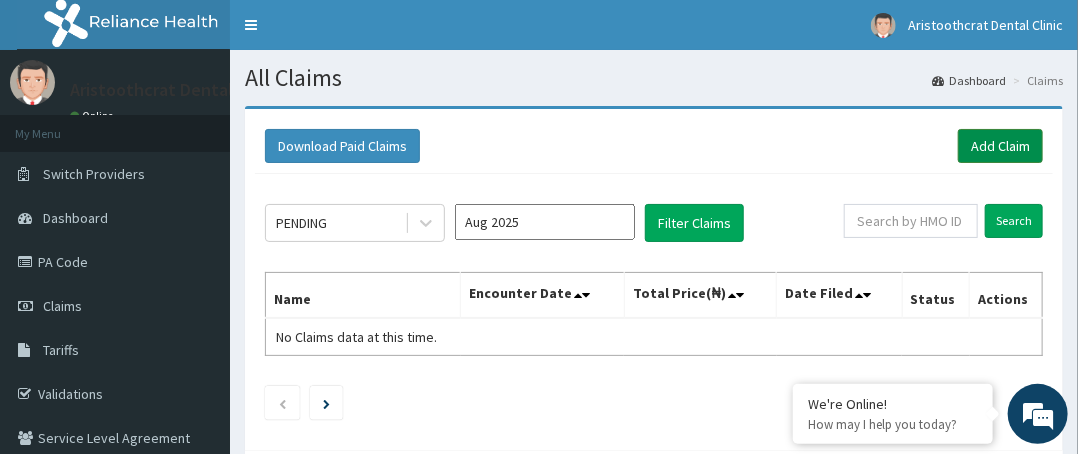 drag, startPoint x: 994, startPoint y: 121, endPoint x: 993, endPoint y: 131, distance: 10.049875 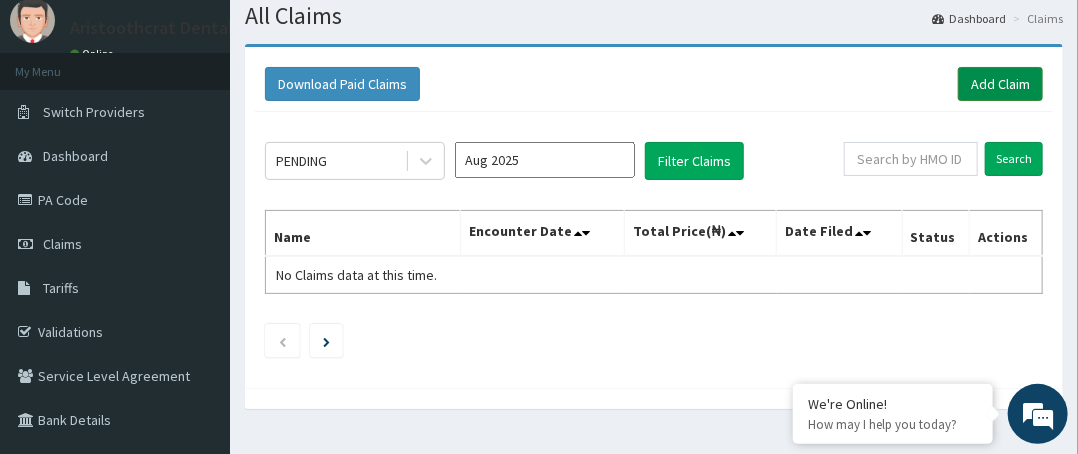 scroll, scrollTop: 188, scrollLeft: 0, axis: vertical 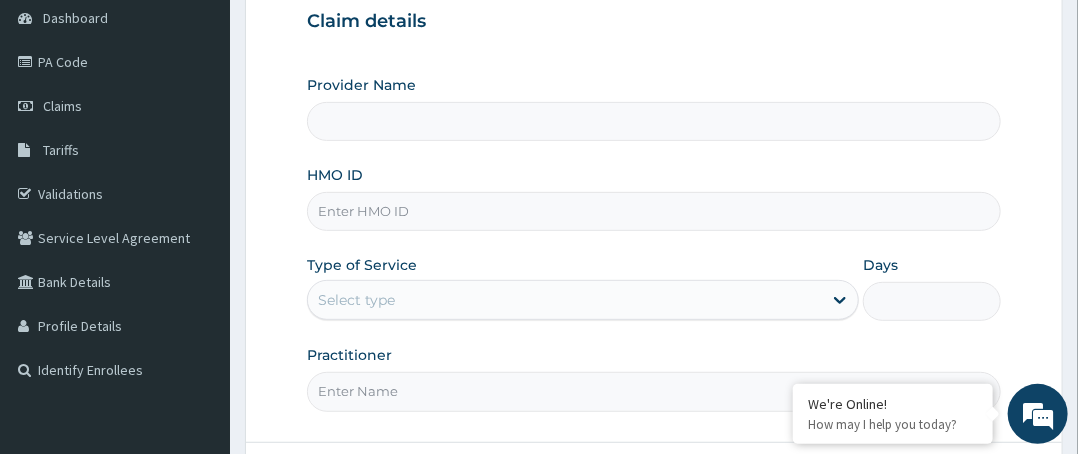 click on "HMO ID" at bounding box center (654, 211) 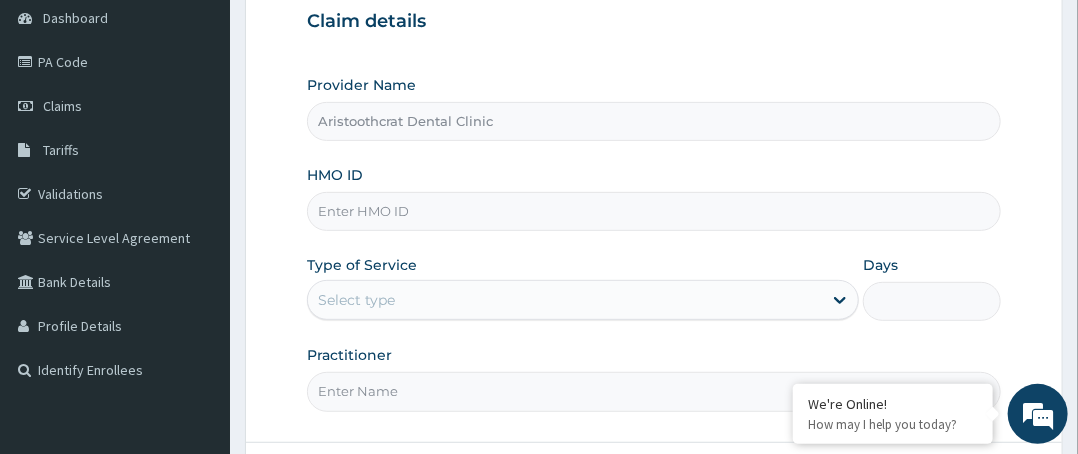 paste on "REl/10463/a" 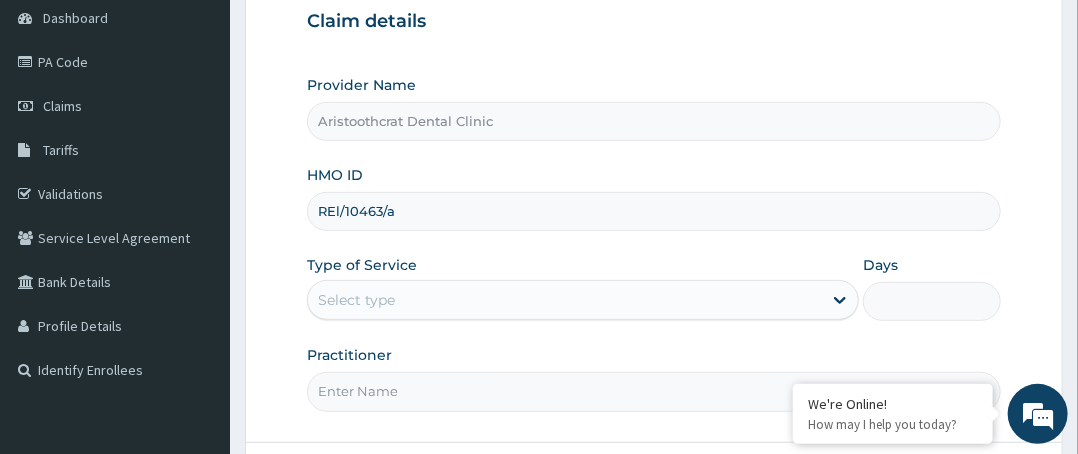 type on "REl/10463/a" 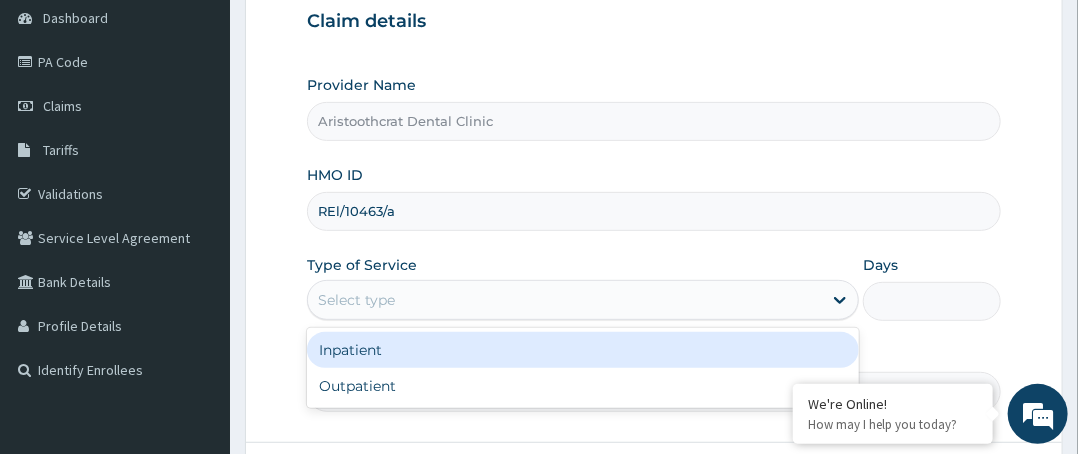 click on "Select type" at bounding box center (565, 300) 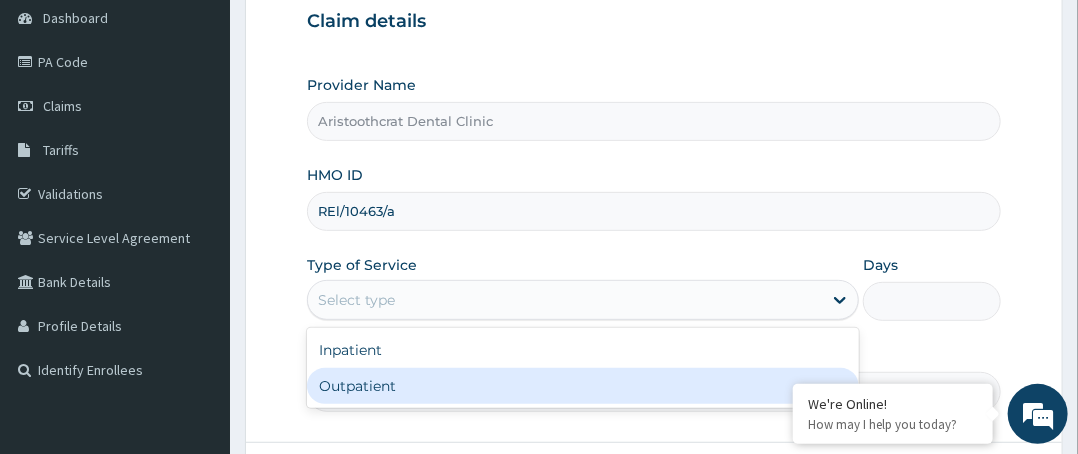 drag, startPoint x: 432, startPoint y: 370, endPoint x: 454, endPoint y: 329, distance: 46.52956 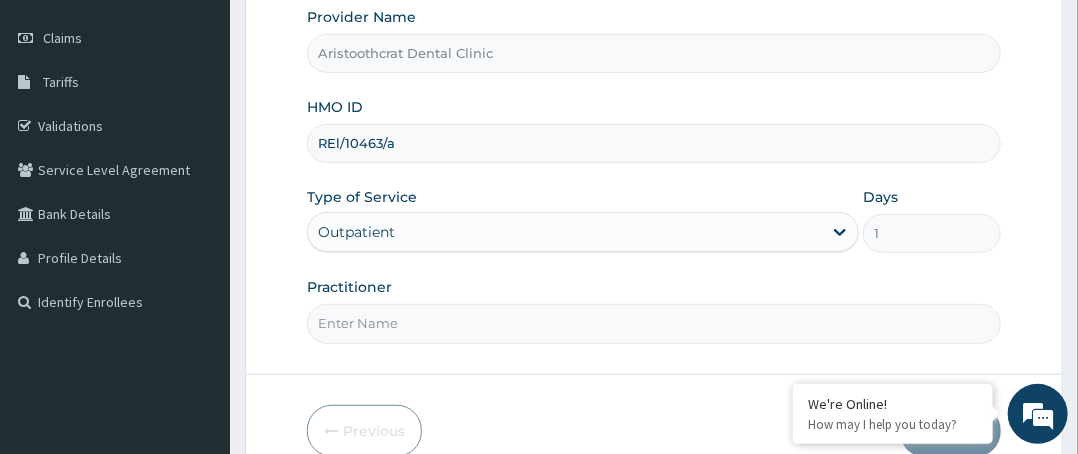 scroll, scrollTop: 364, scrollLeft: 0, axis: vertical 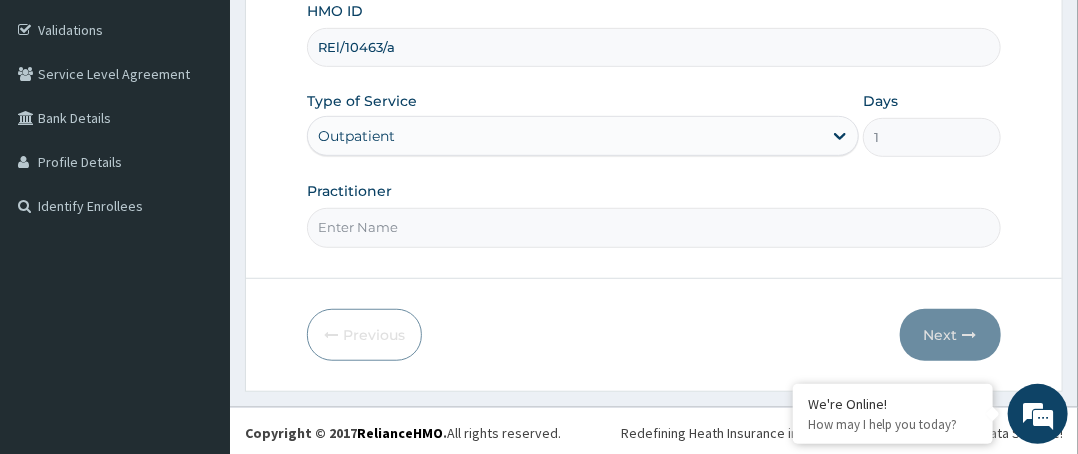click on "Practitioner" at bounding box center [654, 214] 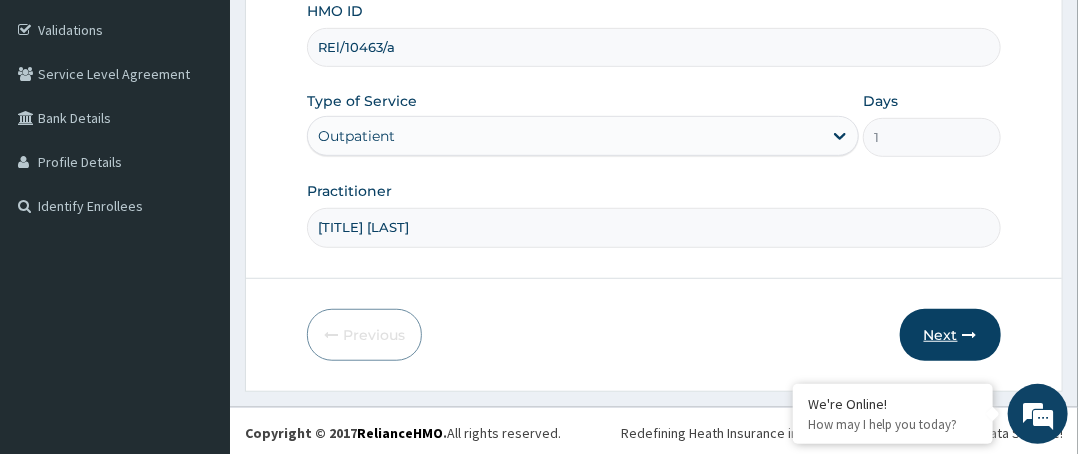 click on "Next" at bounding box center (950, 335) 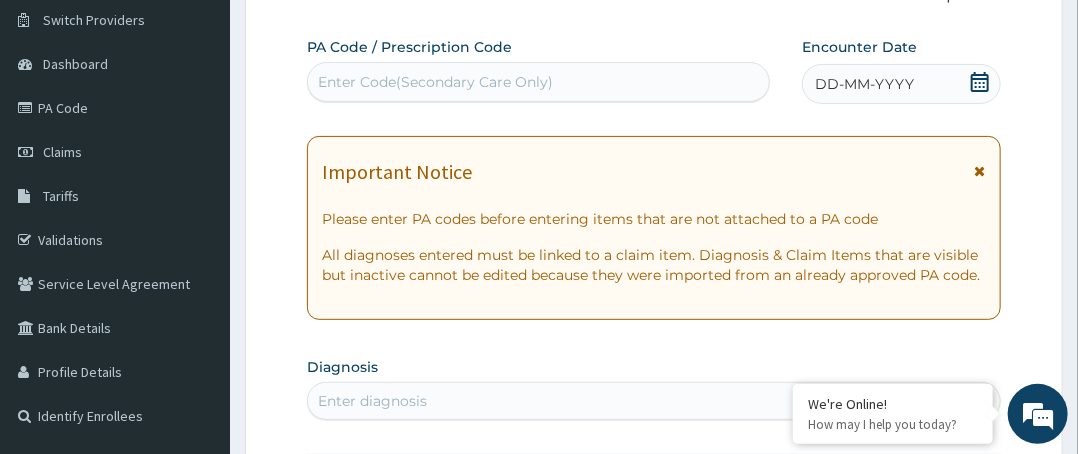 scroll, scrollTop: 0, scrollLeft: 0, axis: both 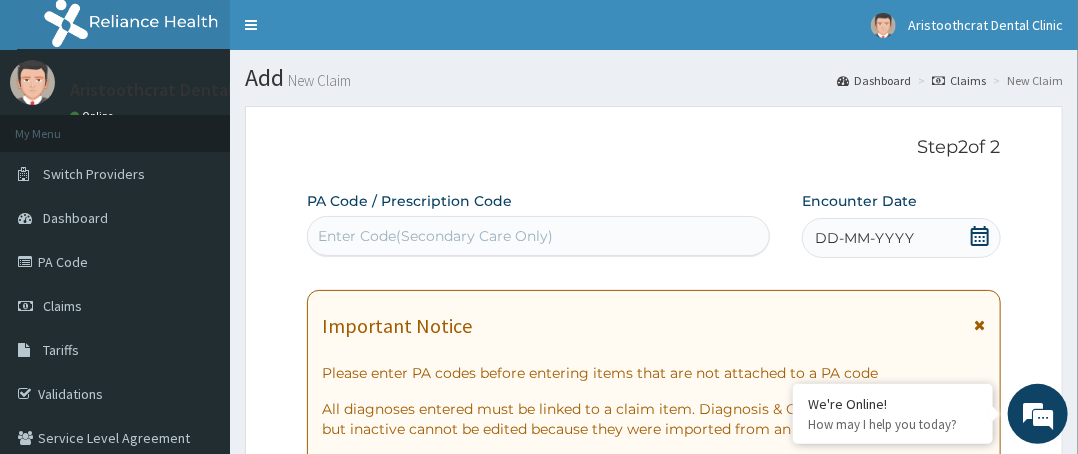 click on "Enter Code(Secondary Care Only)" at bounding box center (435, 236) 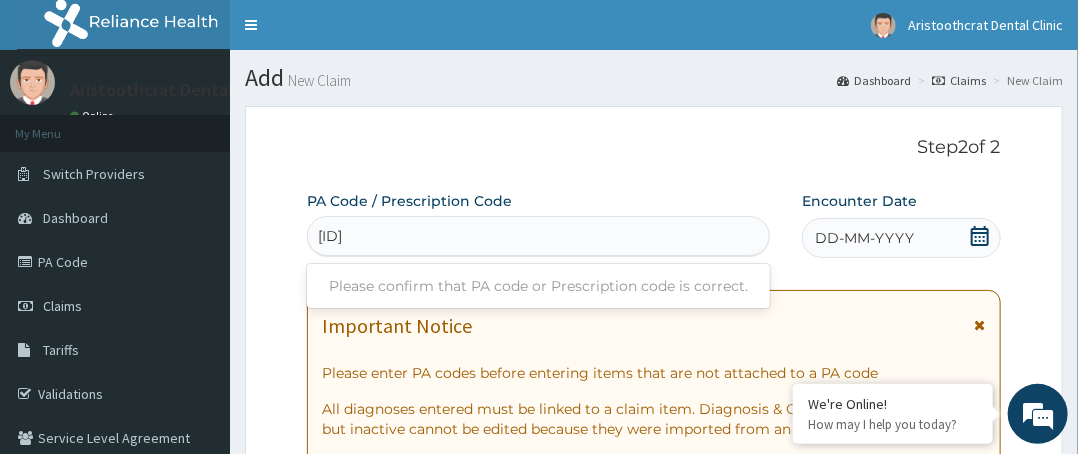 type on "PA/531C32" 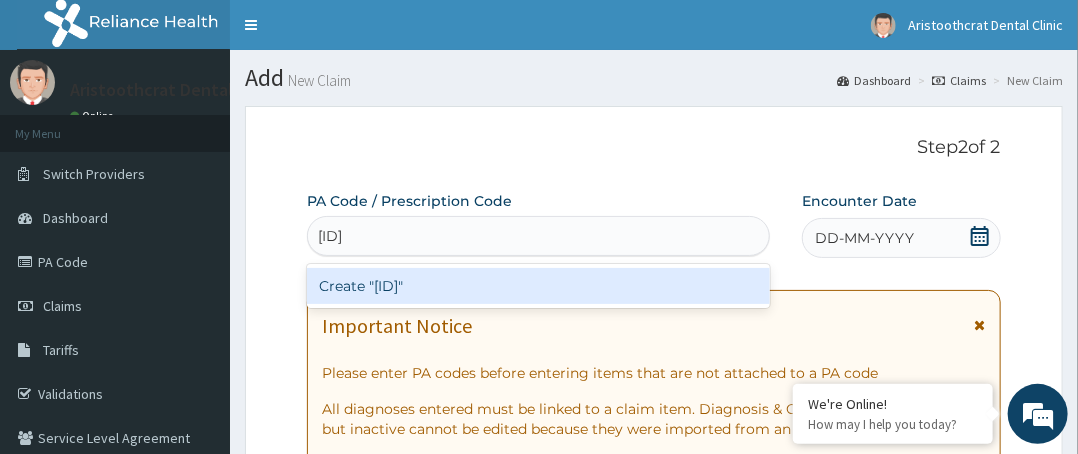 click on "Create "PA/531C32"" at bounding box center [538, 286] 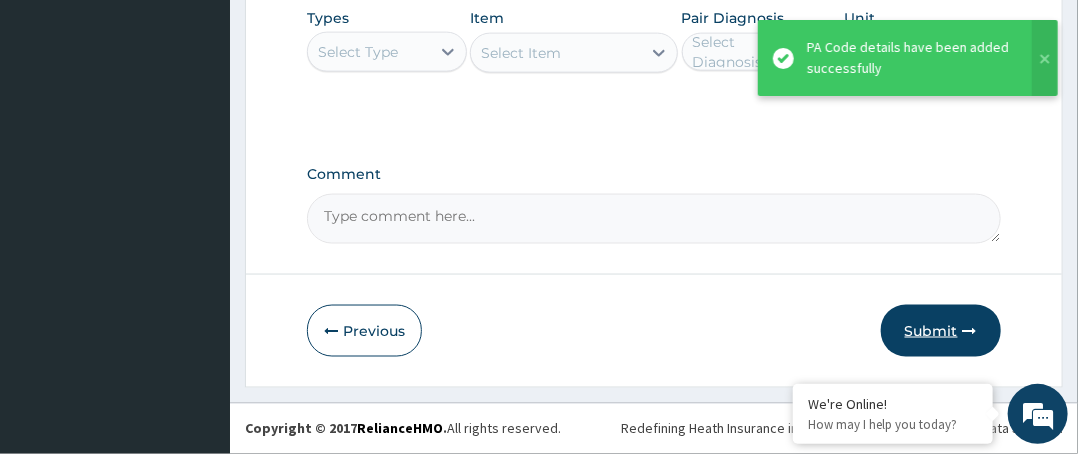 click on "Submit" at bounding box center [941, 331] 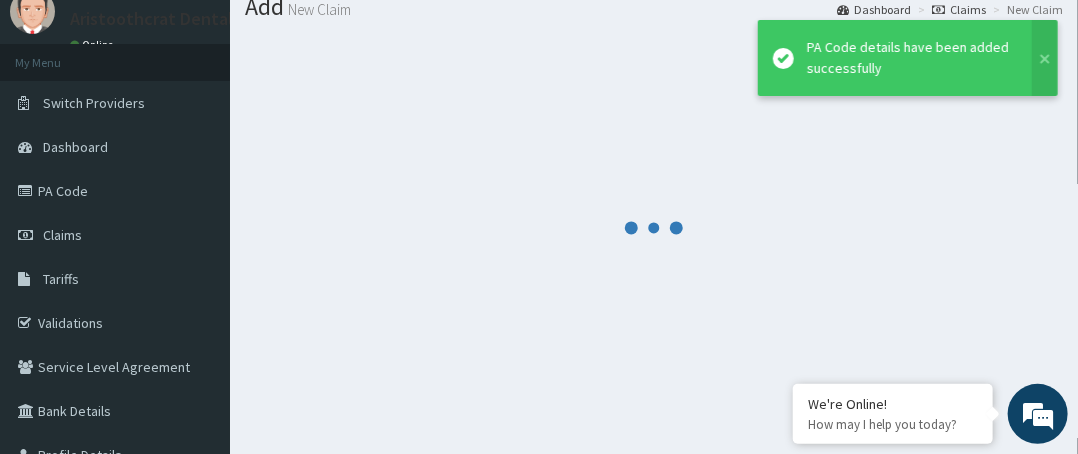 scroll, scrollTop: 0, scrollLeft: 0, axis: both 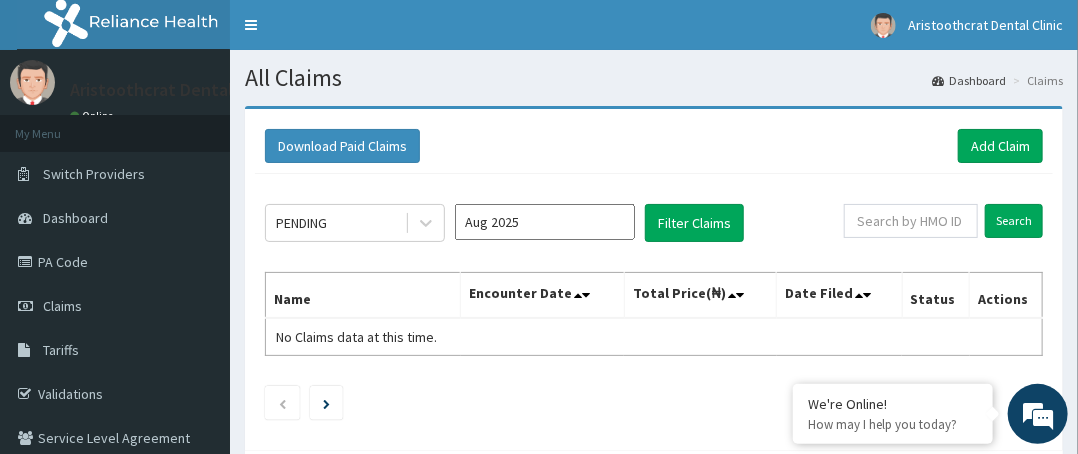 click on "Aug 2025" at bounding box center (545, 222) 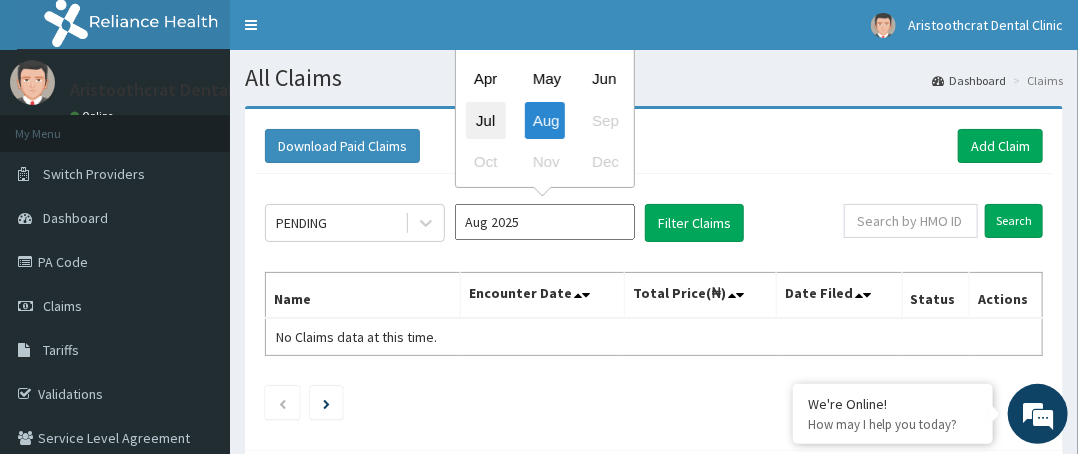 click on "Jul" at bounding box center [486, 120] 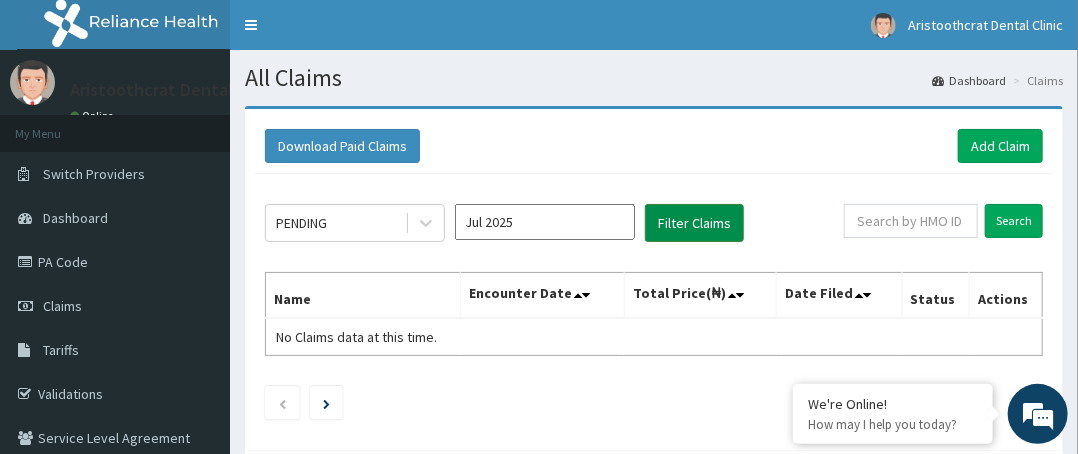 click on "Filter Claims" at bounding box center (694, 223) 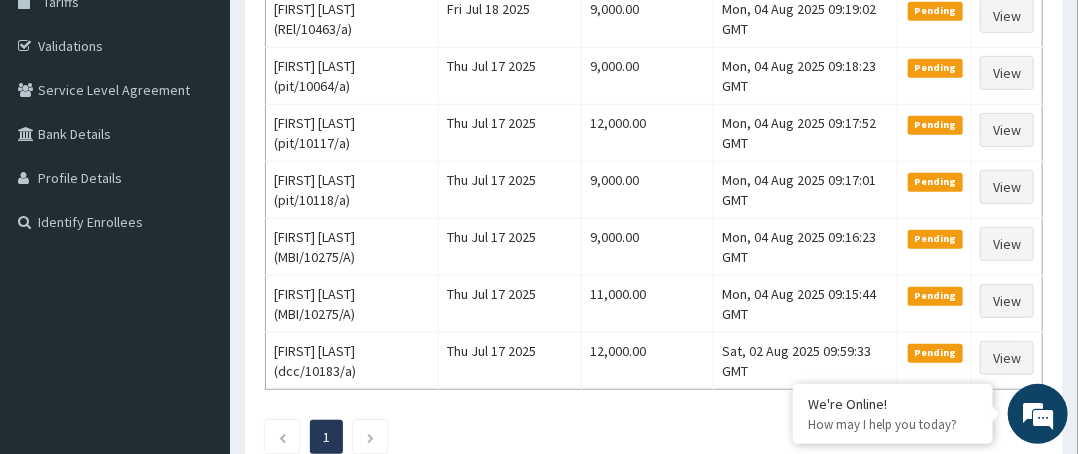 scroll, scrollTop: 300, scrollLeft: 0, axis: vertical 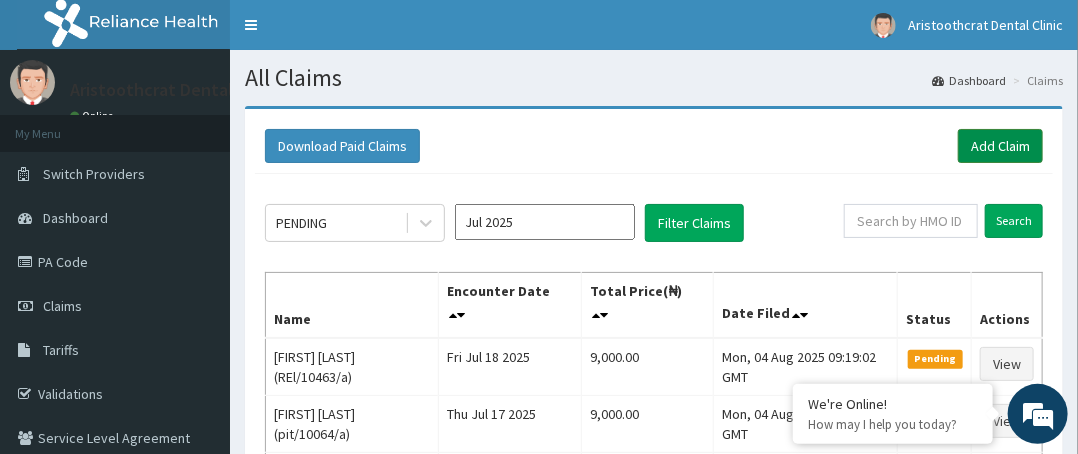 click on "Add Claim" at bounding box center (1000, 146) 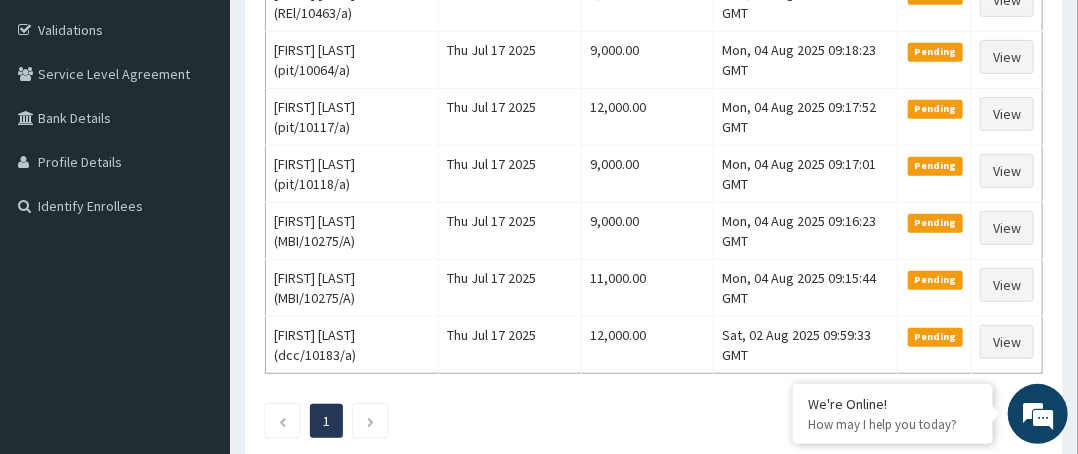 scroll, scrollTop: 400, scrollLeft: 0, axis: vertical 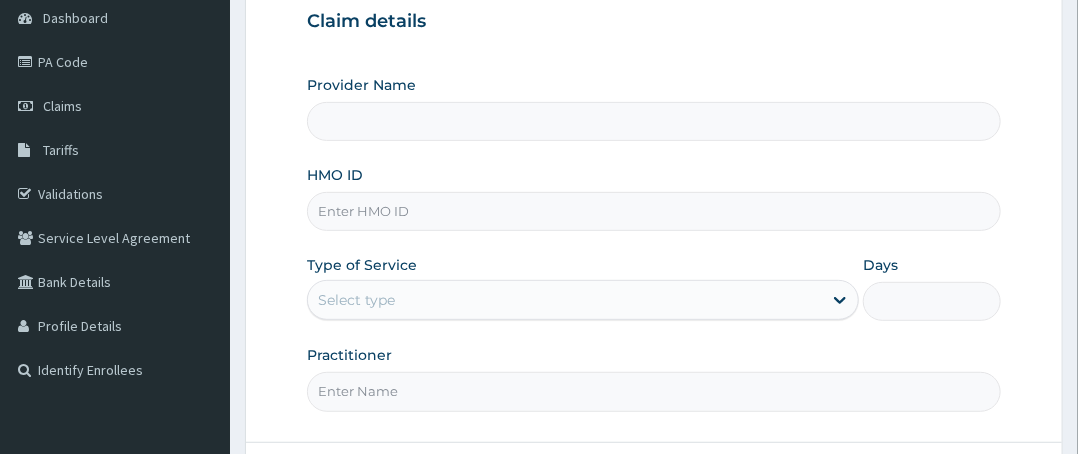 click on "HMO ID" at bounding box center [654, 211] 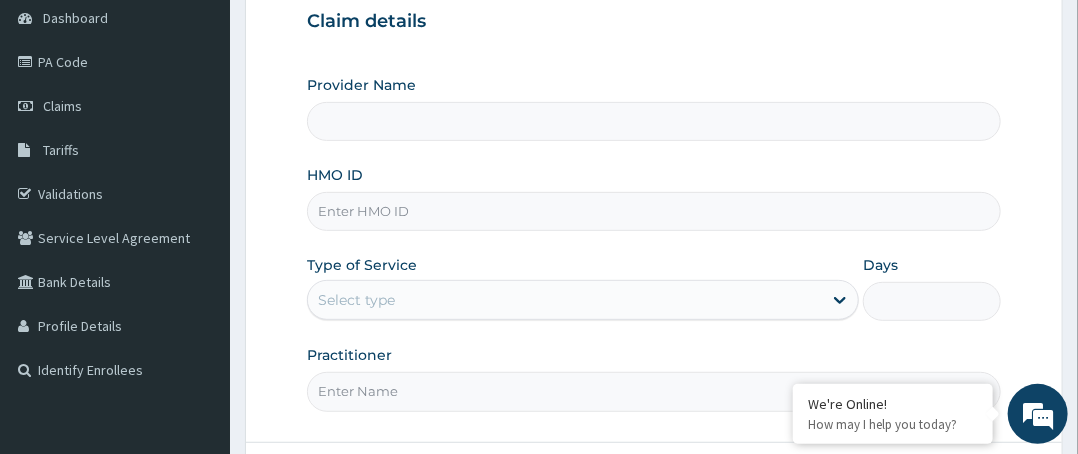 type on "Aristoothcrat Dental Clinic" 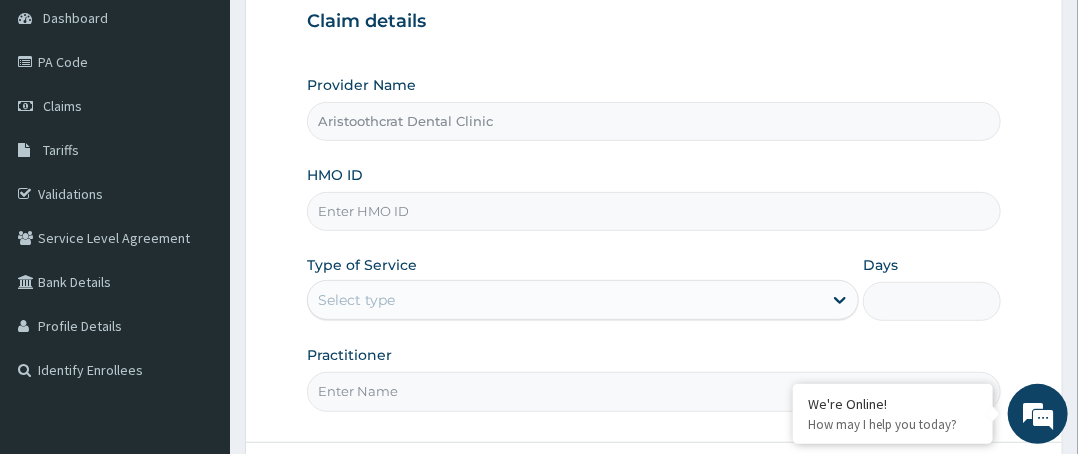 paste on "EDG/10001/D" 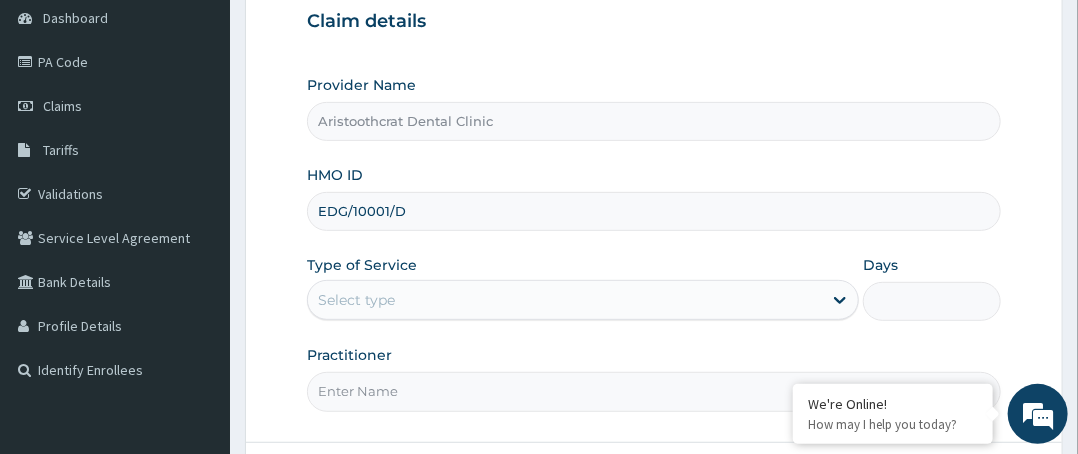 type on "EDG/10001/D" 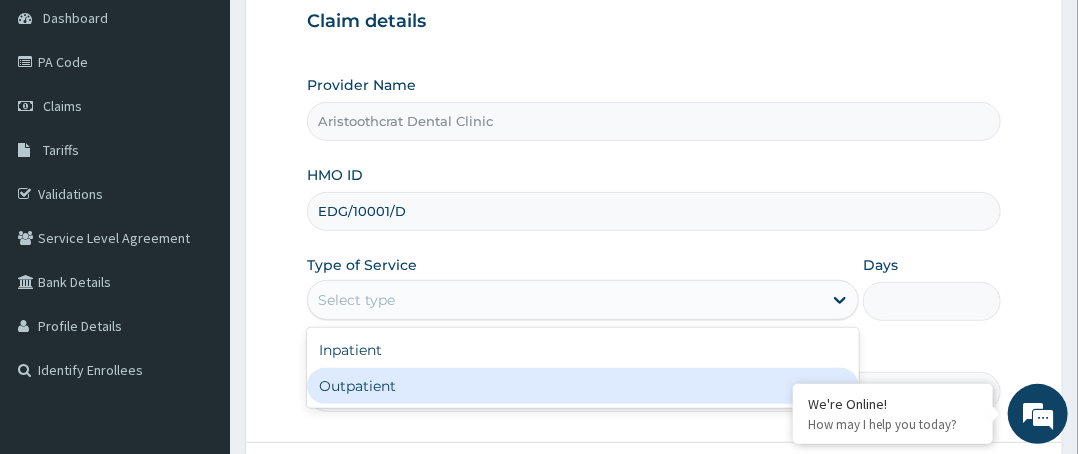 click on "Outpatient" at bounding box center [583, 386] 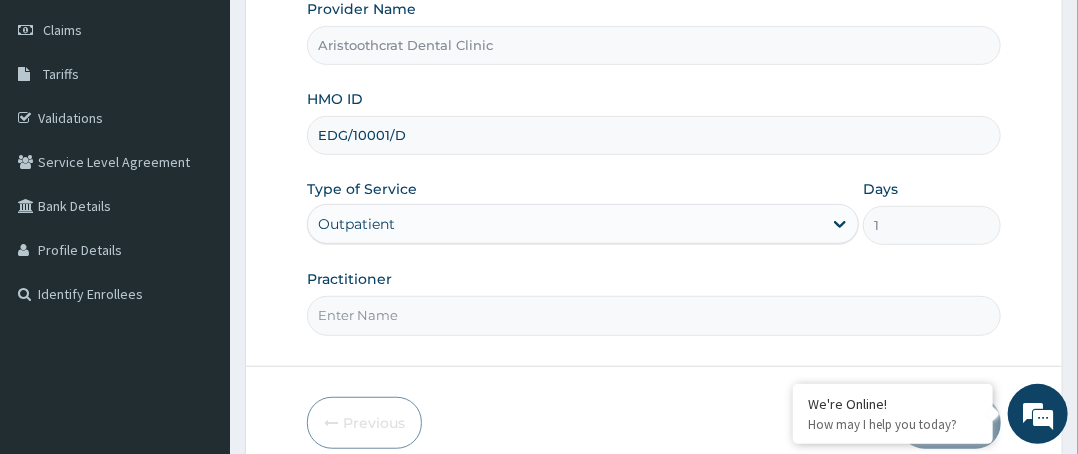 scroll, scrollTop: 364, scrollLeft: 0, axis: vertical 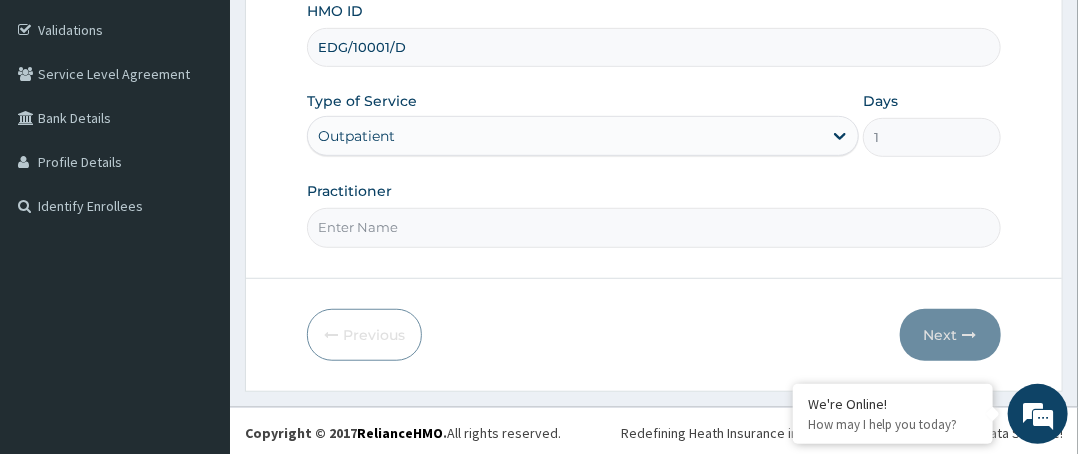 click on "Practitioner" at bounding box center (654, 227) 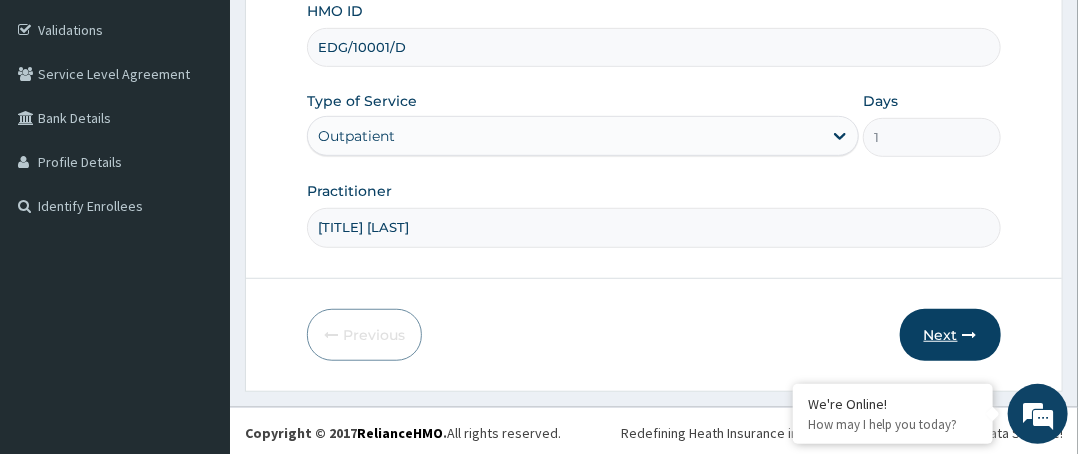 click on "Next" at bounding box center (950, 335) 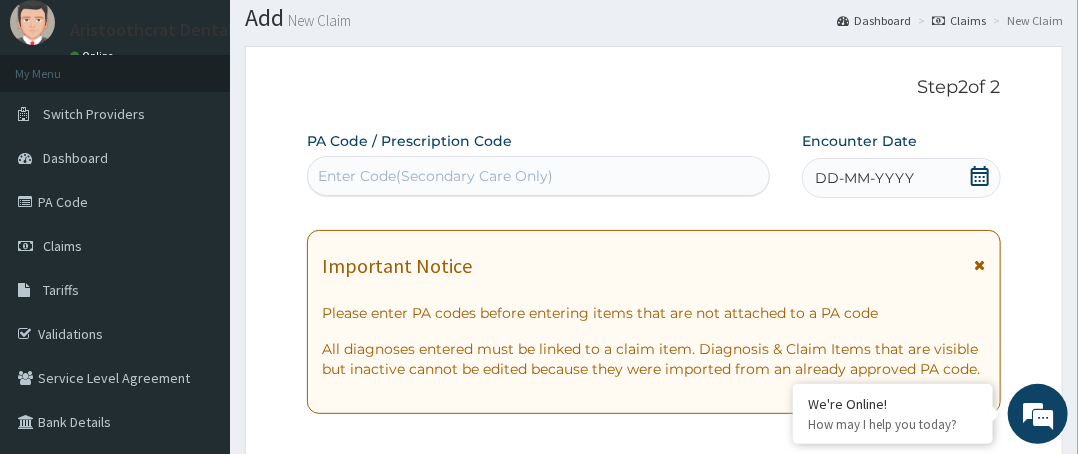 scroll, scrollTop: 0, scrollLeft: 0, axis: both 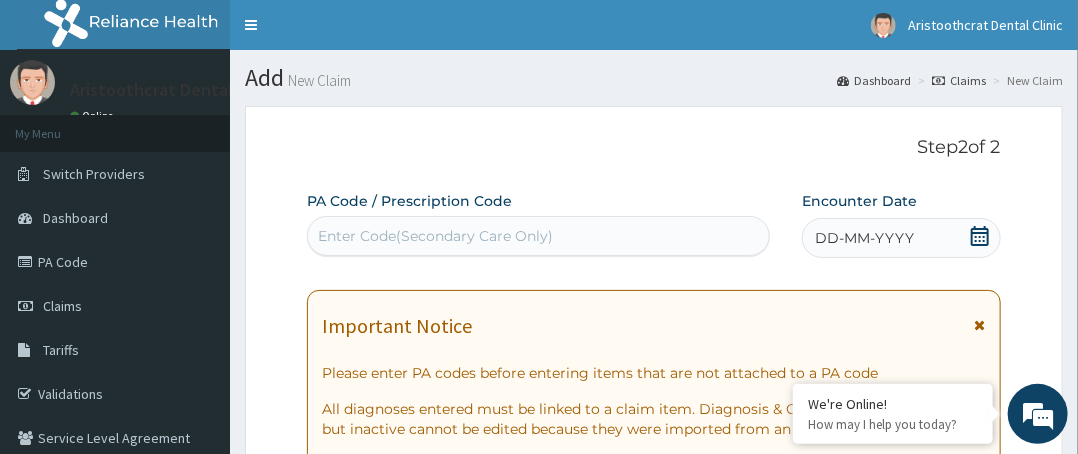 click on "Enter Code(Secondary Care Only)" at bounding box center (435, 236) 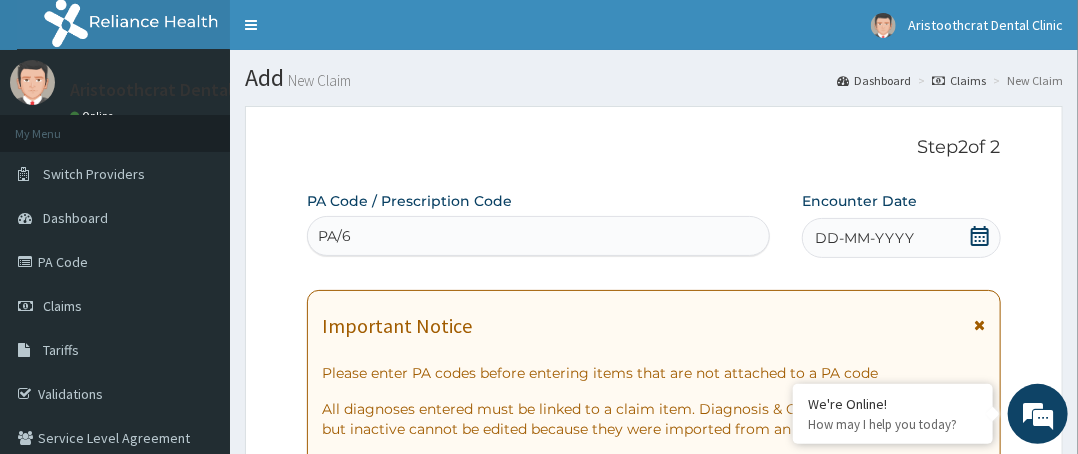scroll, scrollTop: 0, scrollLeft: 0, axis: both 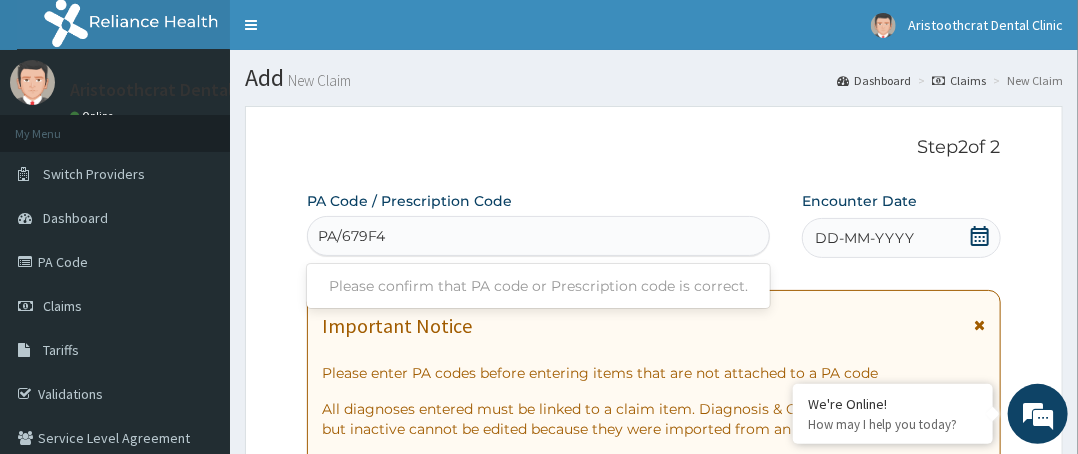 type on "PA/679F46" 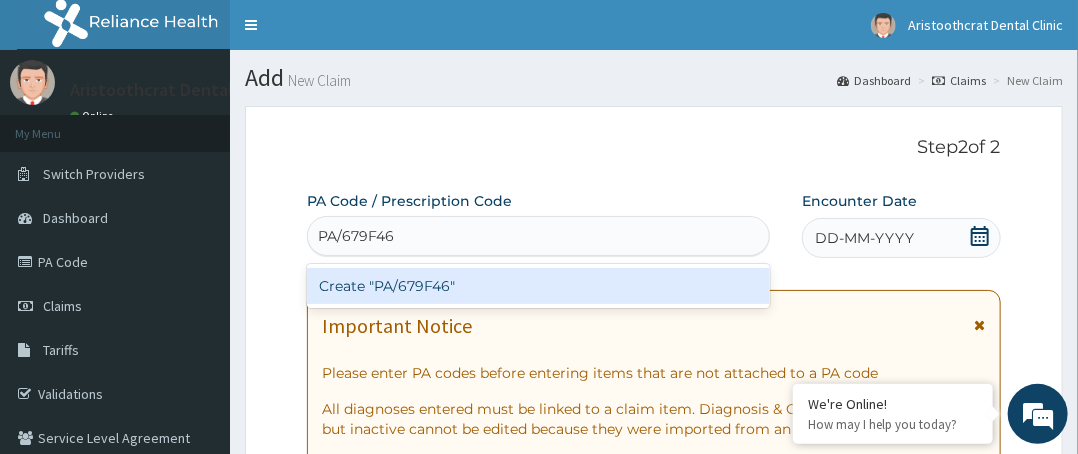 click on "Create "PA/679F46"" at bounding box center (538, 286) 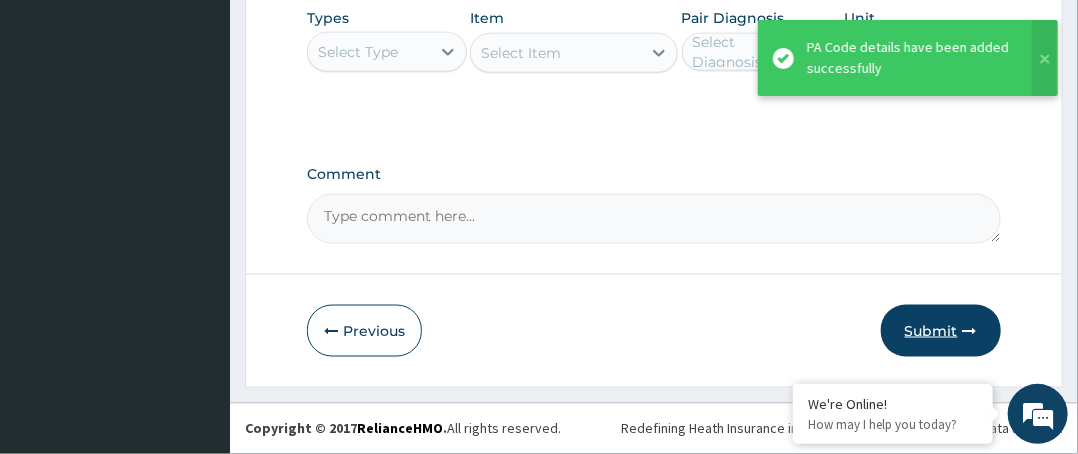 click on "Submit" at bounding box center (941, 331) 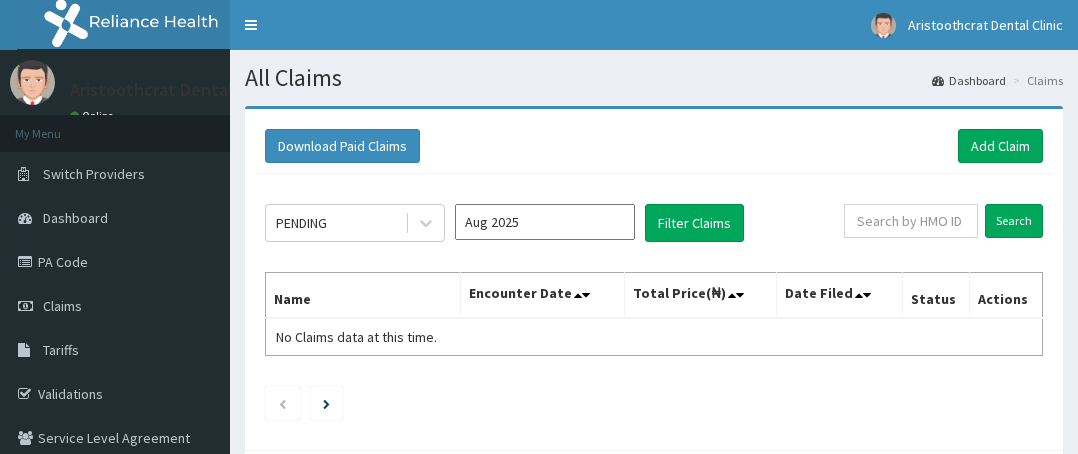 scroll, scrollTop: 0, scrollLeft: 0, axis: both 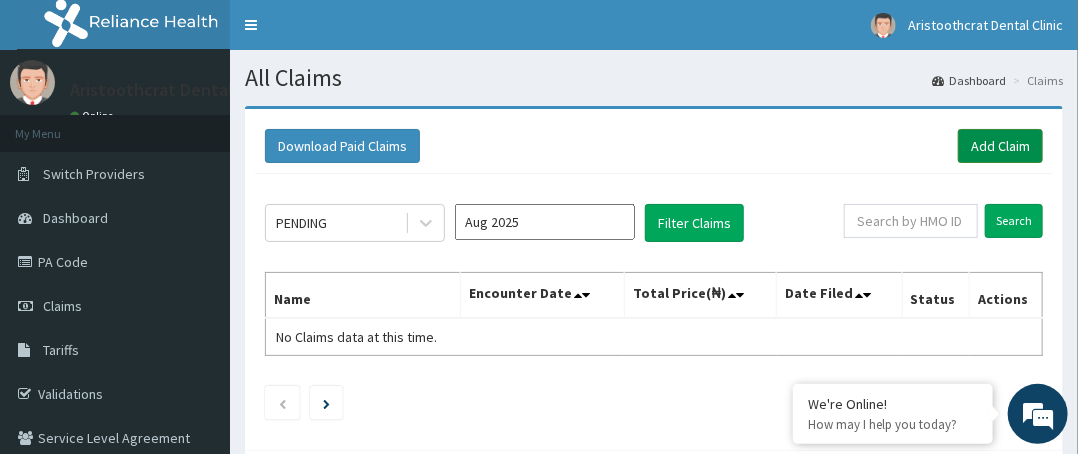 click on "Add Claim" at bounding box center [1000, 146] 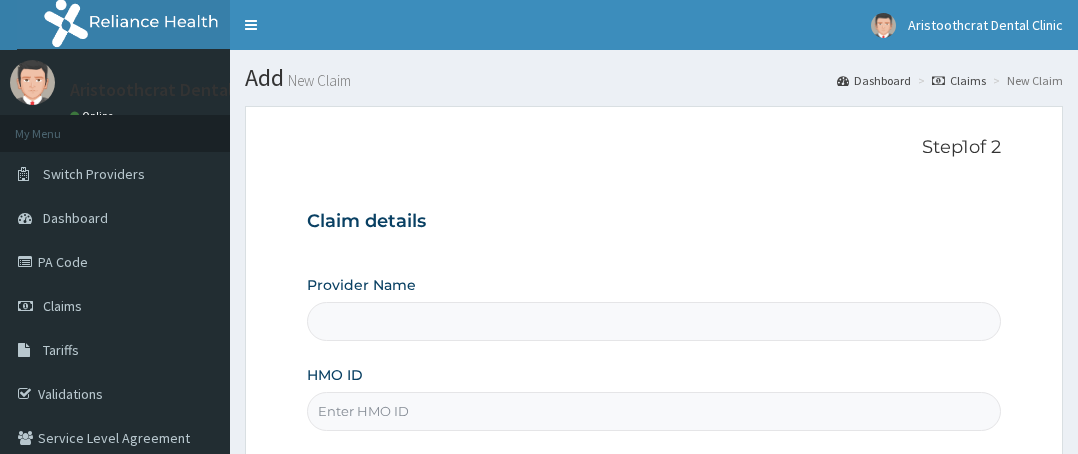 scroll, scrollTop: 0, scrollLeft: 0, axis: both 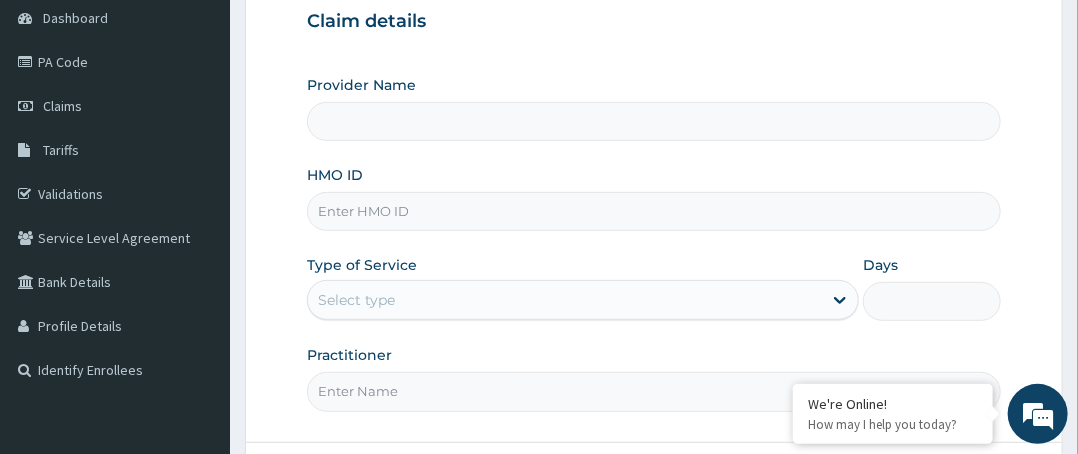 type on "Aristoothcrat Dental Clinic" 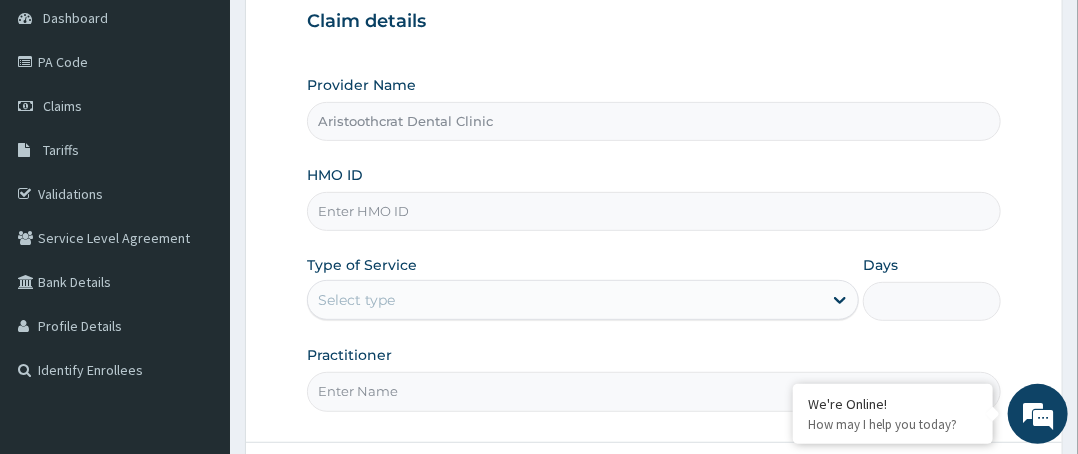 paste on "EDG/10001/C" 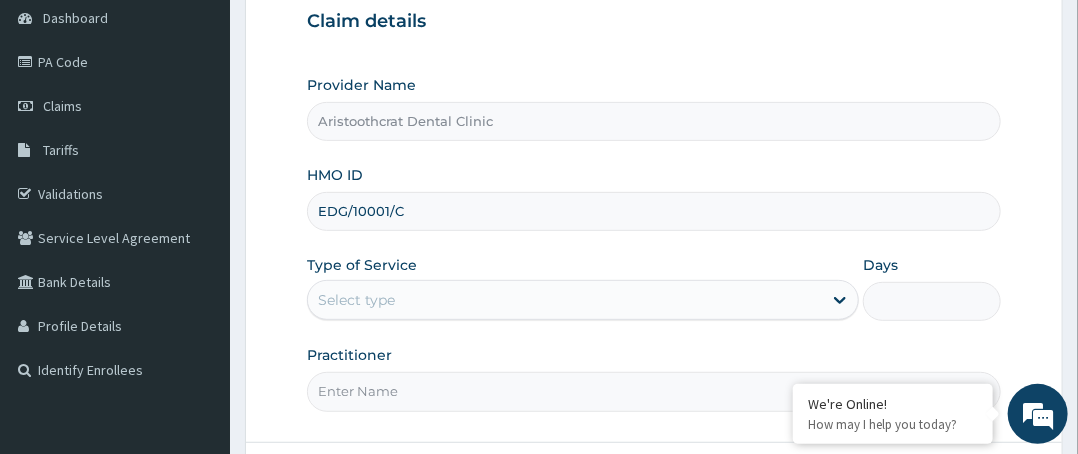 type on "EDG/10001/C" 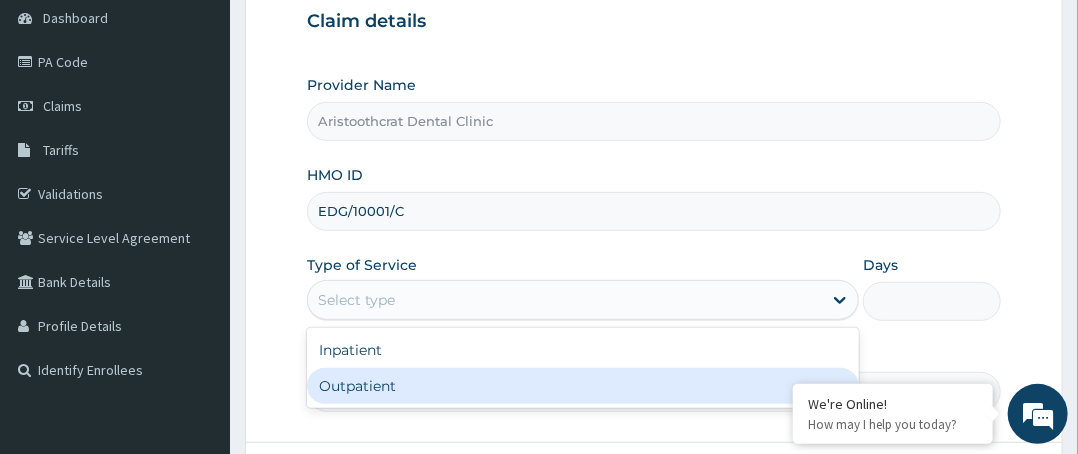 drag, startPoint x: 516, startPoint y: 373, endPoint x: 523, endPoint y: 357, distance: 17.464249 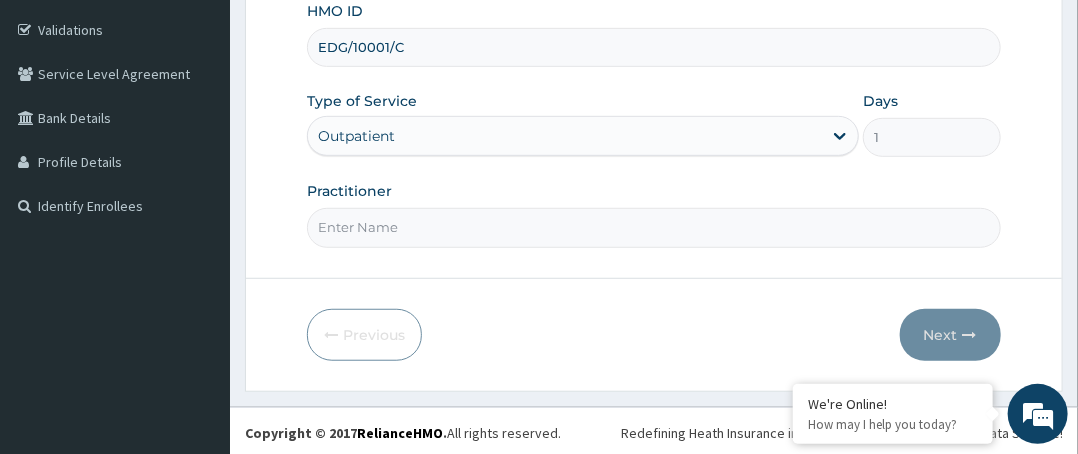 scroll, scrollTop: 364, scrollLeft: 0, axis: vertical 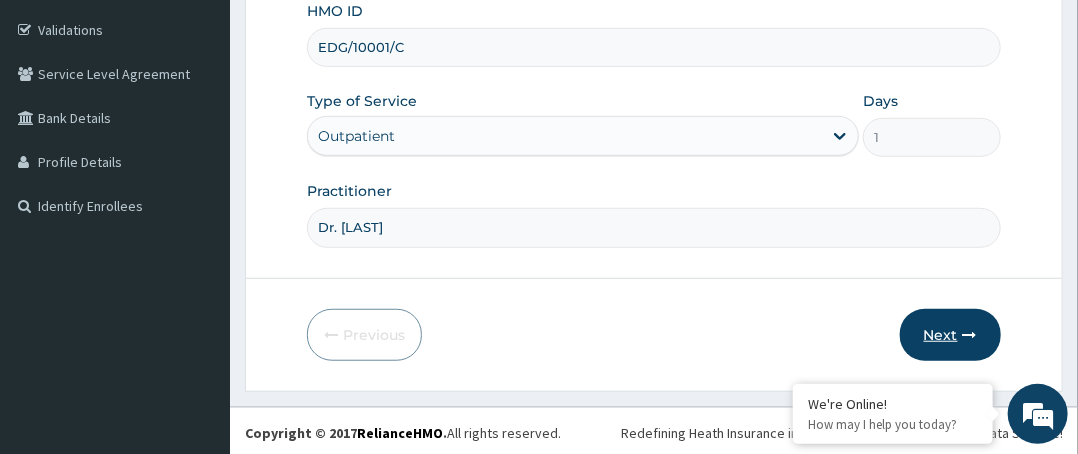 click on "Next" at bounding box center [950, 335] 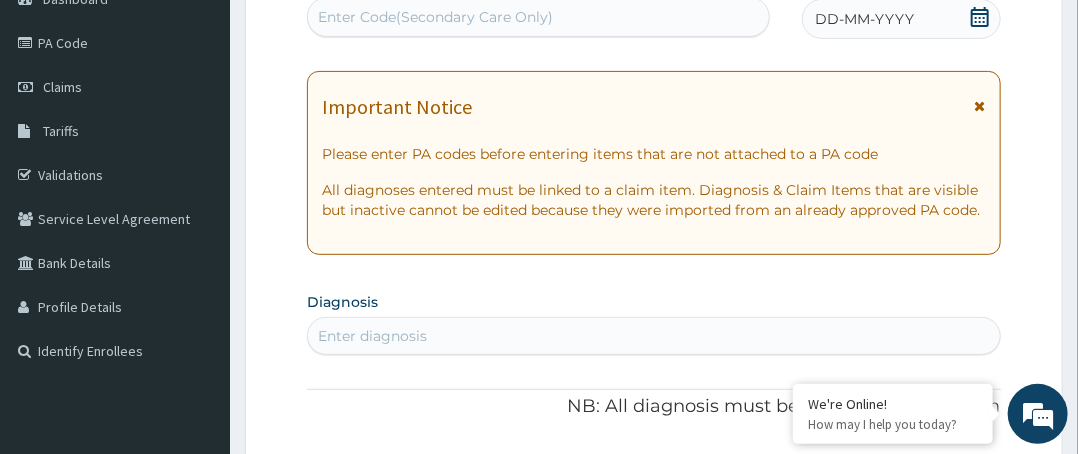 scroll, scrollTop: 64, scrollLeft: 0, axis: vertical 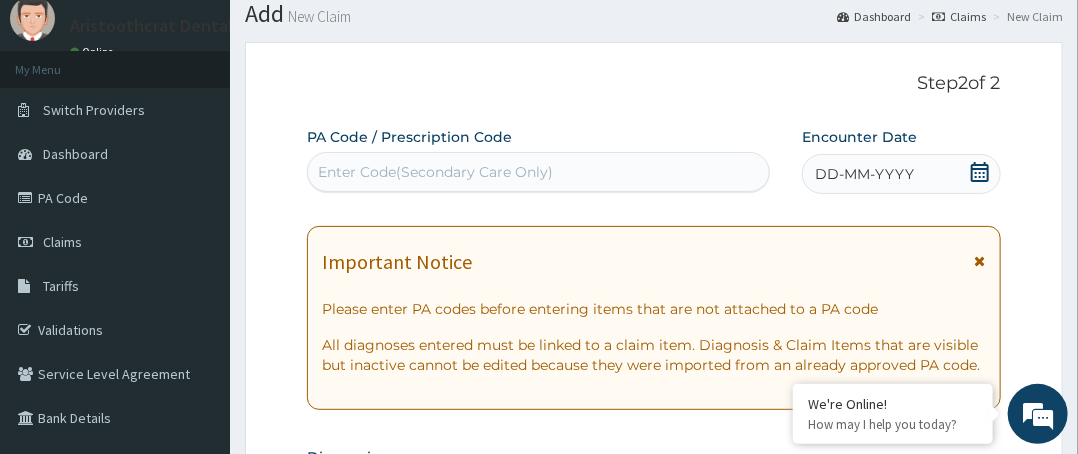 click on "Enter Code(Secondary Care Only)" at bounding box center [435, 172] 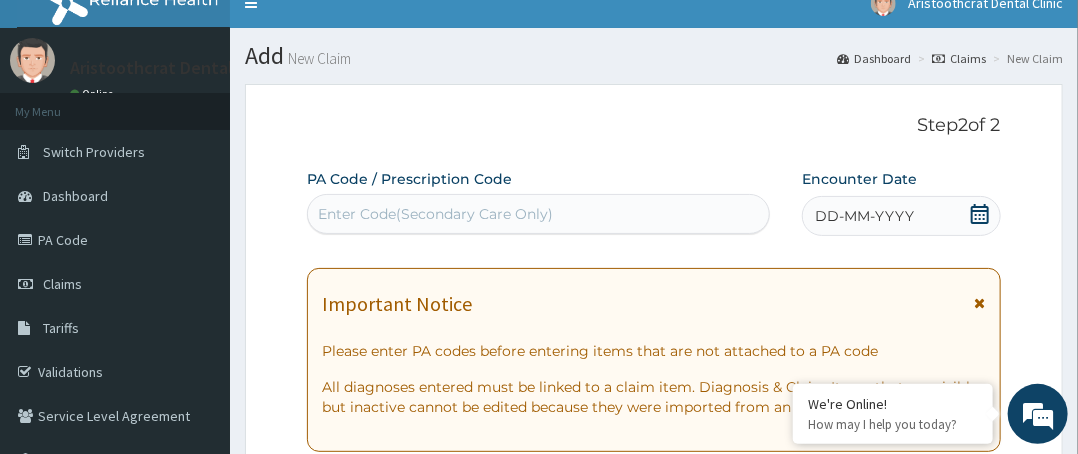 scroll, scrollTop: 0, scrollLeft: 0, axis: both 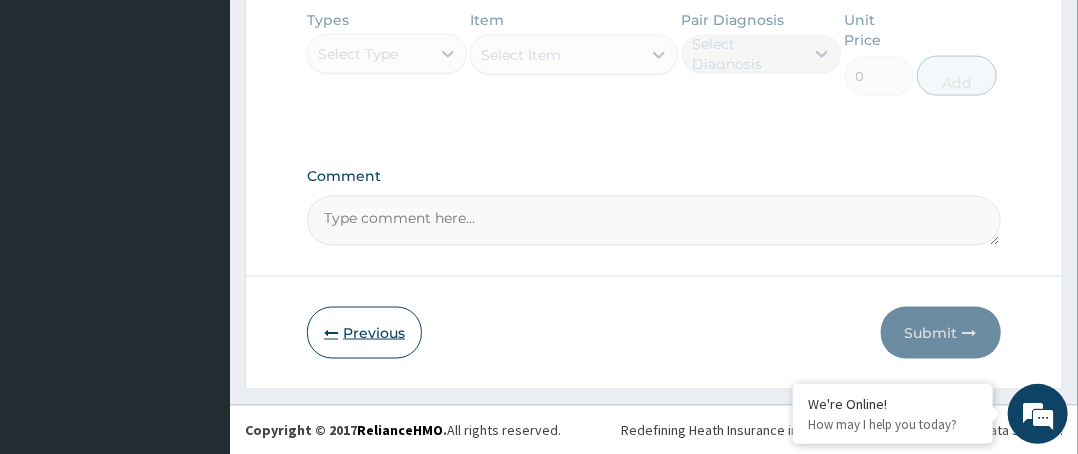 click on "Previous" at bounding box center [364, 333] 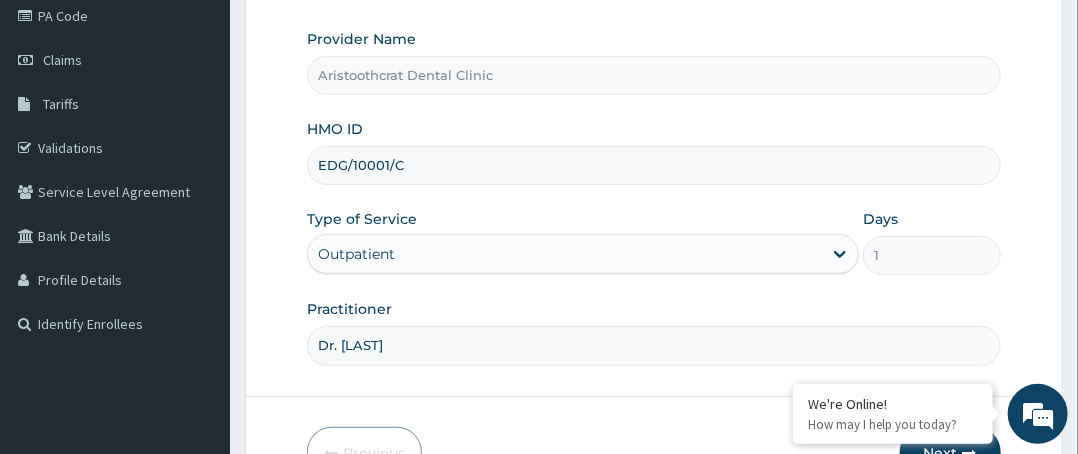 scroll, scrollTop: 364, scrollLeft: 0, axis: vertical 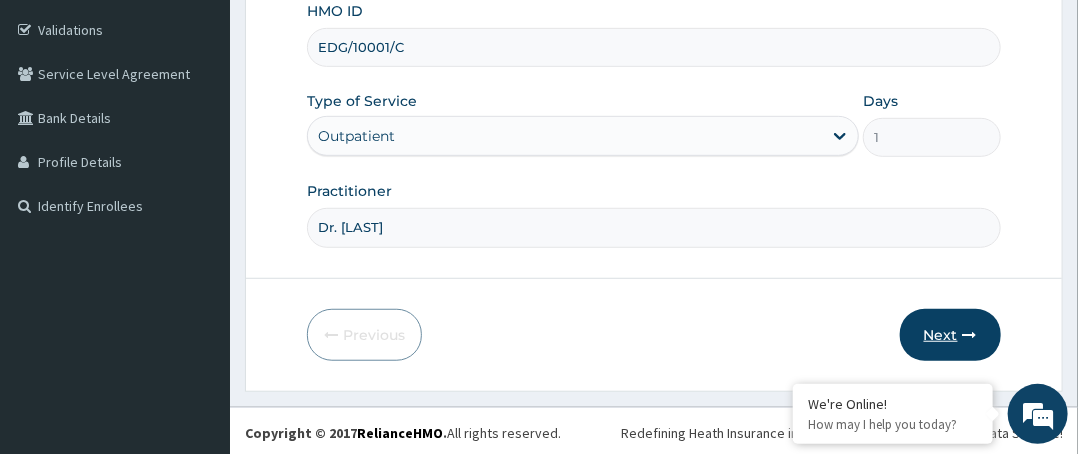 click on "Next" at bounding box center [950, 335] 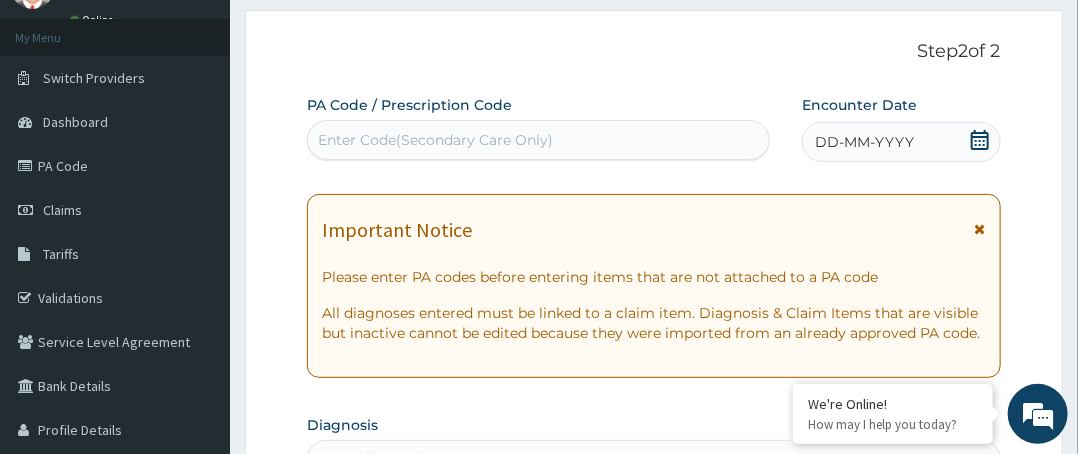 scroll, scrollTop: 0, scrollLeft: 0, axis: both 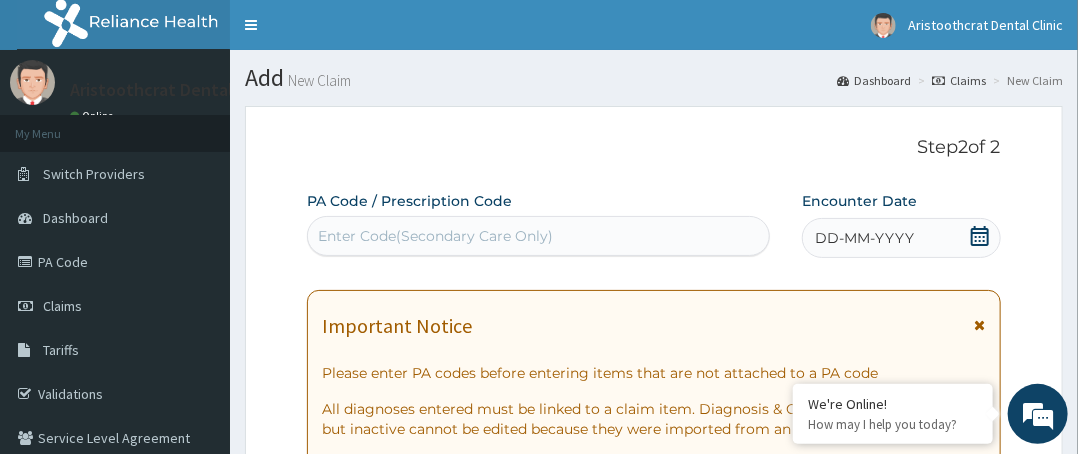 click on "Enter Code(Secondary Care Only)" at bounding box center [435, 236] 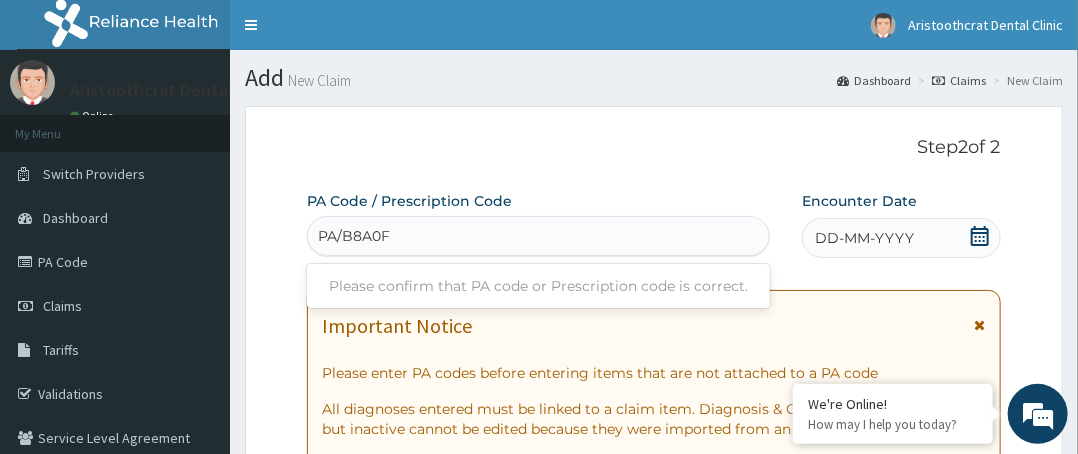 type on "PA/B8A0F0" 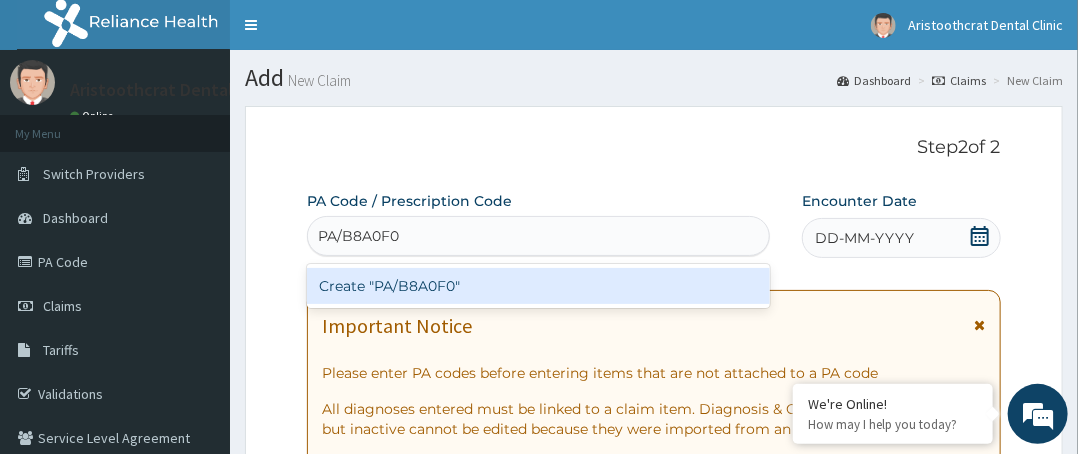 click on "Create "PA/B8A0F0"" at bounding box center [538, 286] 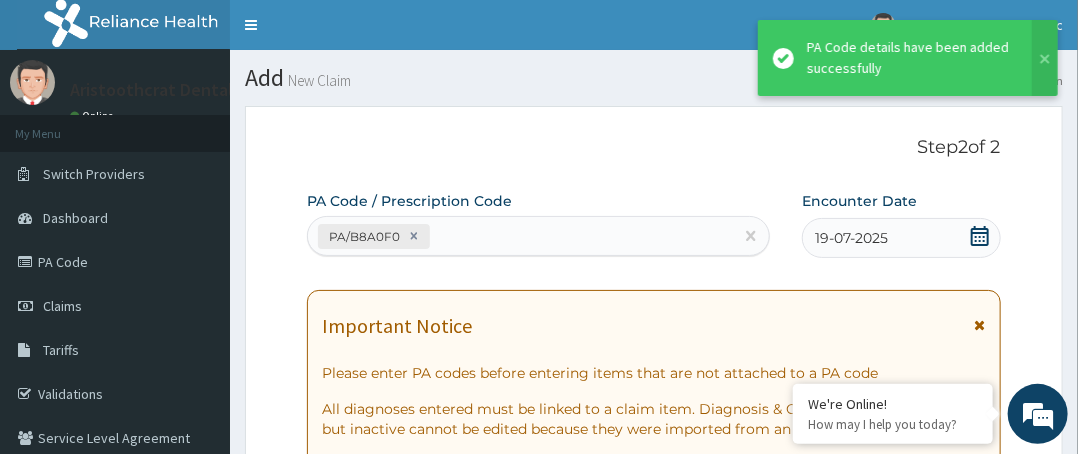 scroll, scrollTop: 672, scrollLeft: 0, axis: vertical 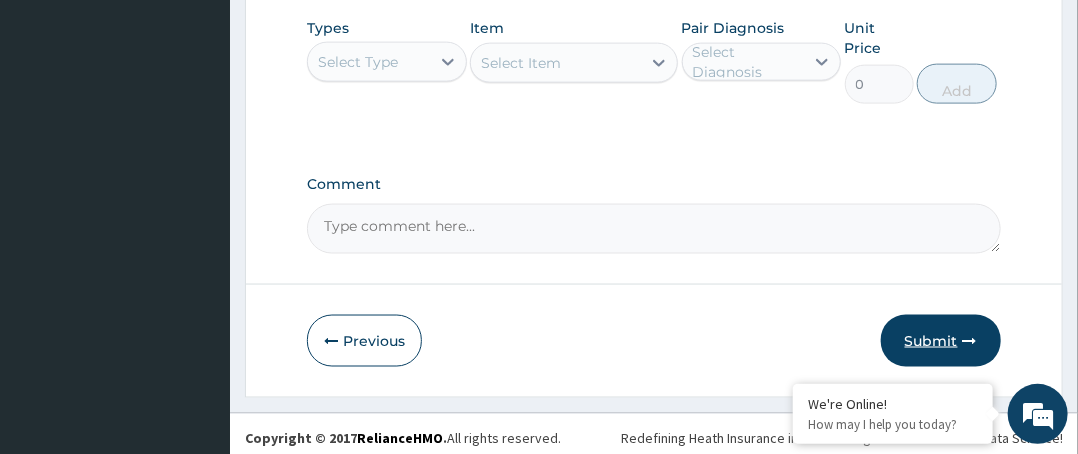 click on "Submit" at bounding box center [941, 341] 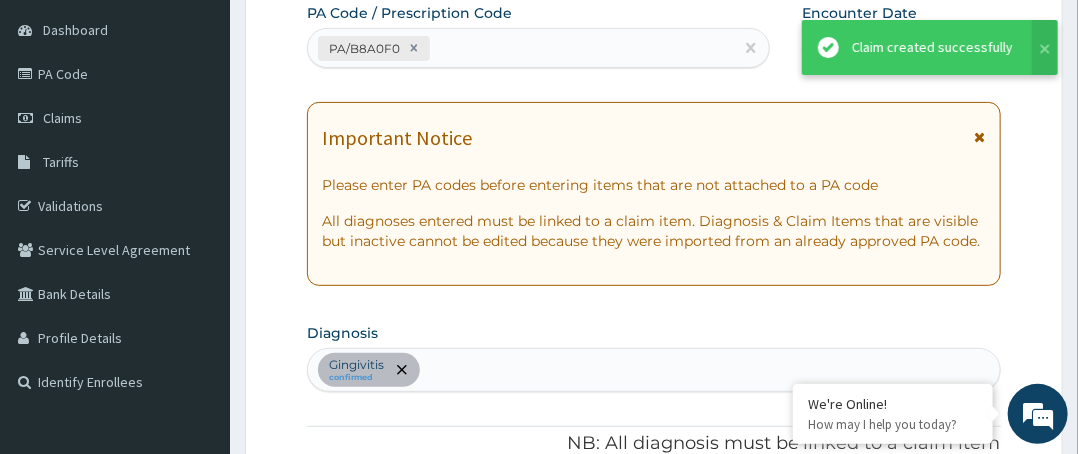 scroll, scrollTop: 972, scrollLeft: 0, axis: vertical 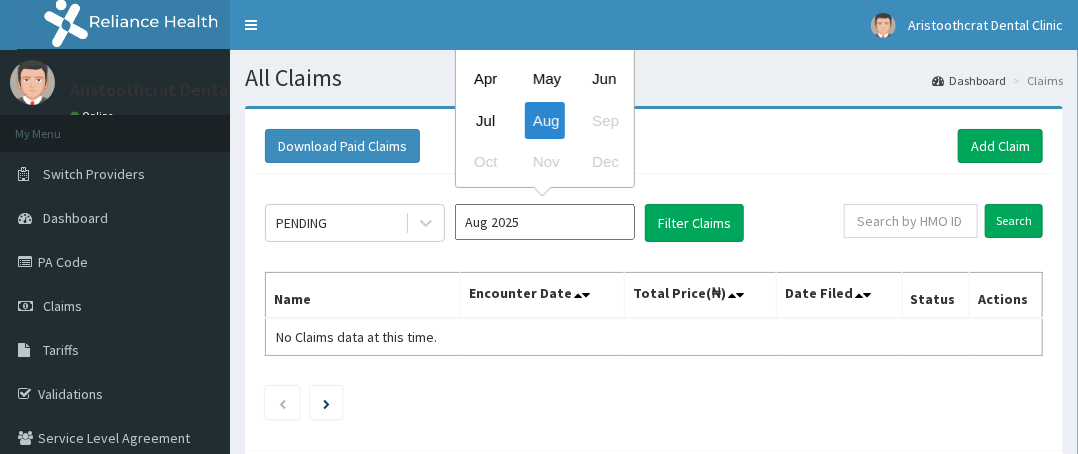 click on "Aug 2025" at bounding box center (545, 222) 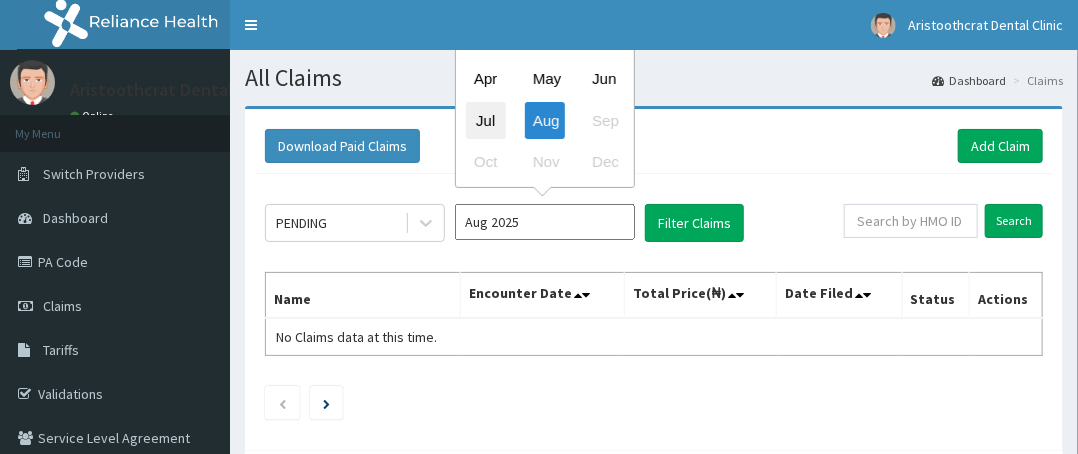 click on "Jul" at bounding box center (486, 120) 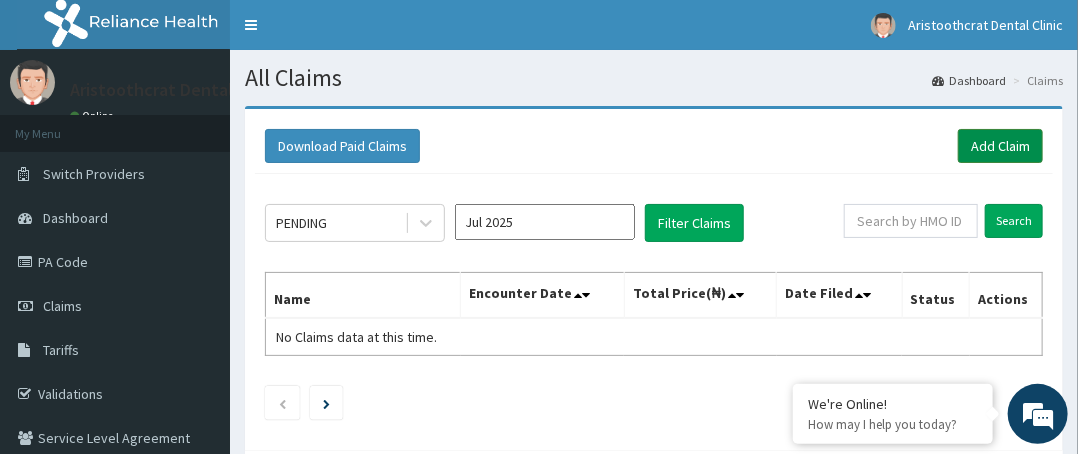 scroll, scrollTop: 0, scrollLeft: 0, axis: both 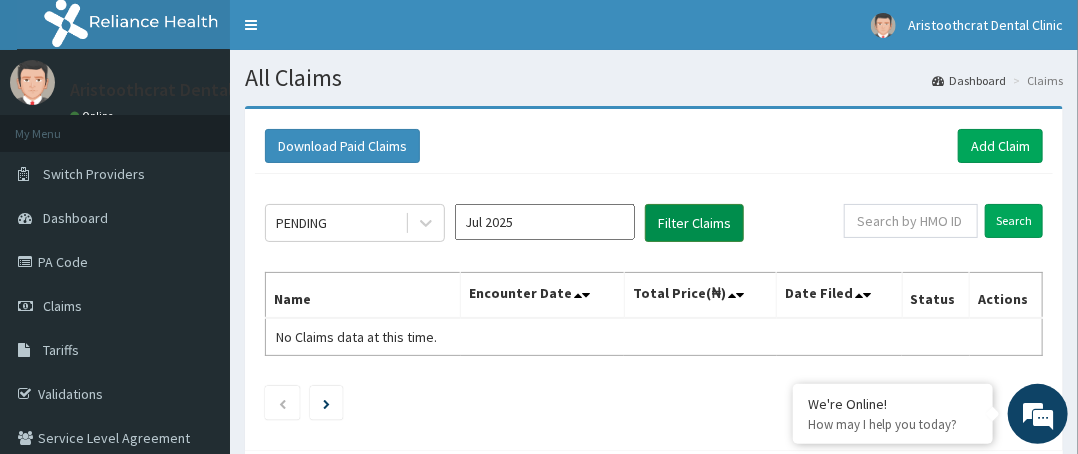 click on "Filter Claims" at bounding box center [694, 223] 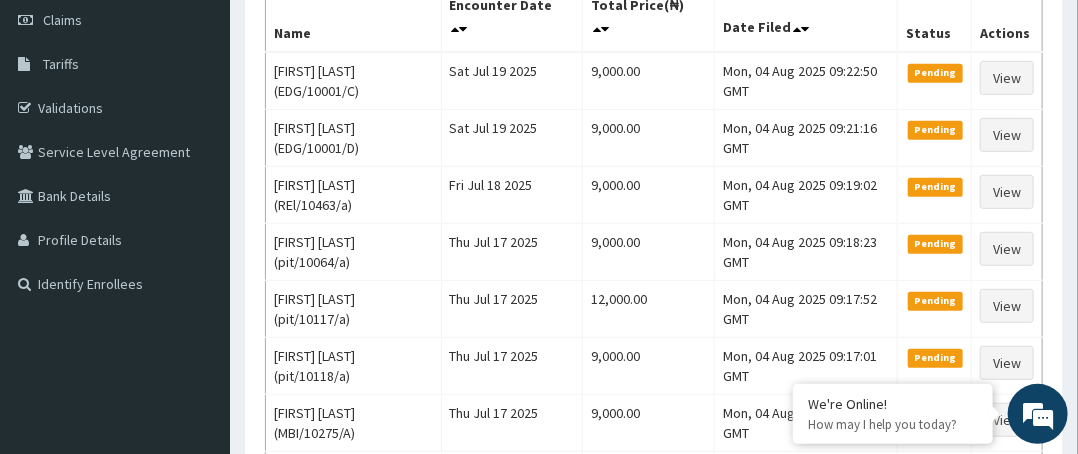 scroll, scrollTop: 300, scrollLeft: 0, axis: vertical 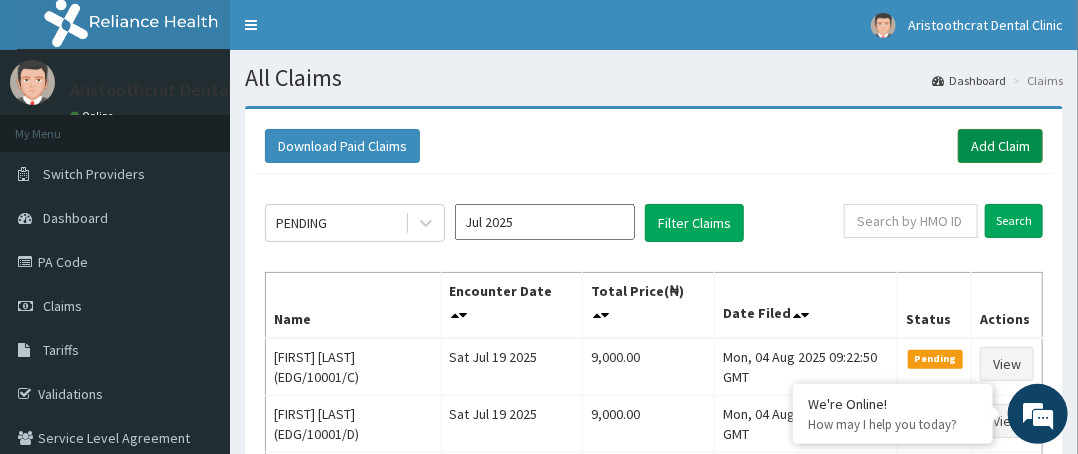 click on "Add Claim" at bounding box center (1000, 146) 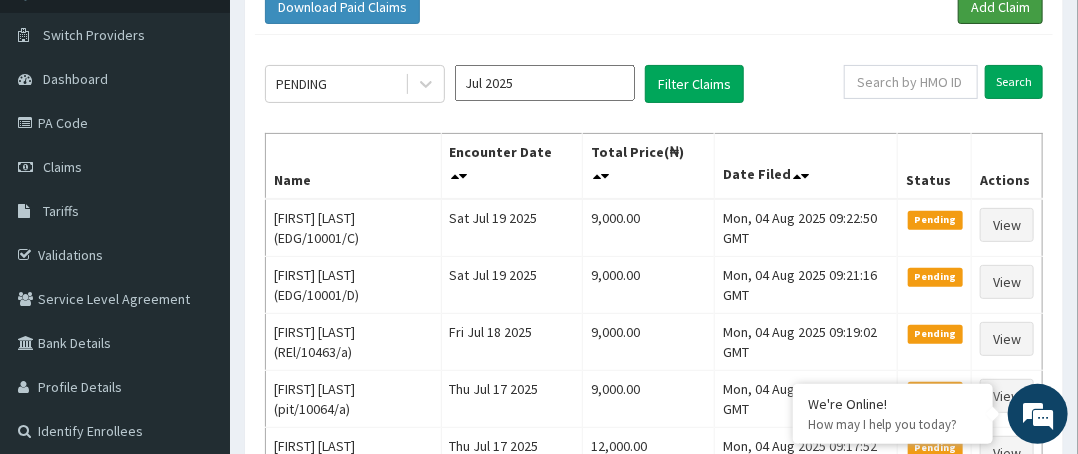 scroll, scrollTop: 400, scrollLeft: 0, axis: vertical 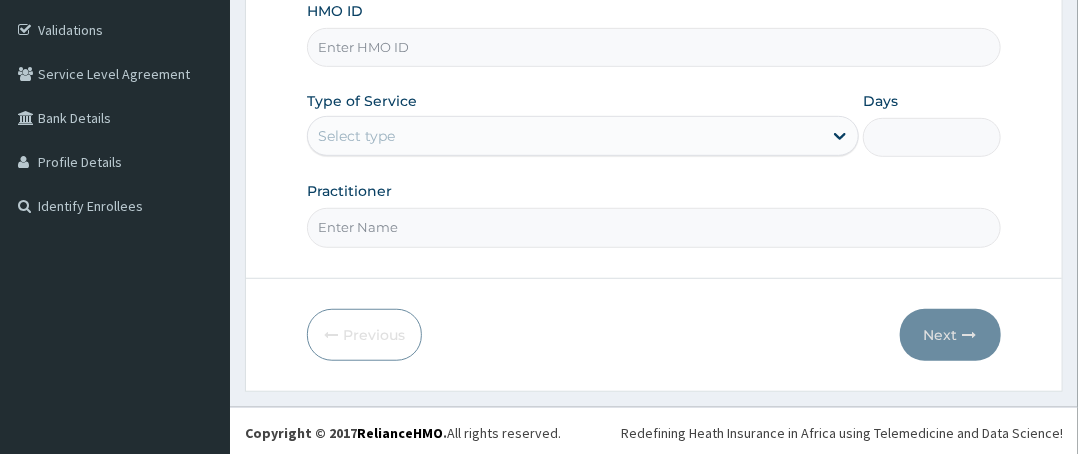 click on "HMO ID" at bounding box center (654, 47) 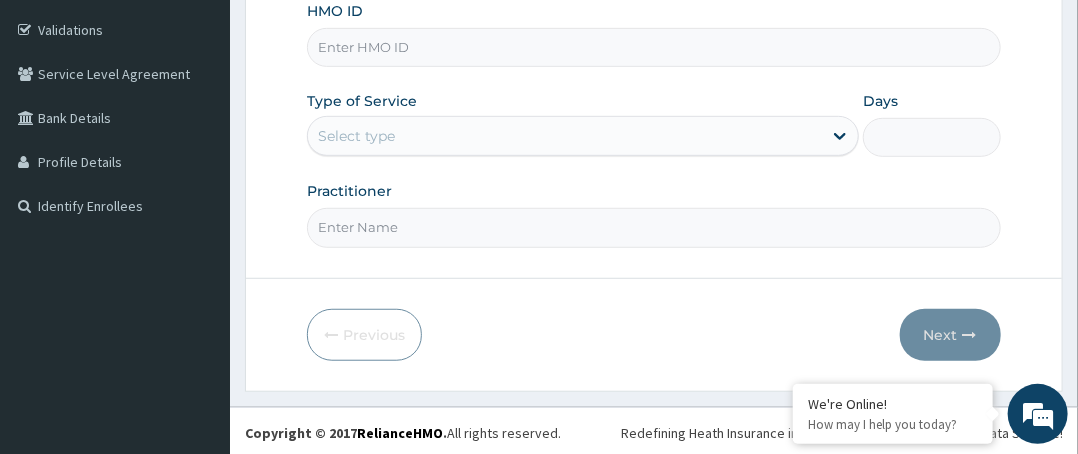 paste on "EDG/10001/B" 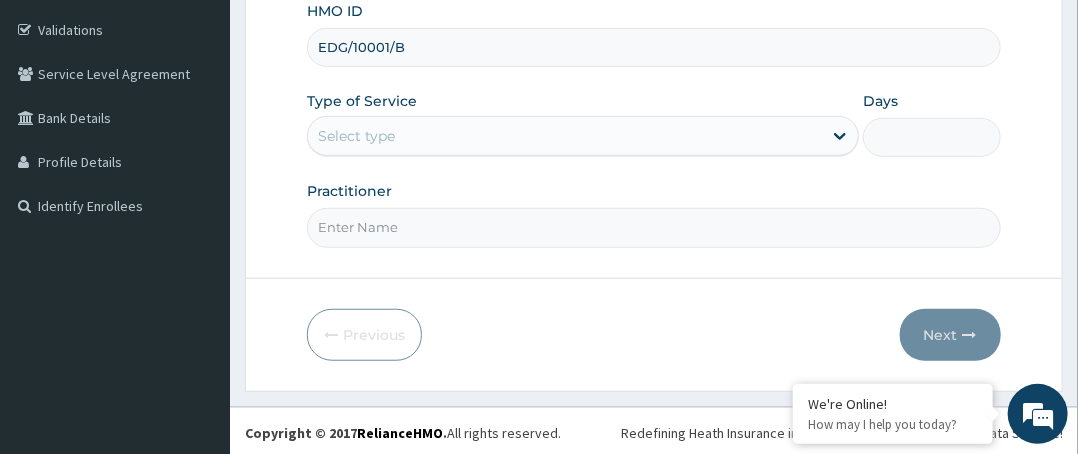 type on "EDG/10001/B" 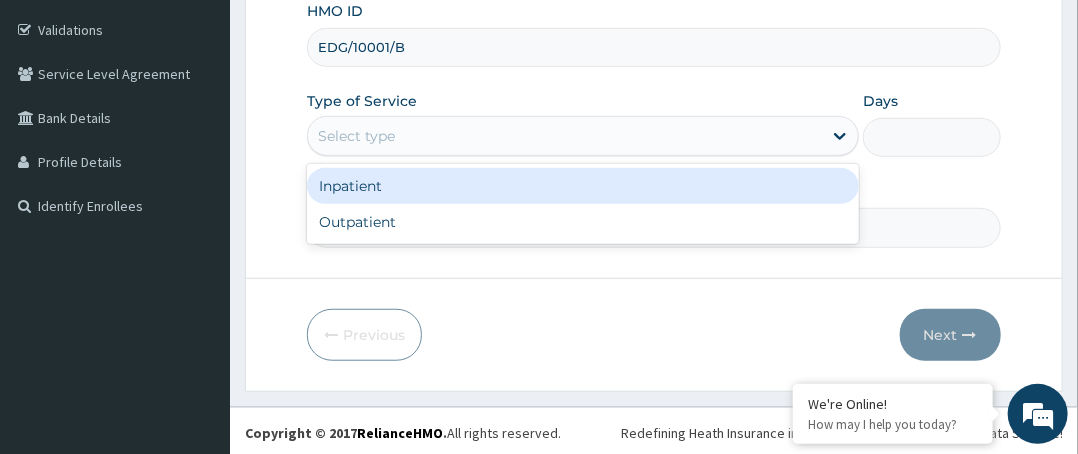 click on "Select type" at bounding box center (565, 136) 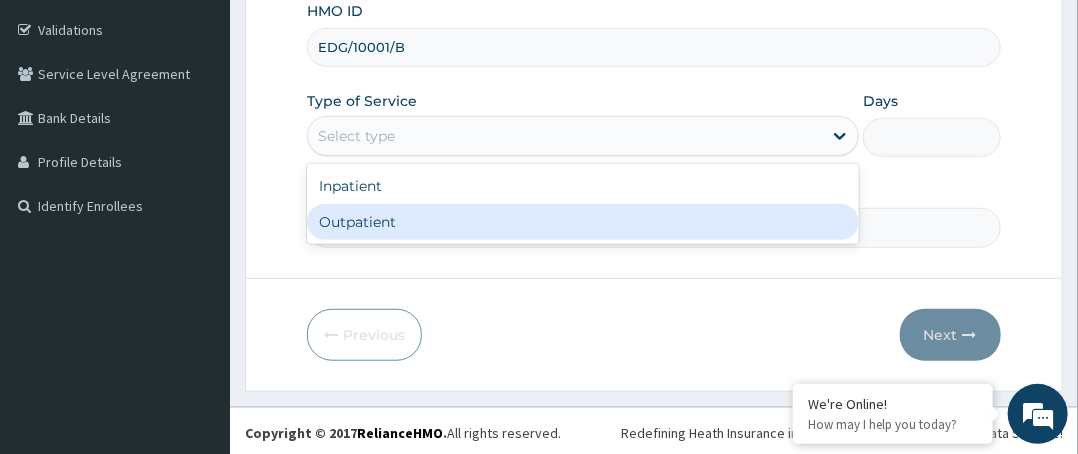 click on "Outpatient" at bounding box center (583, 222) 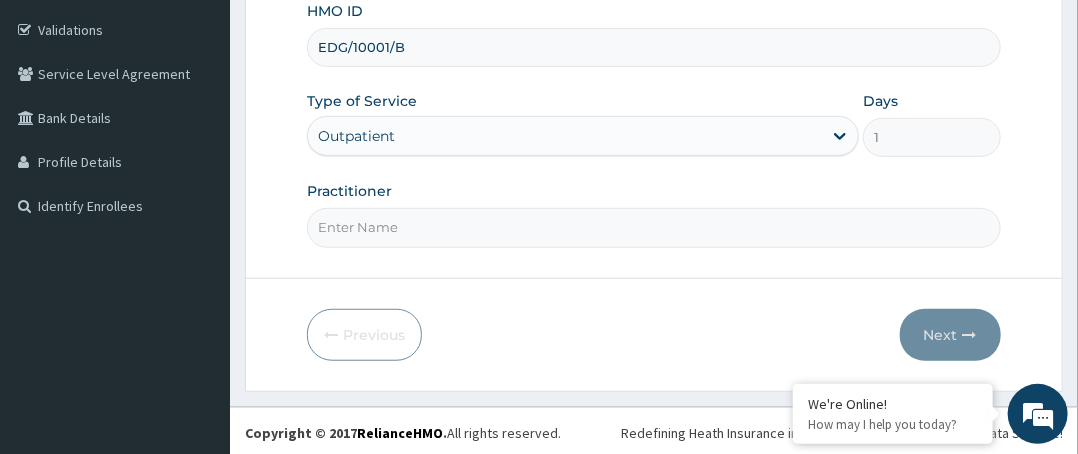 drag, startPoint x: 402, startPoint y: 217, endPoint x: 401, endPoint y: 235, distance: 18.027756 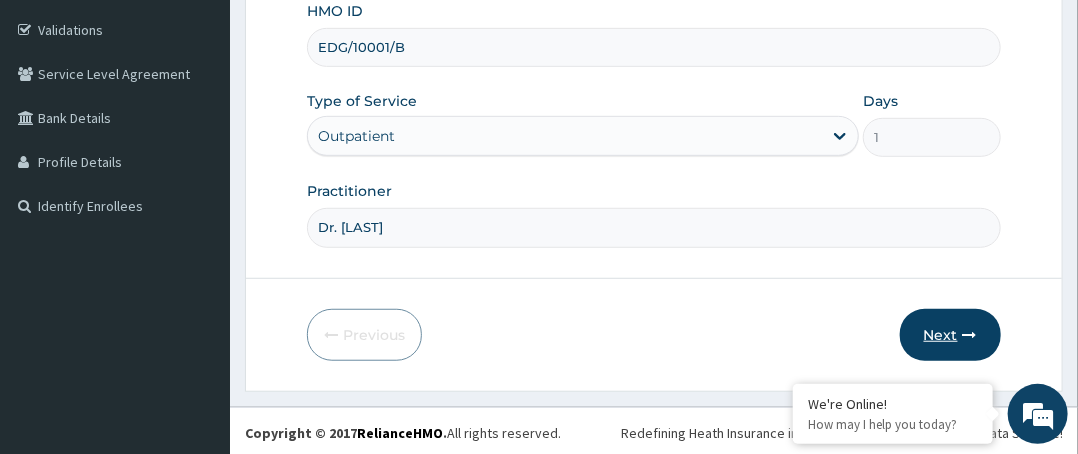 click on "Next" at bounding box center [950, 335] 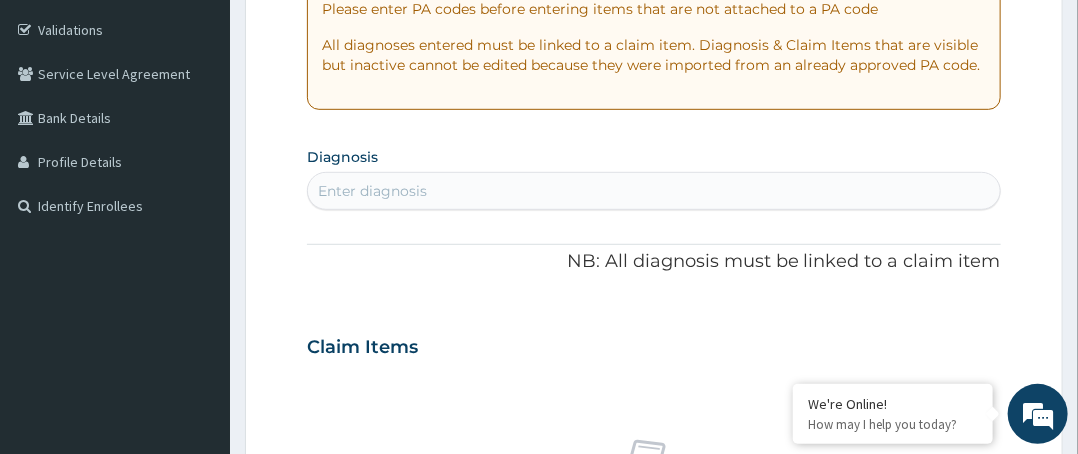 scroll, scrollTop: 64, scrollLeft: 0, axis: vertical 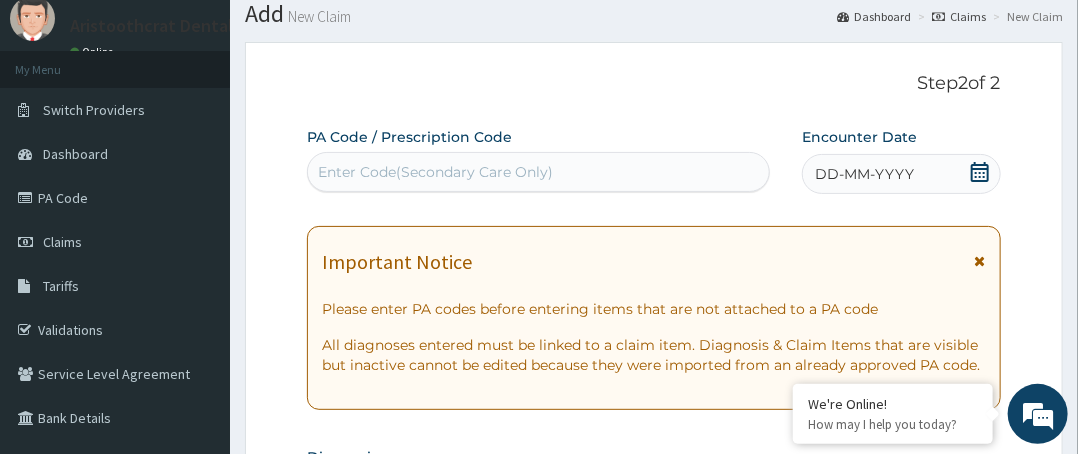 click on "Enter Code(Secondary Care Only)" at bounding box center [538, 172] 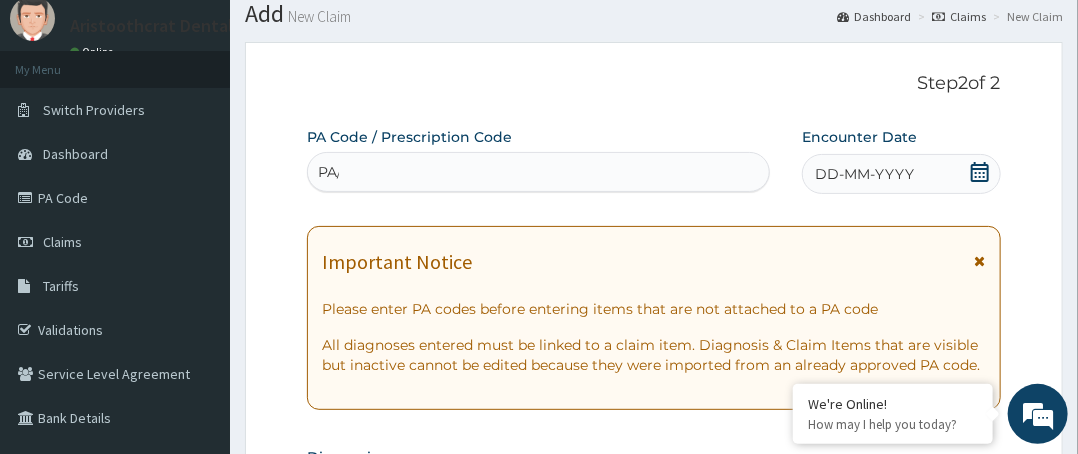 scroll, scrollTop: 0, scrollLeft: 0, axis: both 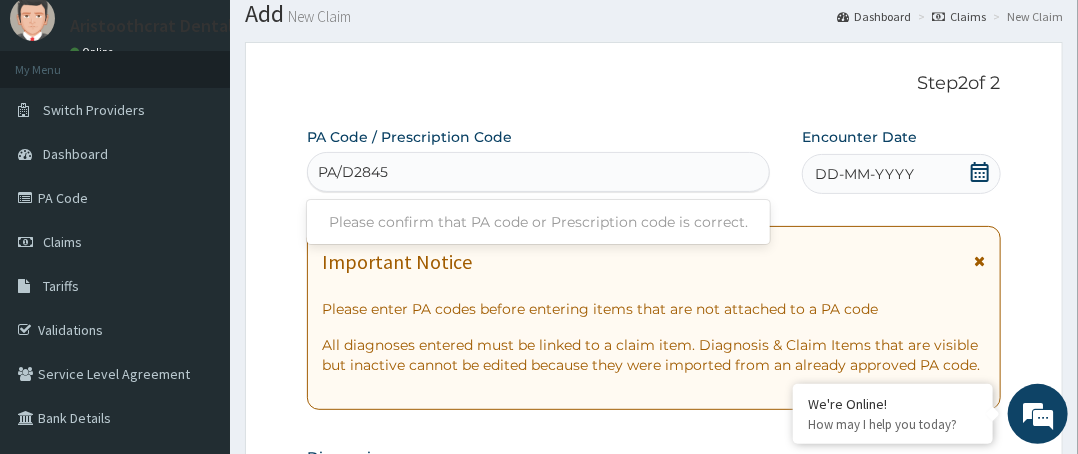 type on "PA/D2845E" 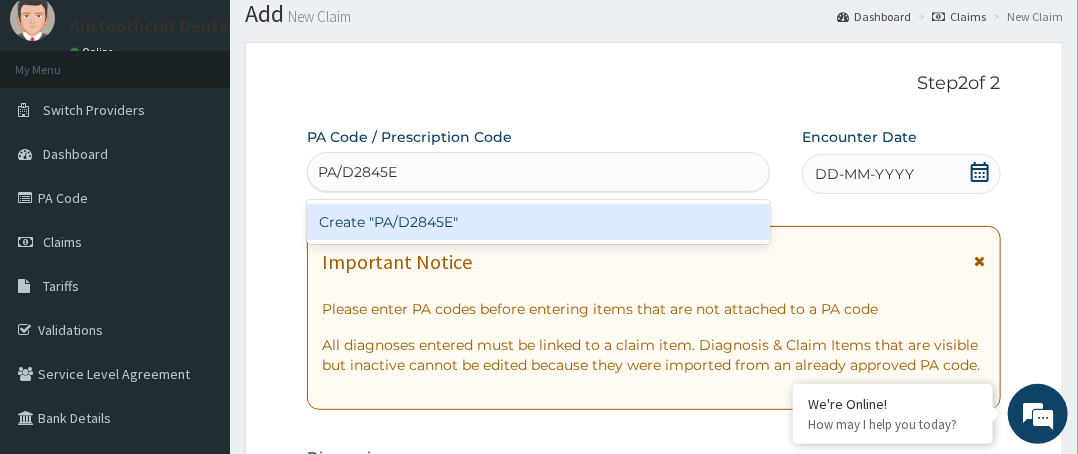 click on "Create "PA/D2845E"" at bounding box center (538, 222) 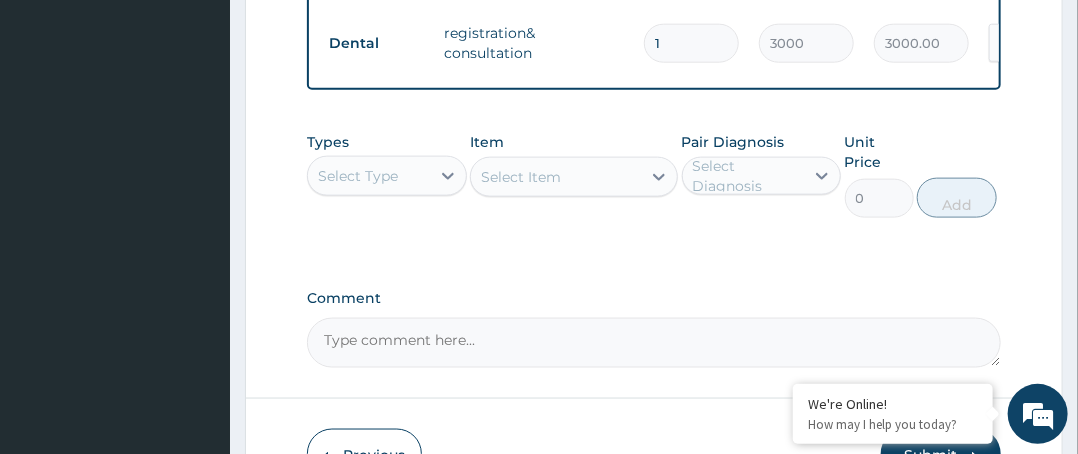 scroll, scrollTop: 972, scrollLeft: 0, axis: vertical 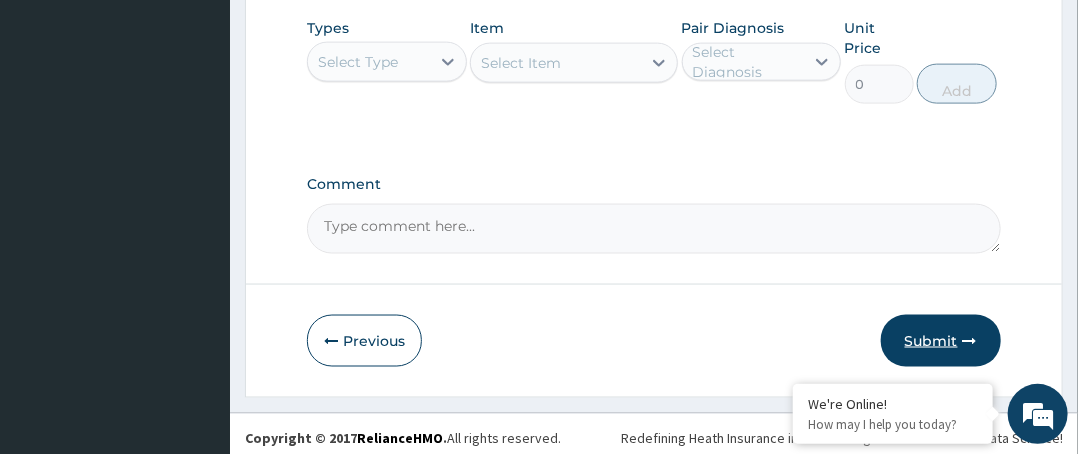 click on "Submit" at bounding box center [941, 341] 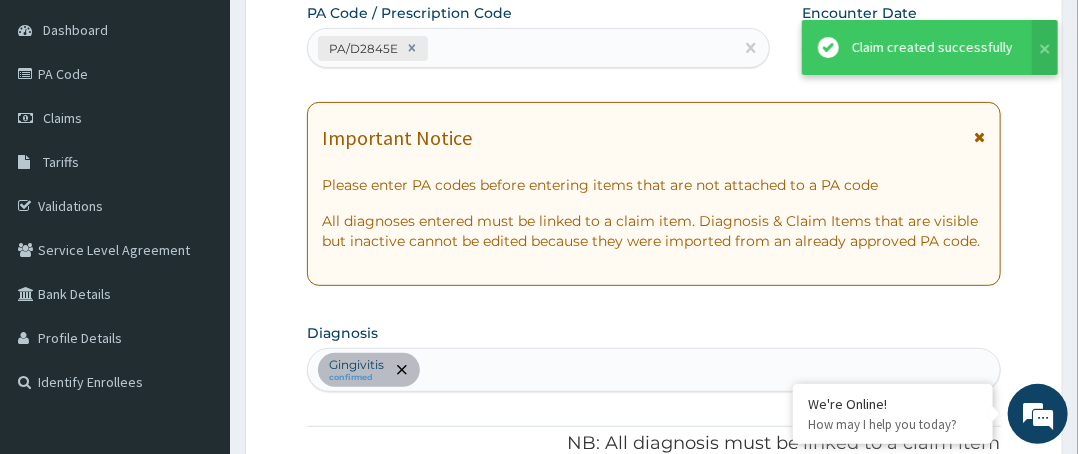 scroll, scrollTop: 972, scrollLeft: 0, axis: vertical 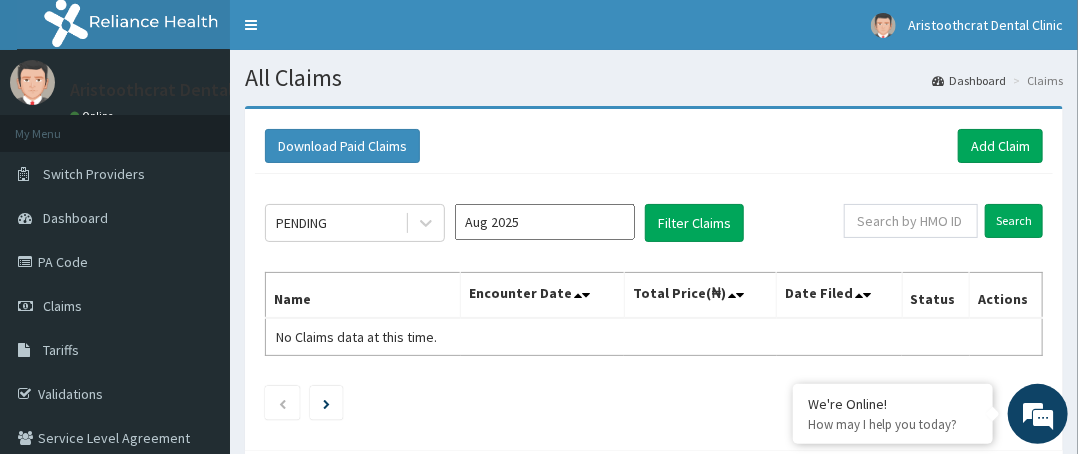 drag, startPoint x: 524, startPoint y: 223, endPoint x: 570, endPoint y: 219, distance: 46.173584 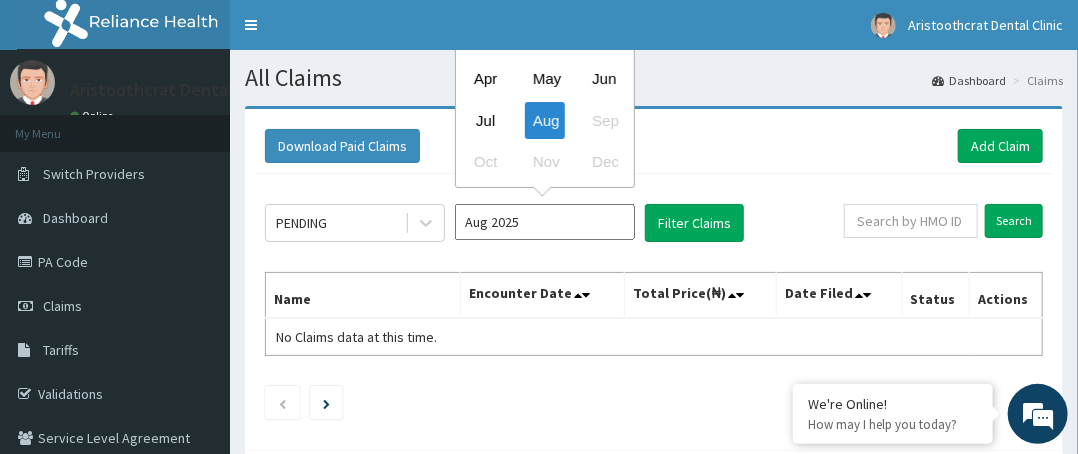 click on "Aug 2025" at bounding box center [545, 222] 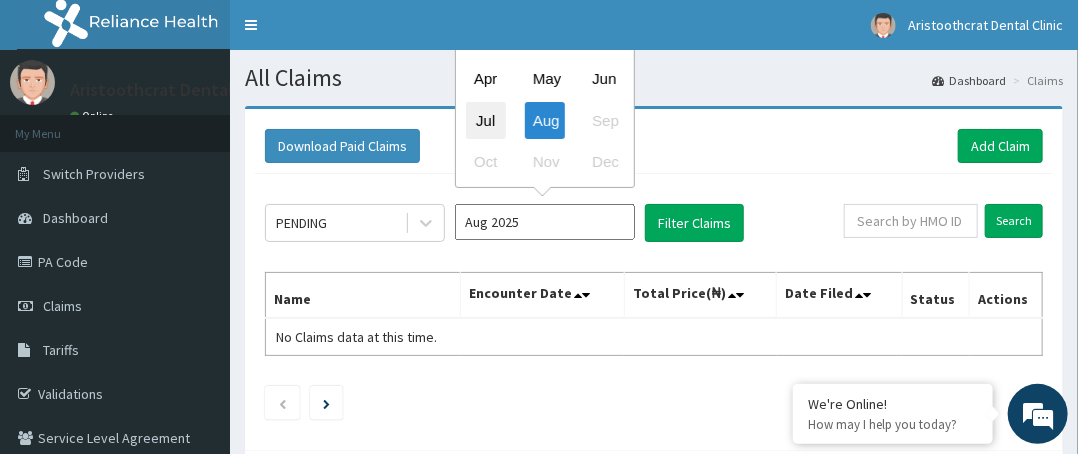 click on "Jul" at bounding box center [486, 120] 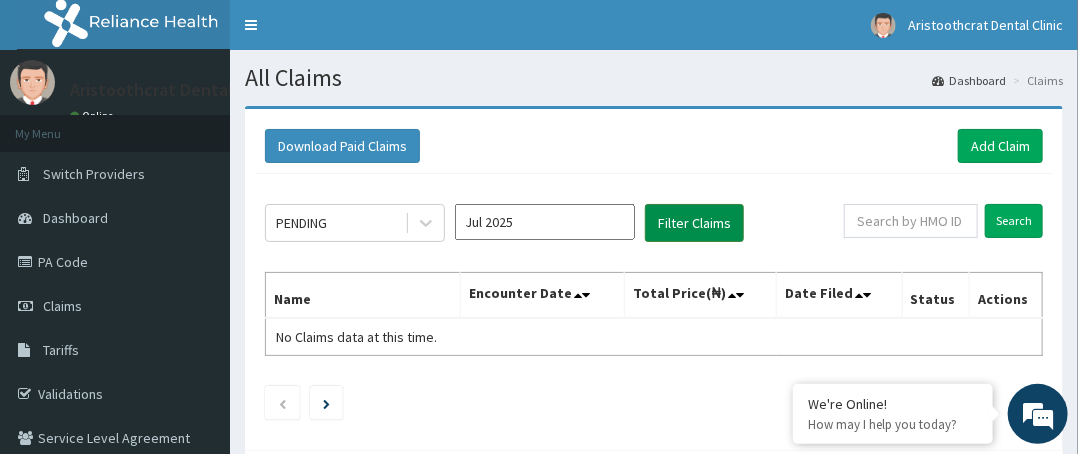 click on "Filter Claims" at bounding box center [694, 223] 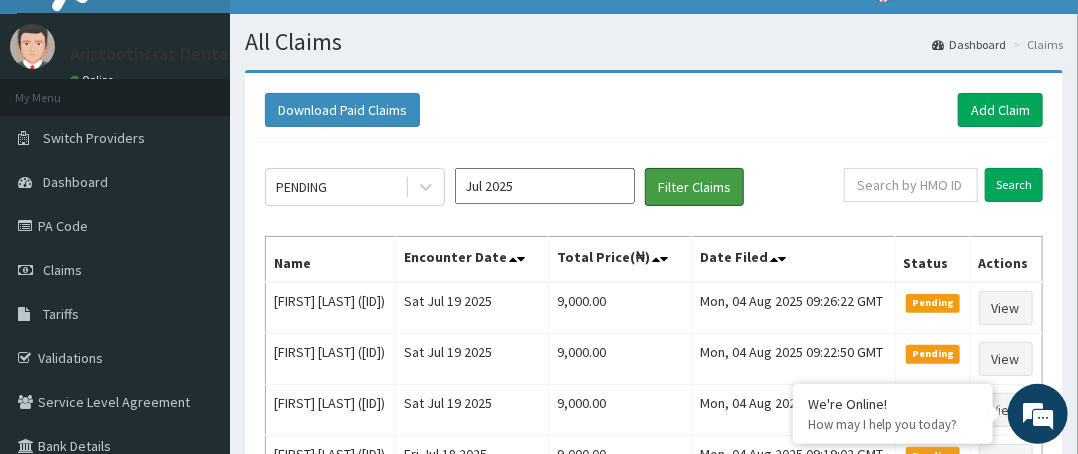 scroll, scrollTop: 0, scrollLeft: 0, axis: both 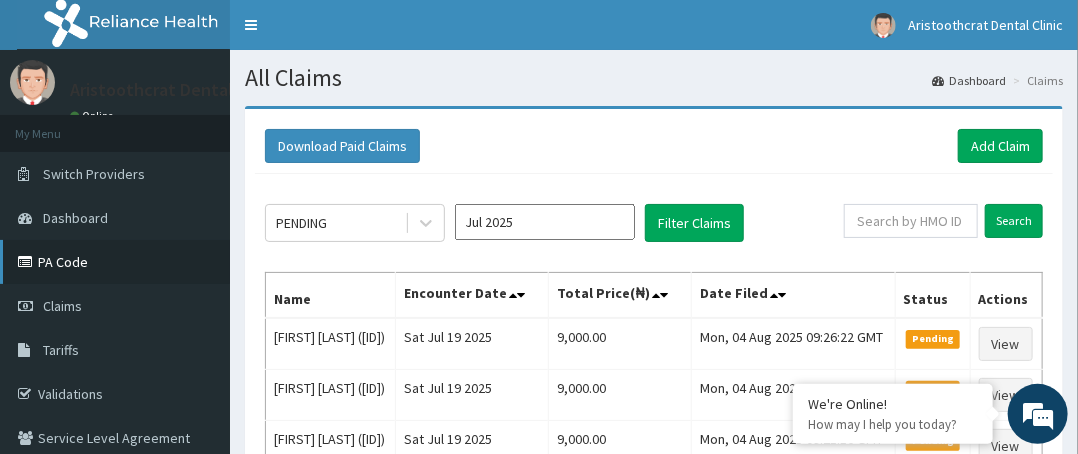 click on "PA Code" at bounding box center [115, 262] 